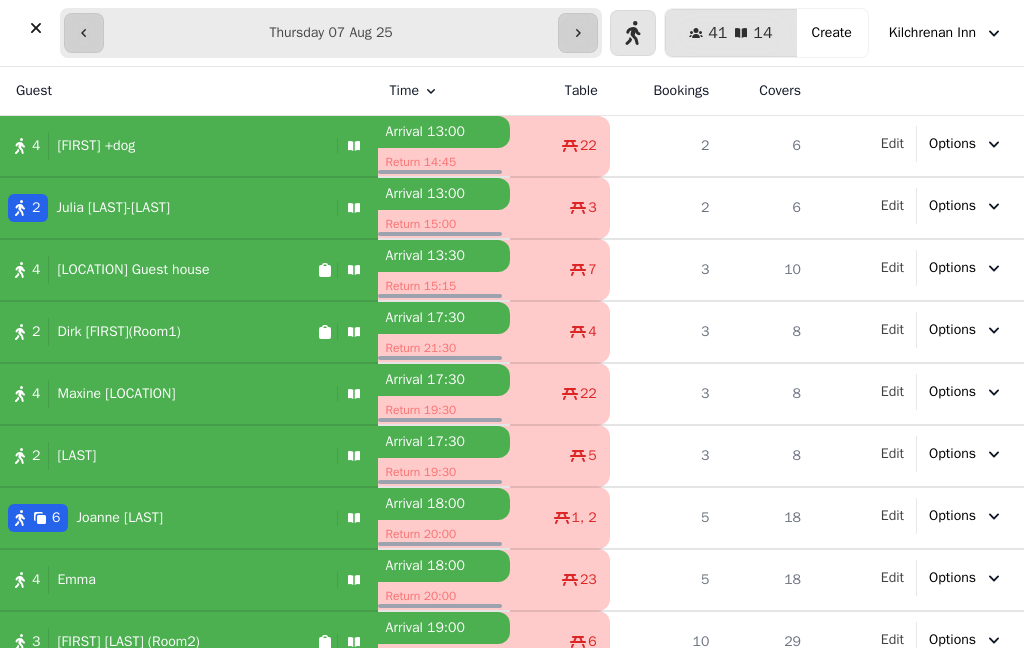 select on "*" 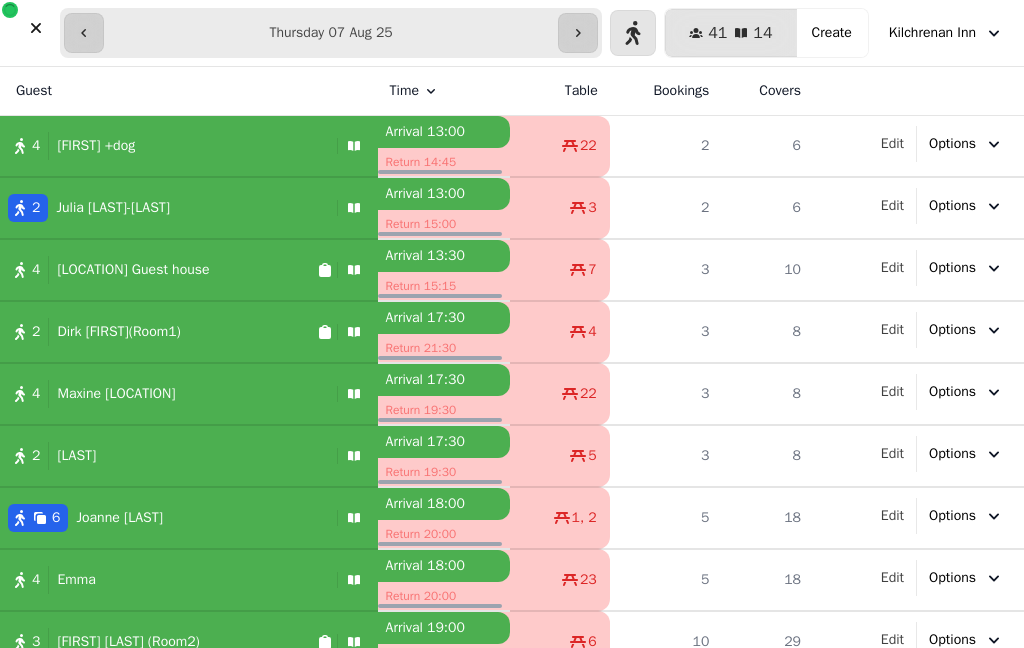 click 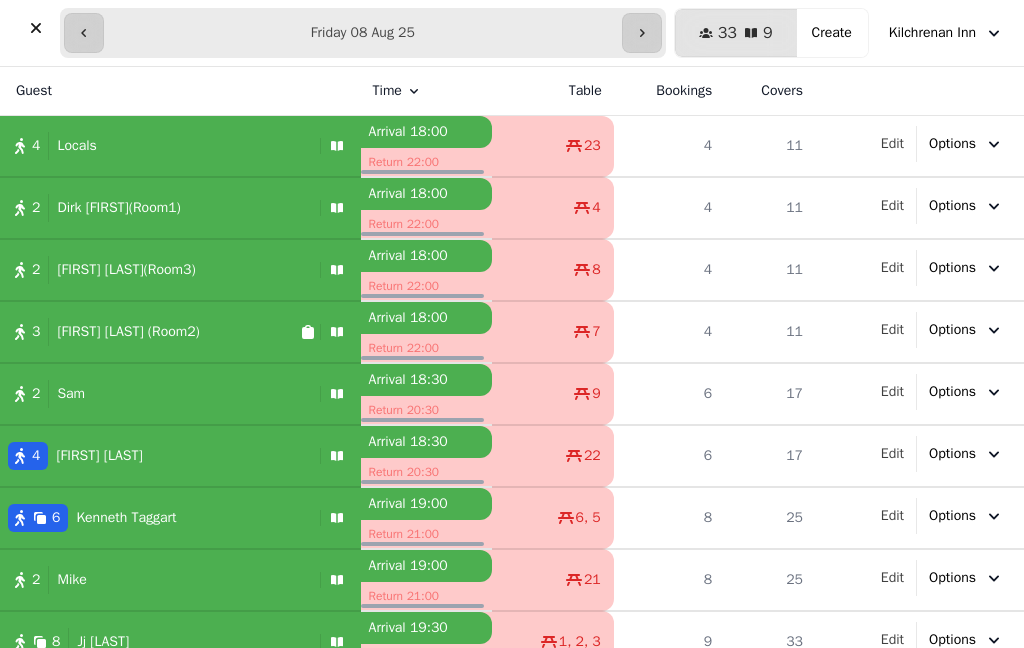 click 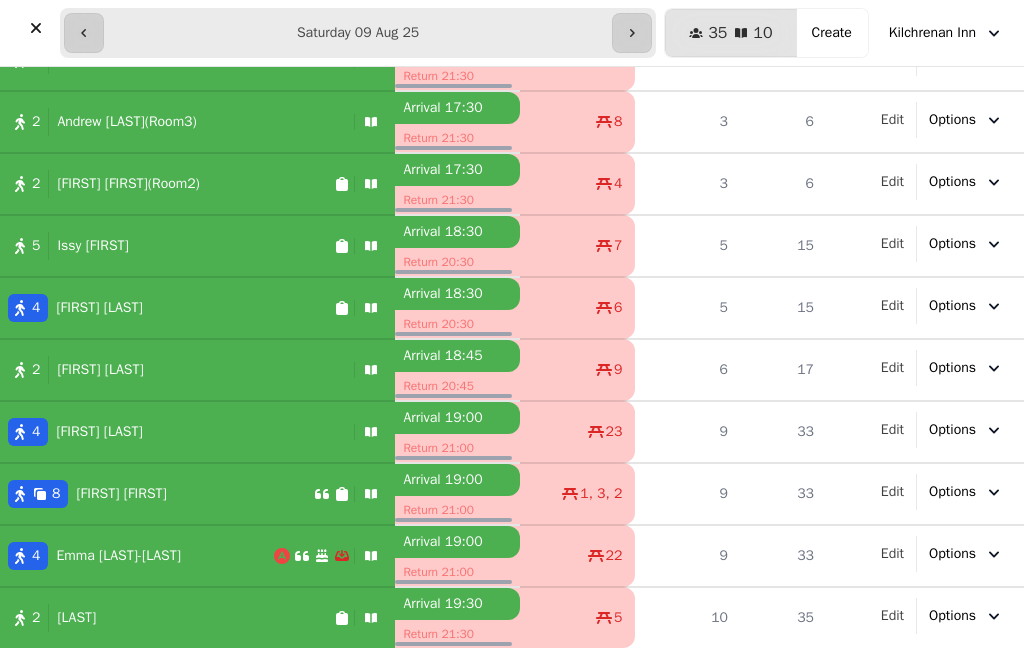 scroll, scrollTop: 86, scrollLeft: 0, axis: vertical 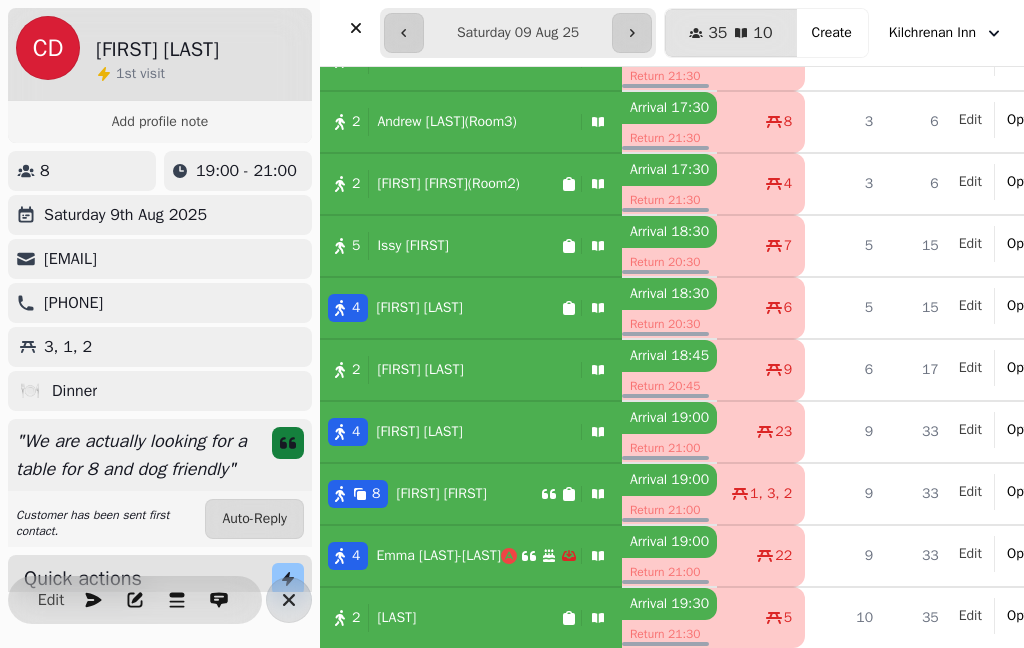 select on "*" 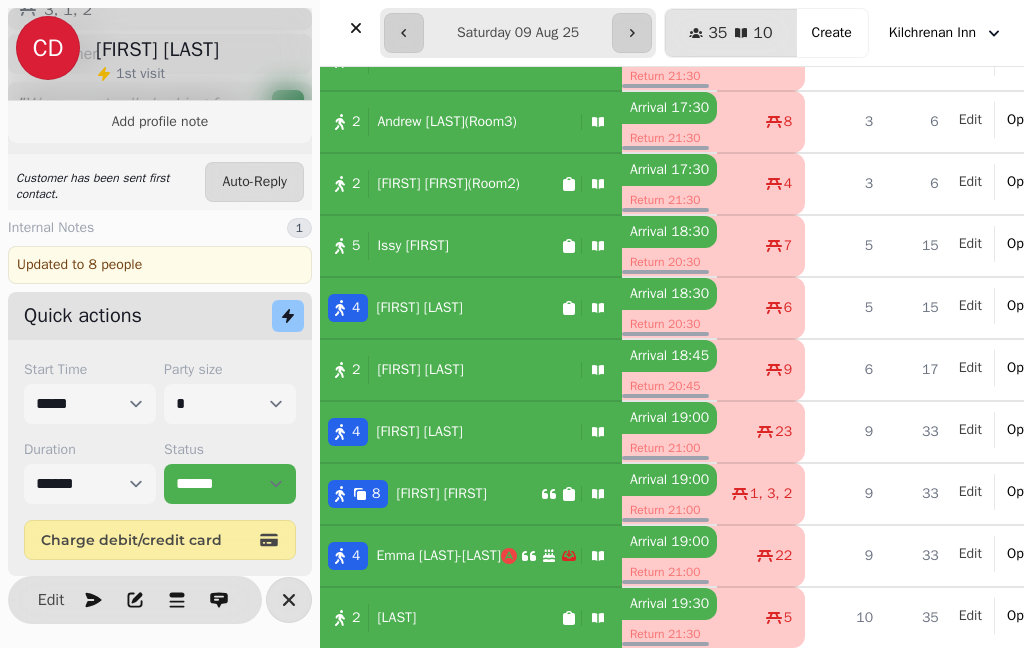 scroll, scrollTop: 364, scrollLeft: 0, axis: vertical 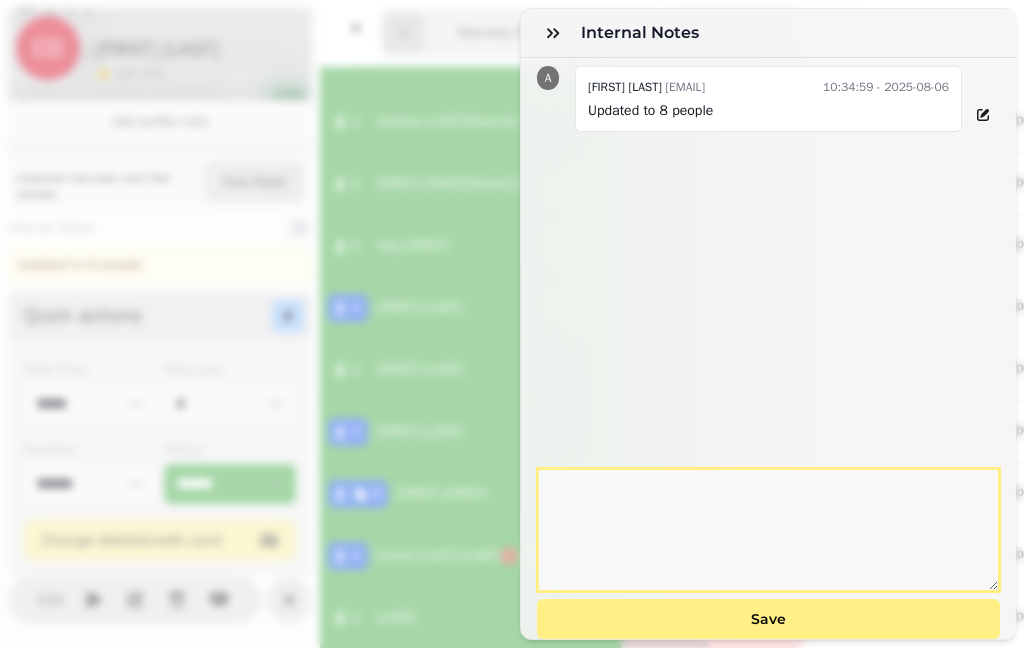 click at bounding box center [768, 530] 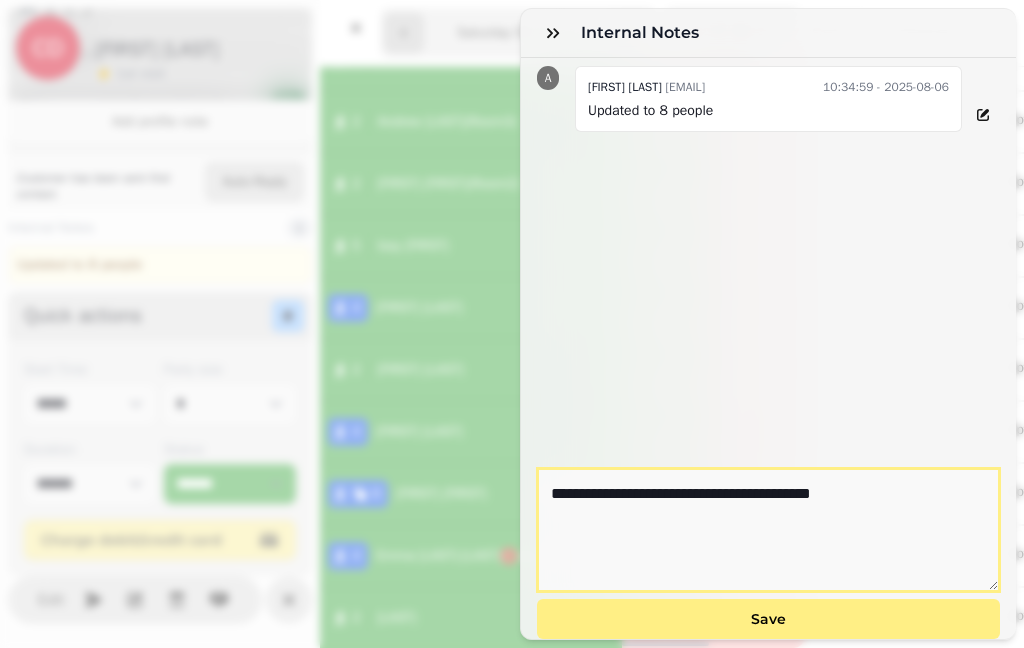 type on "**********" 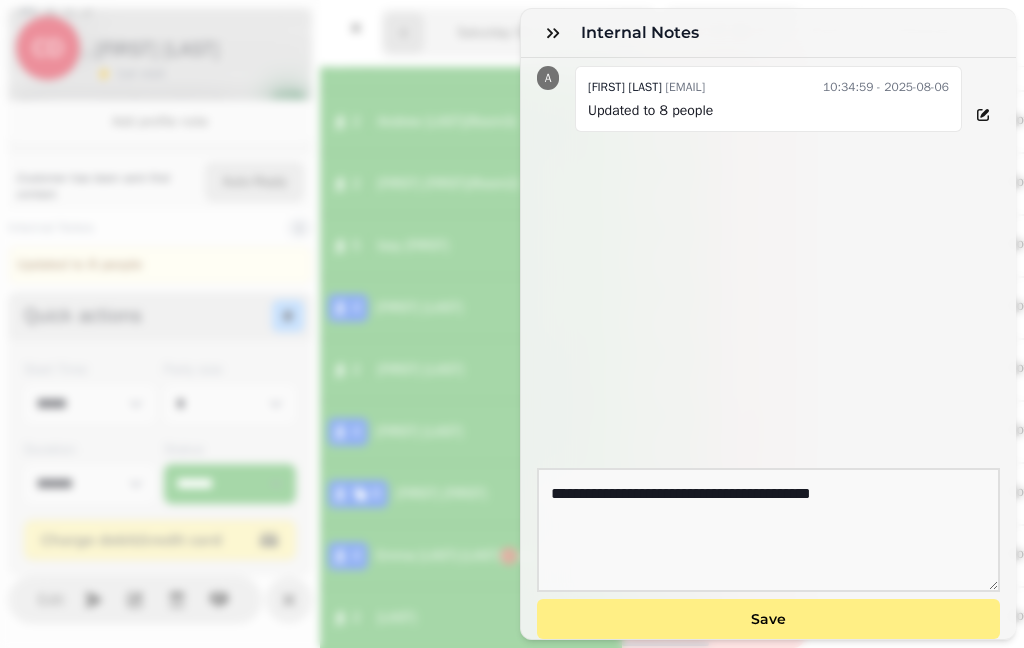 click on "Save" at bounding box center (768, 619) 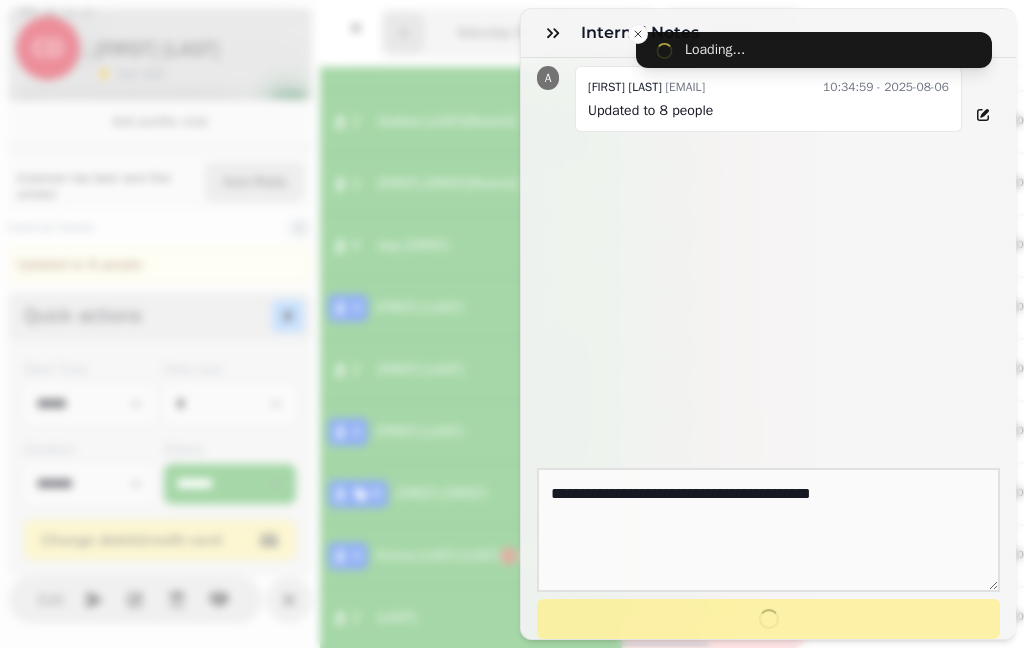 type 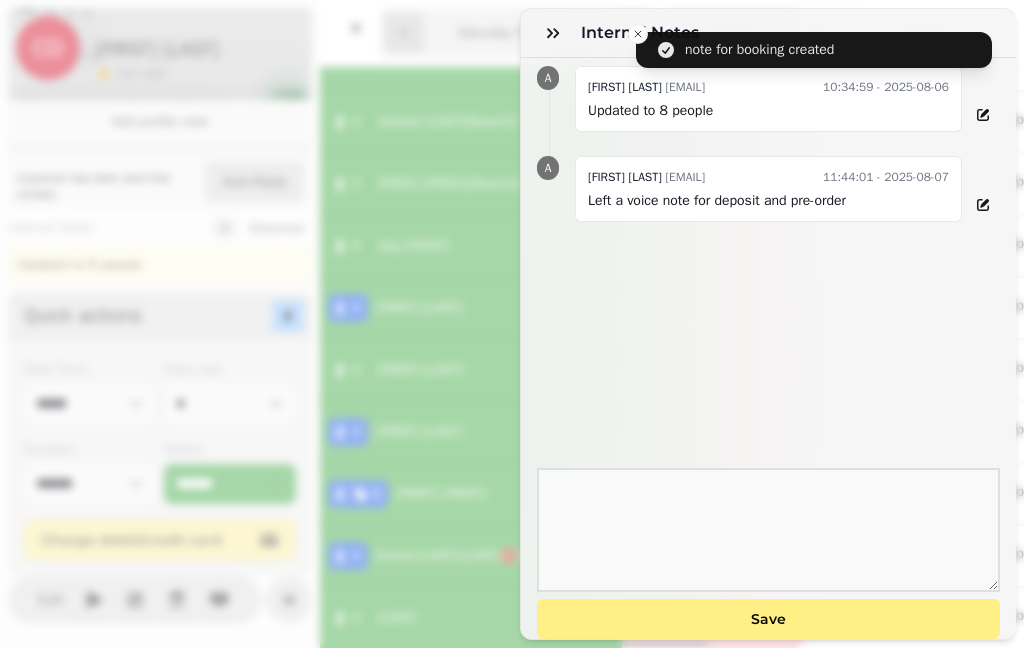 click 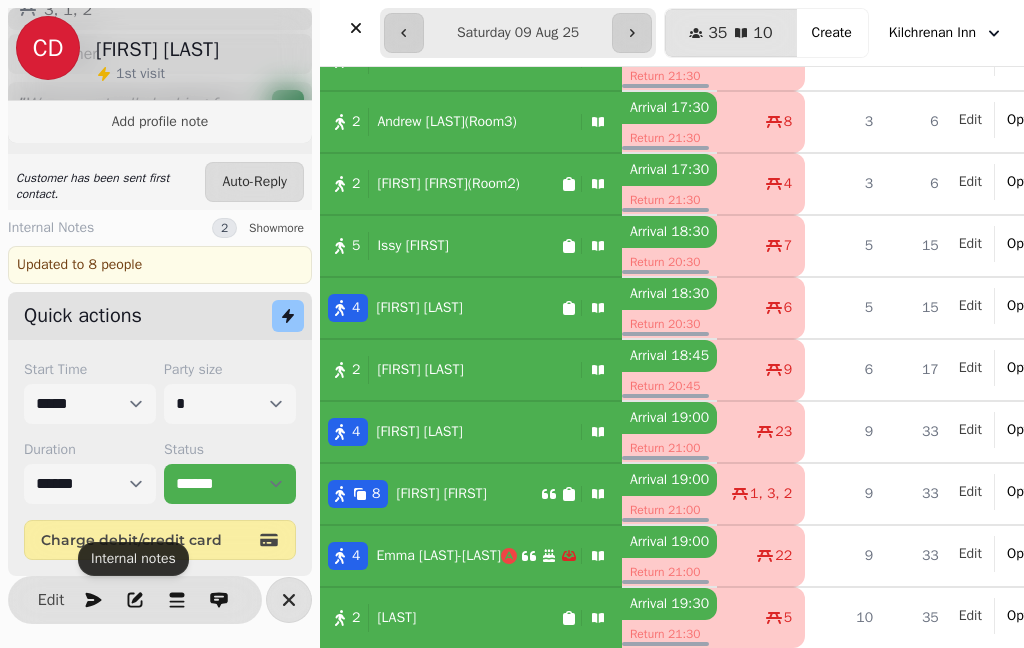 click 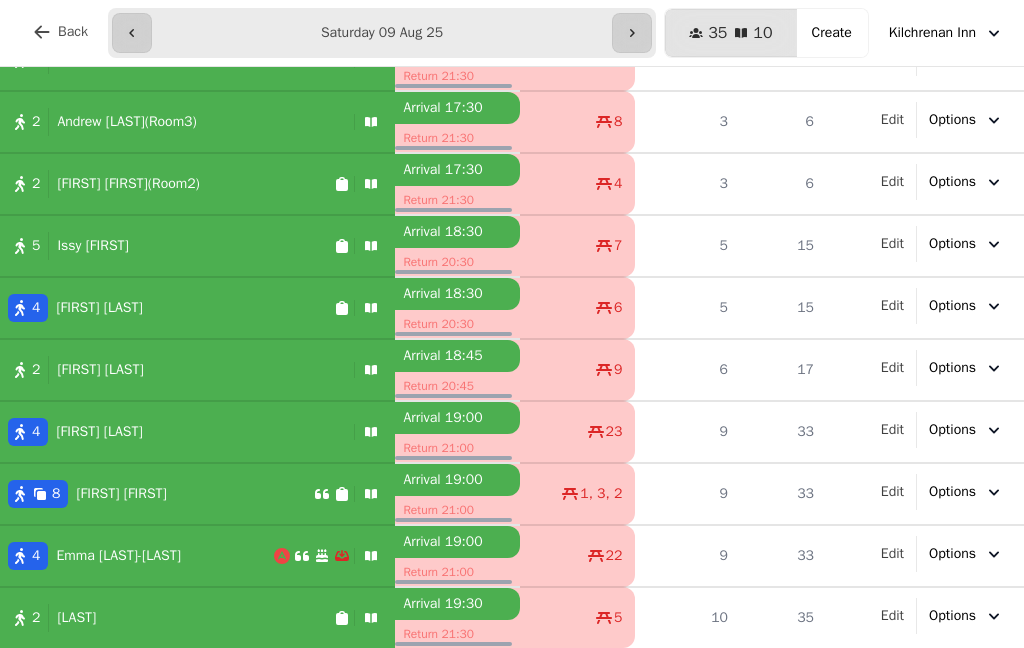 scroll, scrollTop: 86, scrollLeft: 0, axis: vertical 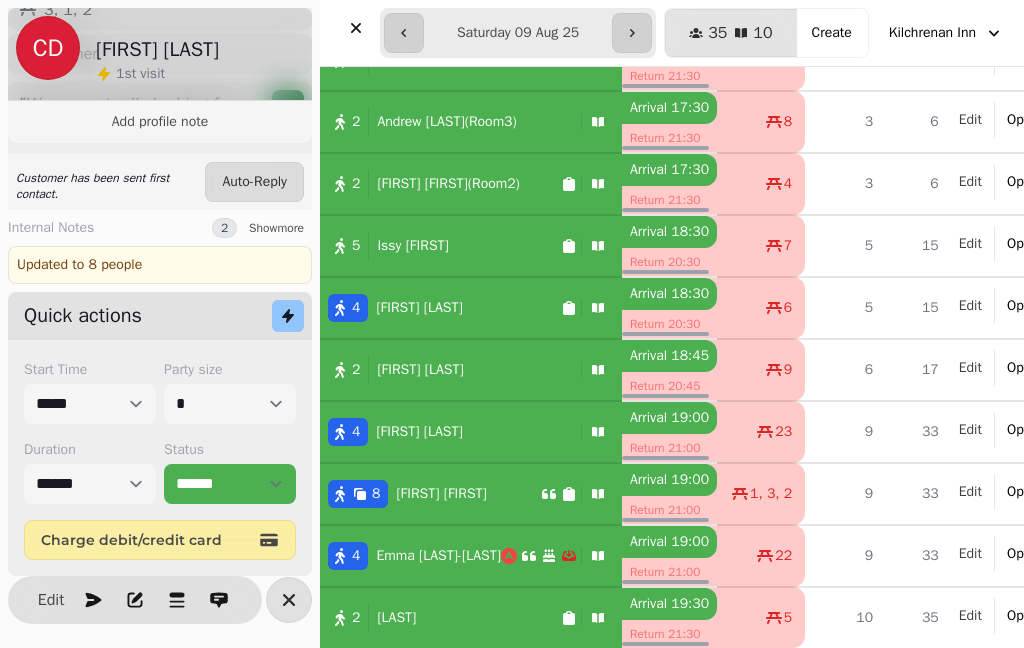 select on "*" 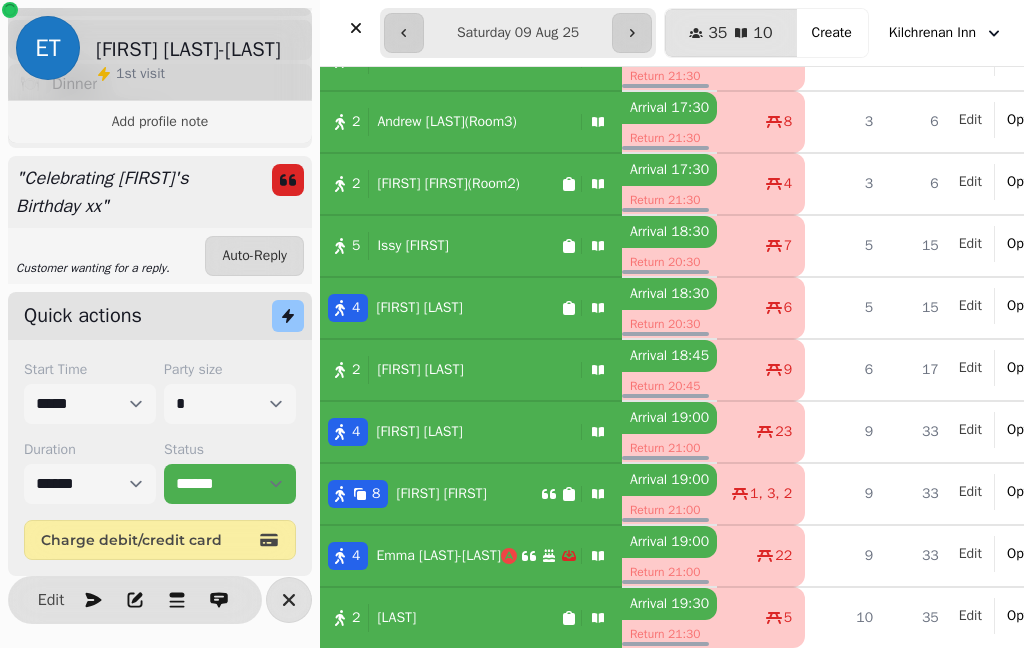 scroll, scrollTop: 435, scrollLeft: 0, axis: vertical 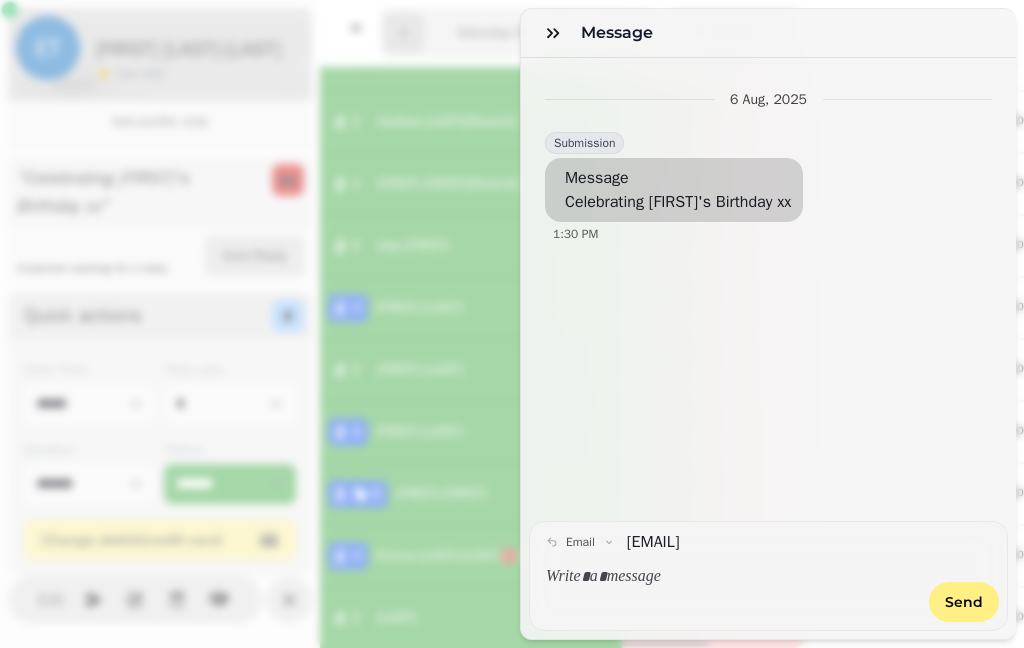 click at bounding box center [553, 33] 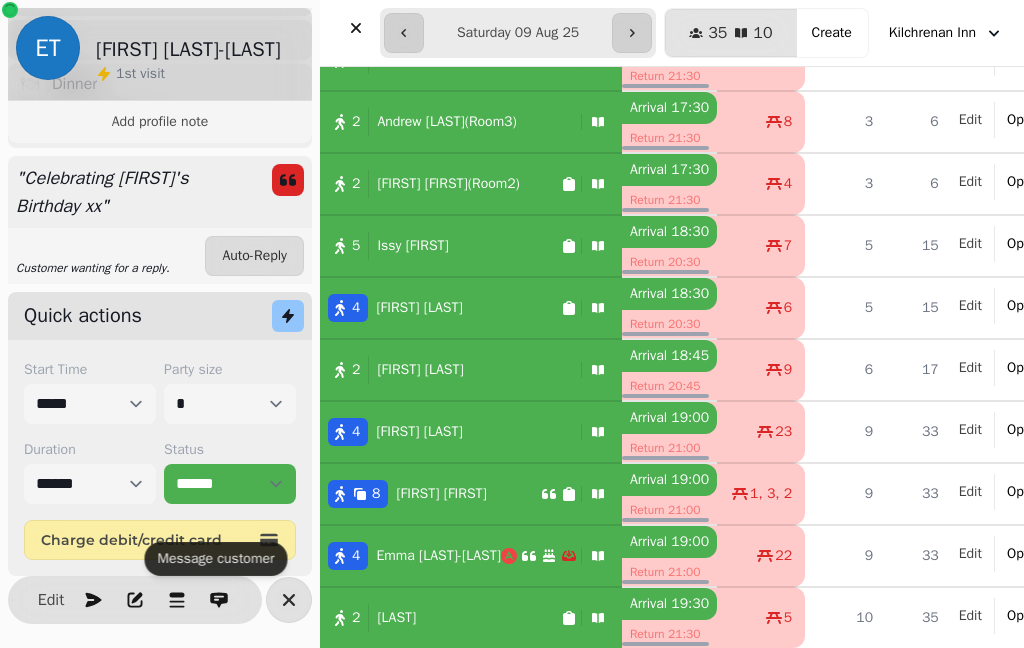 click at bounding box center (356, 28) 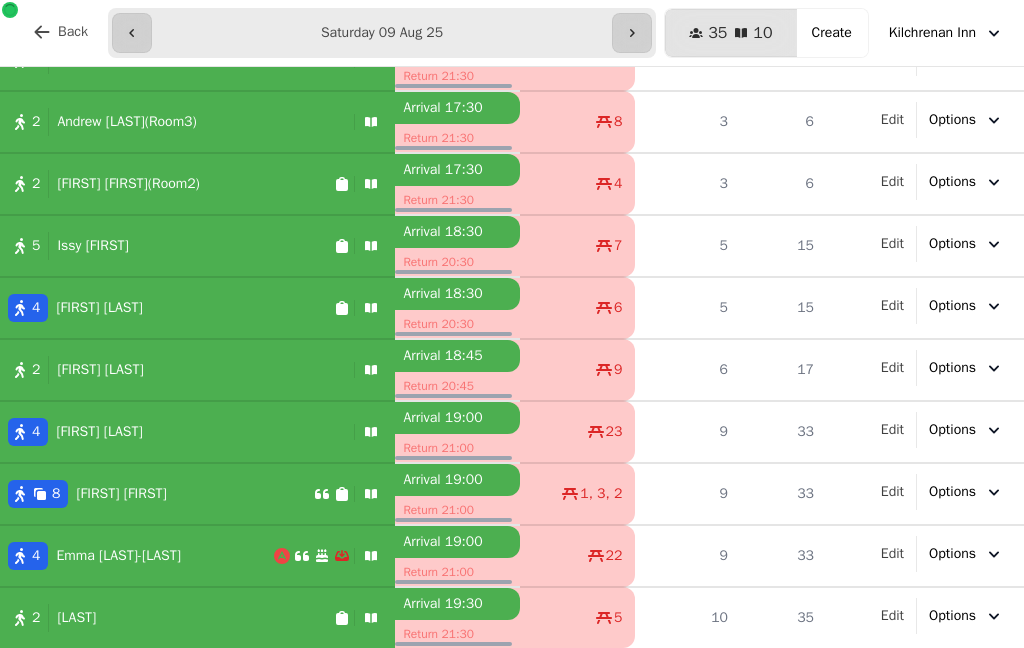 click on "Back" at bounding box center (60, 32) 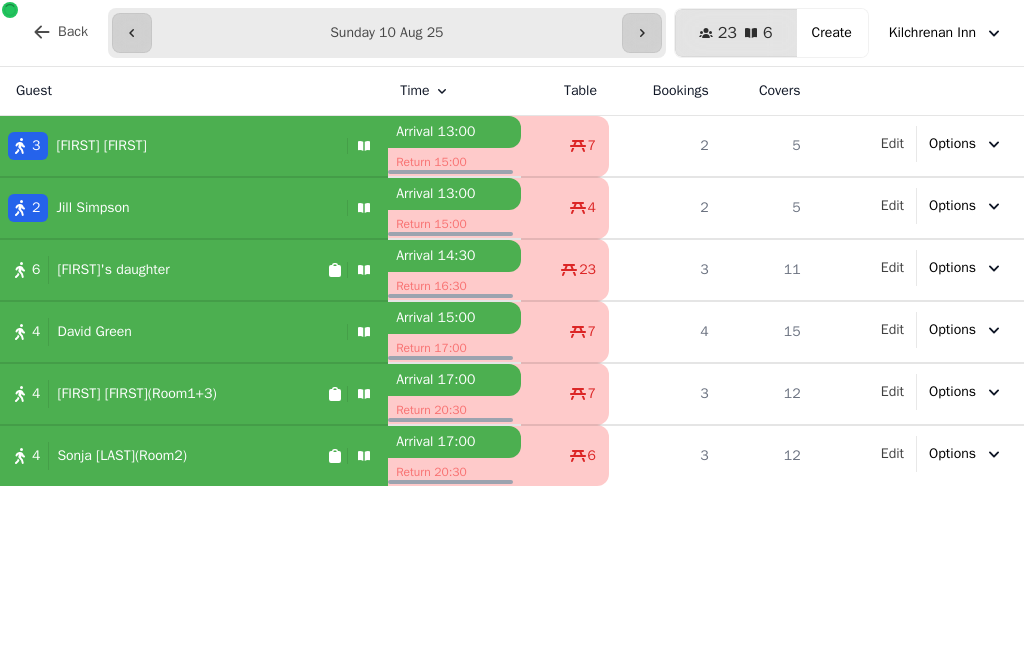 scroll, scrollTop: 0, scrollLeft: 0, axis: both 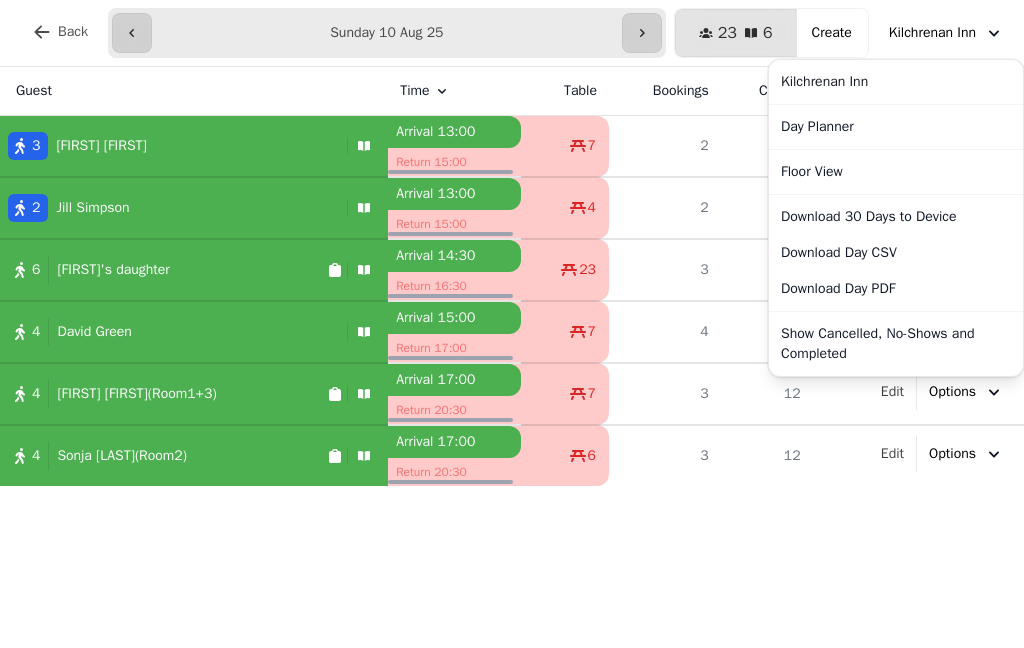 click on "Day Planner" at bounding box center (896, 127) 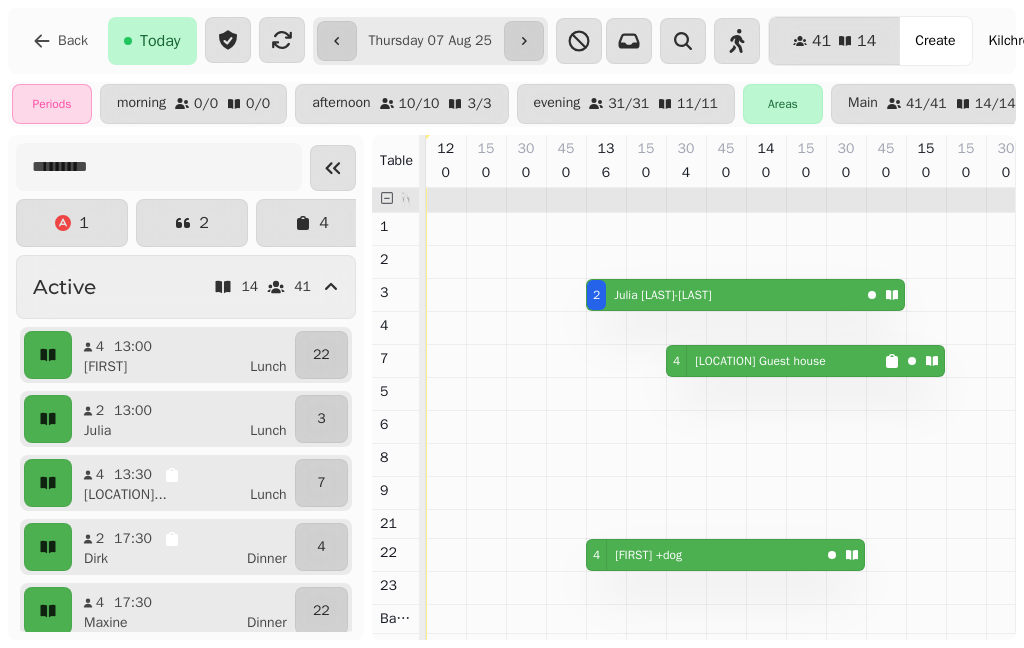 click 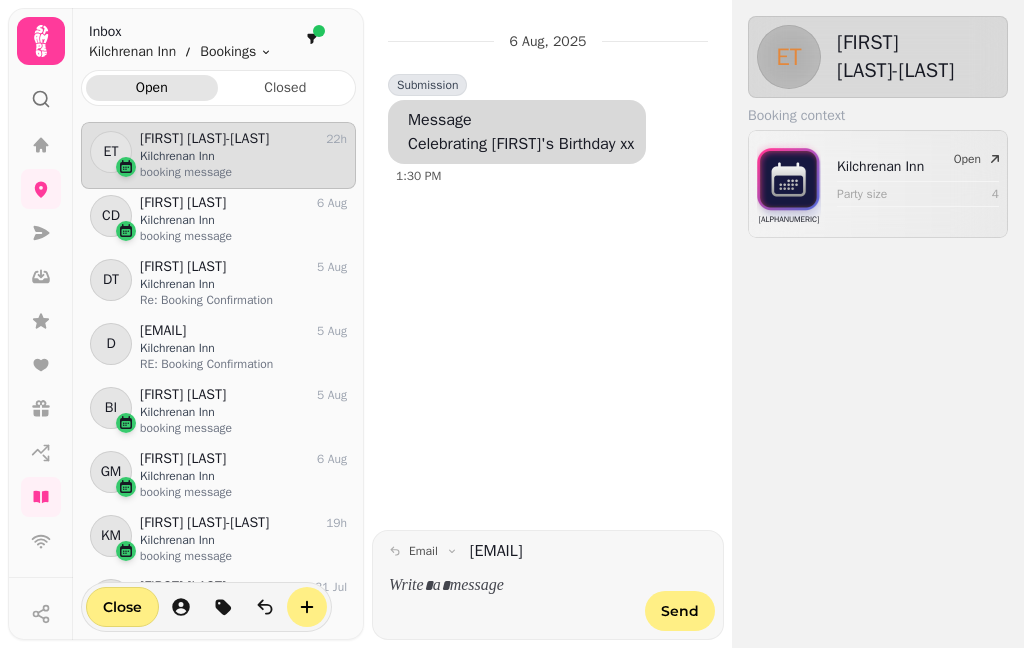 scroll, scrollTop: 1, scrollLeft: 1, axis: both 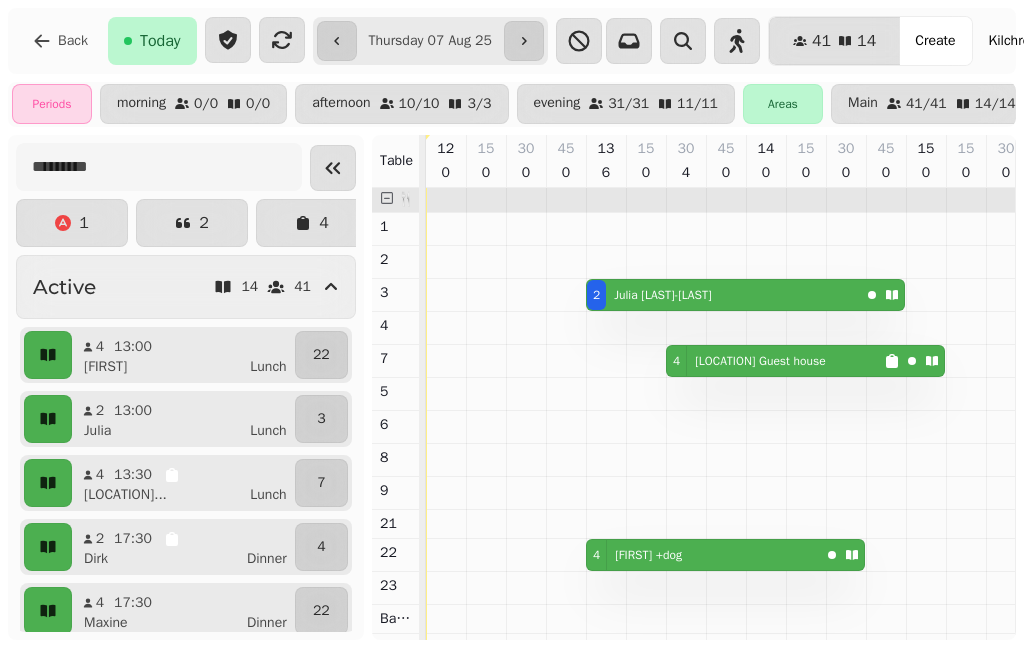 click on "Kilchrenan Inn" at bounding box center [1032, 41] 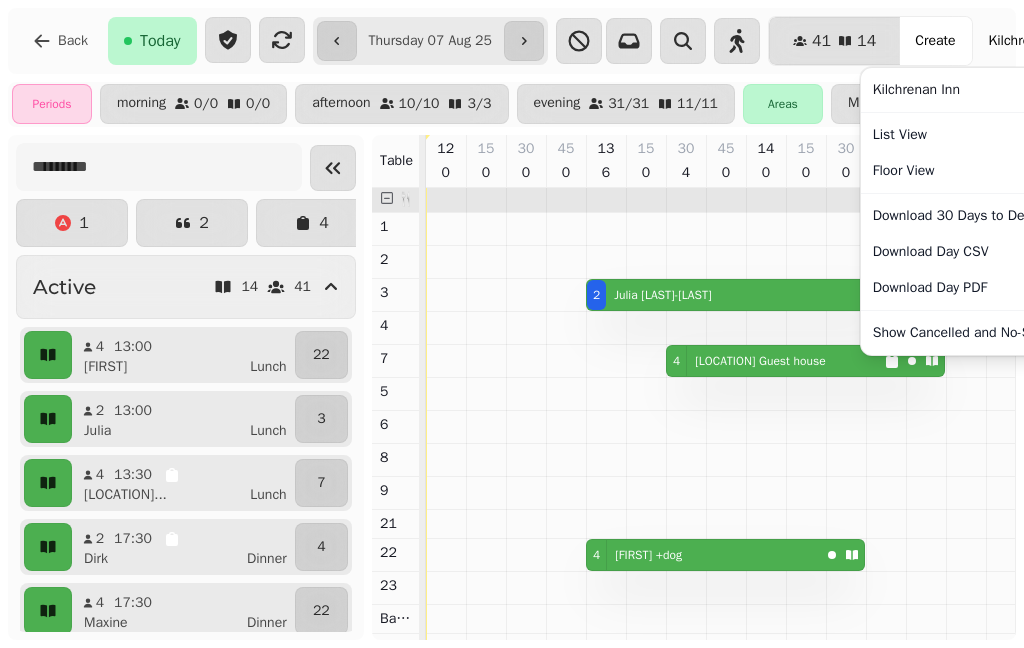 click on "List View" at bounding box center (988, 135) 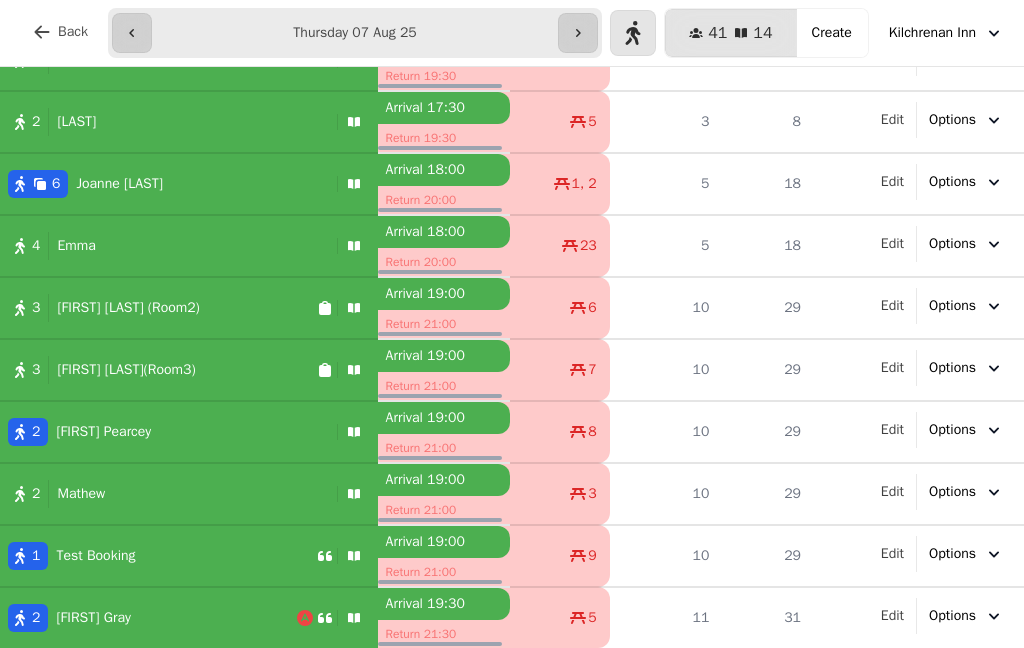 scroll, scrollTop: 334, scrollLeft: 0, axis: vertical 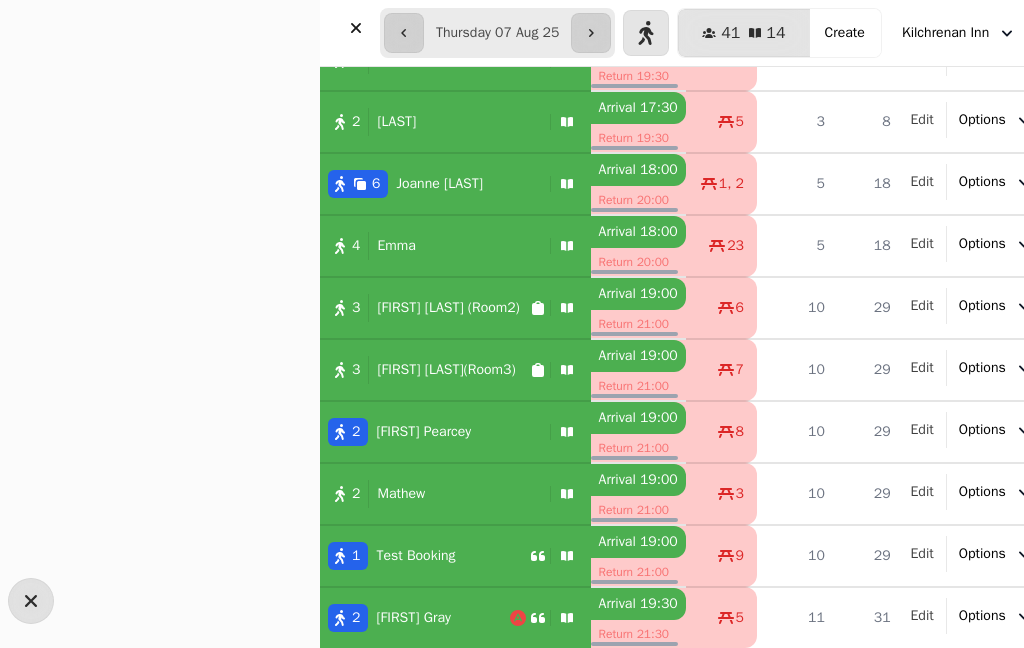 select on "**********" 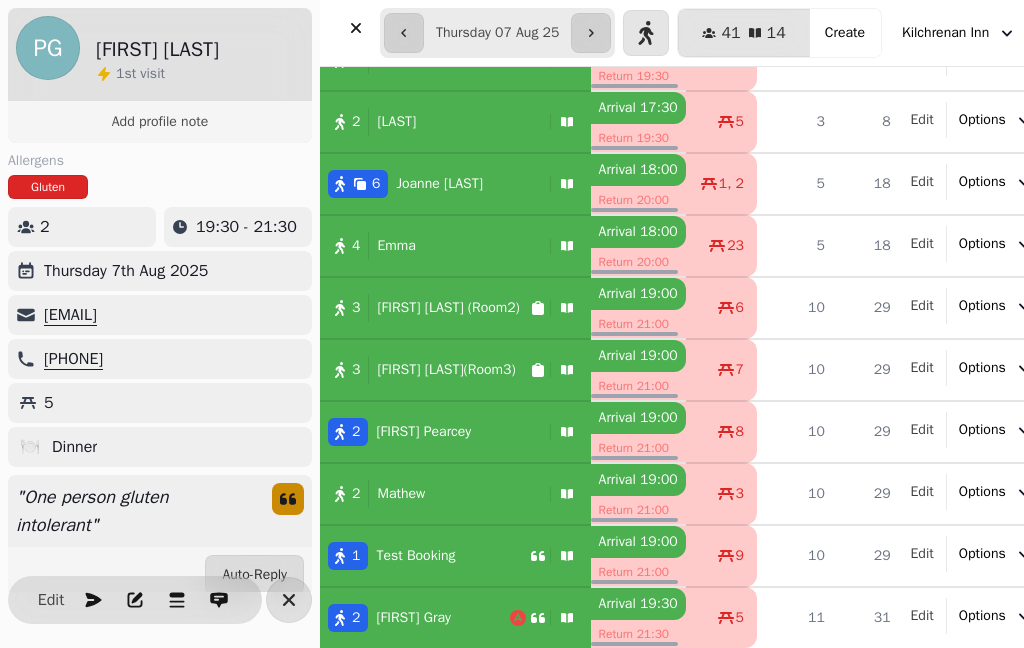 scroll, scrollTop: 0, scrollLeft: 0, axis: both 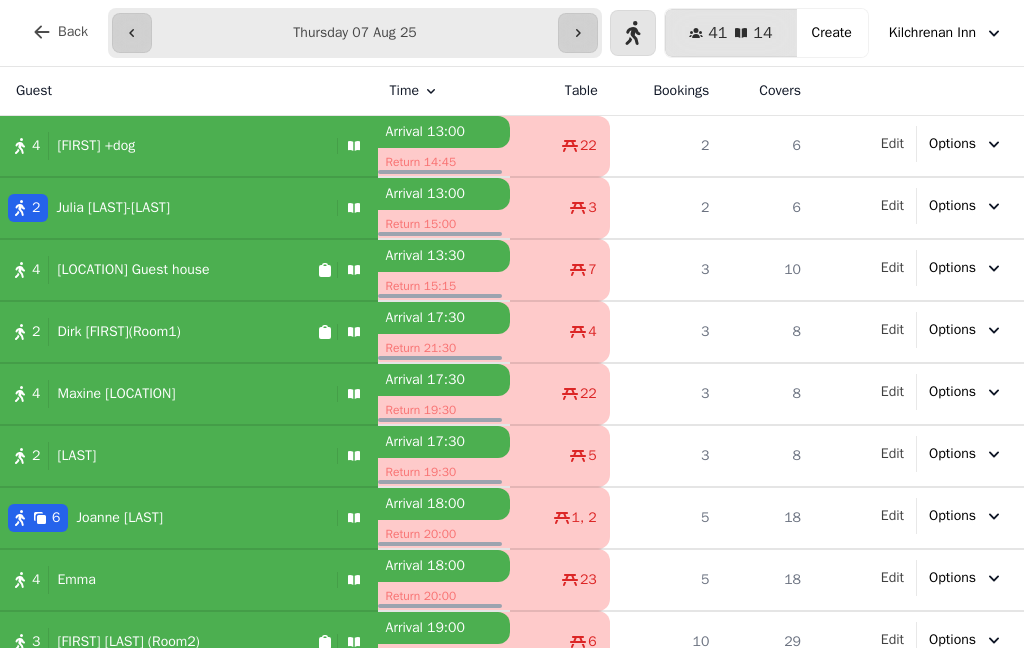 click on "4 [STREET] [LOCATION]" at bounding box center [158, 270] 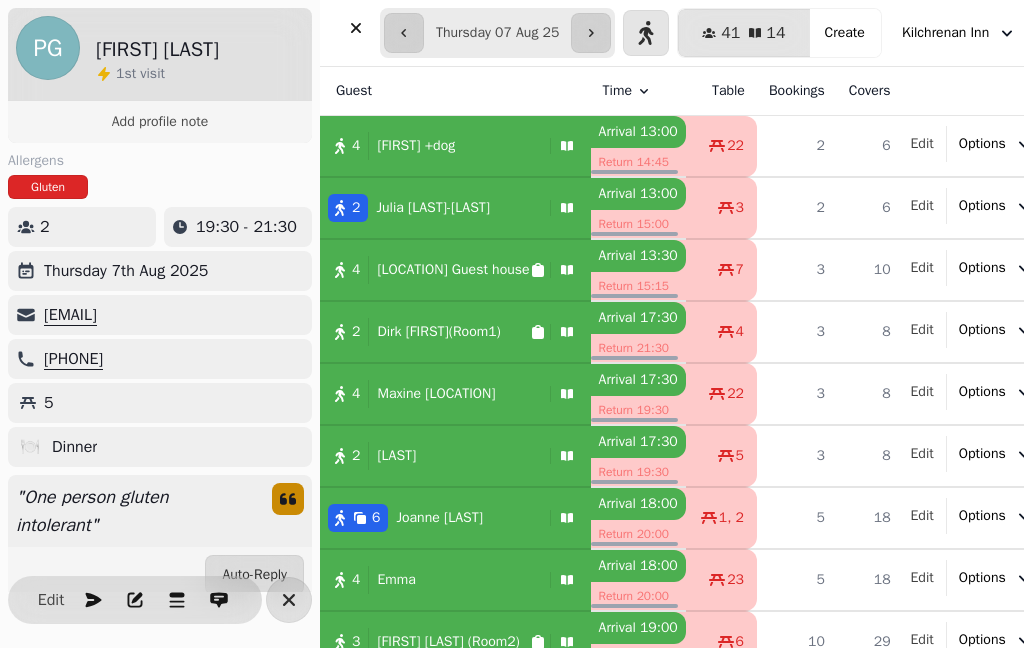 select on "**********" 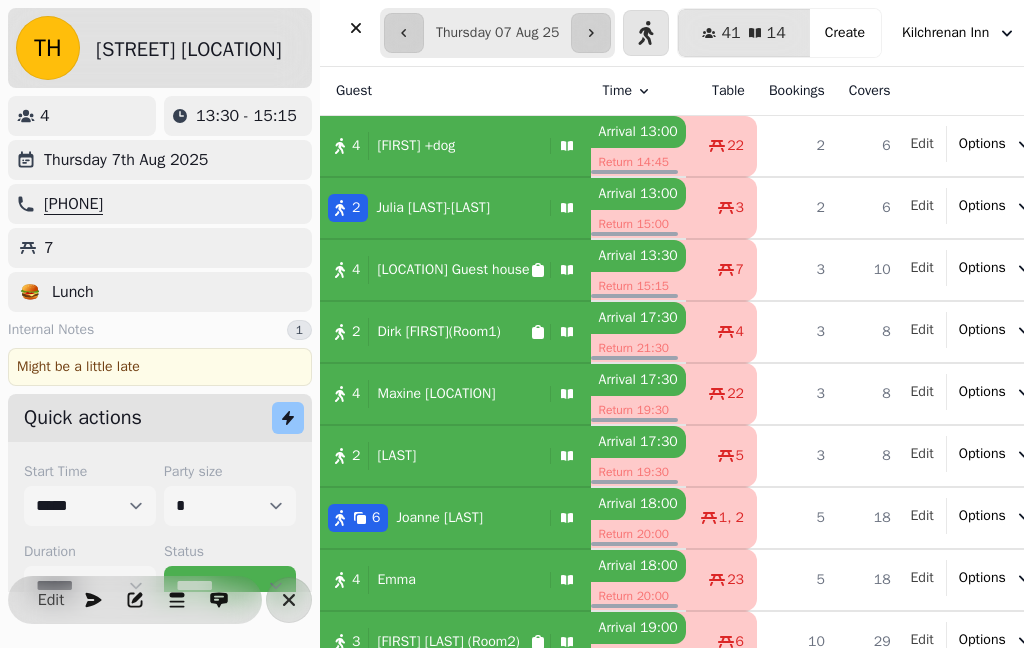 click 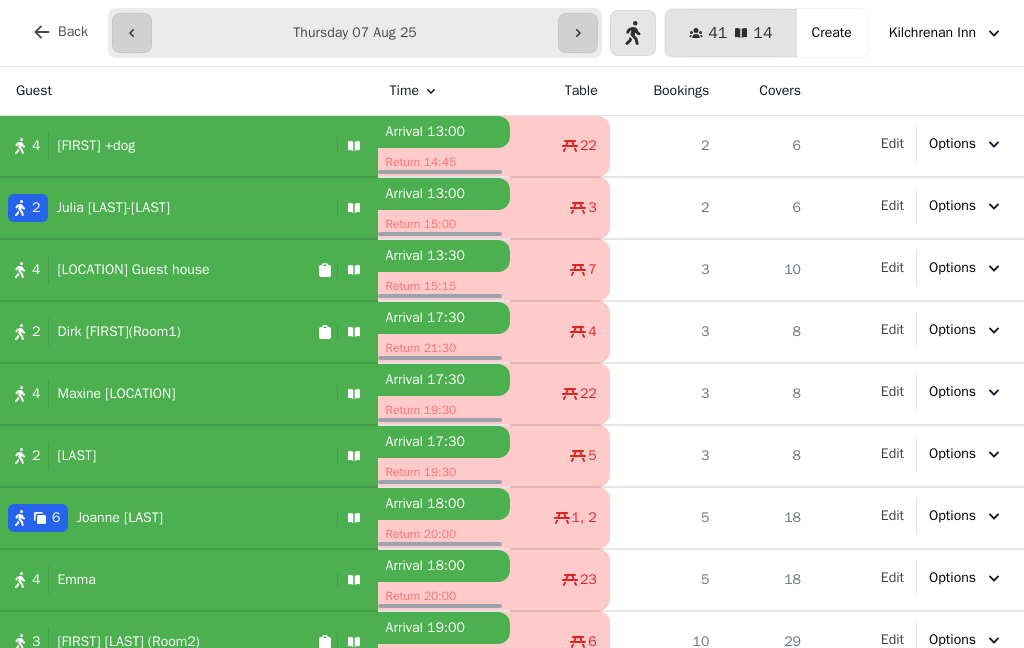 scroll, scrollTop: 0, scrollLeft: 0, axis: both 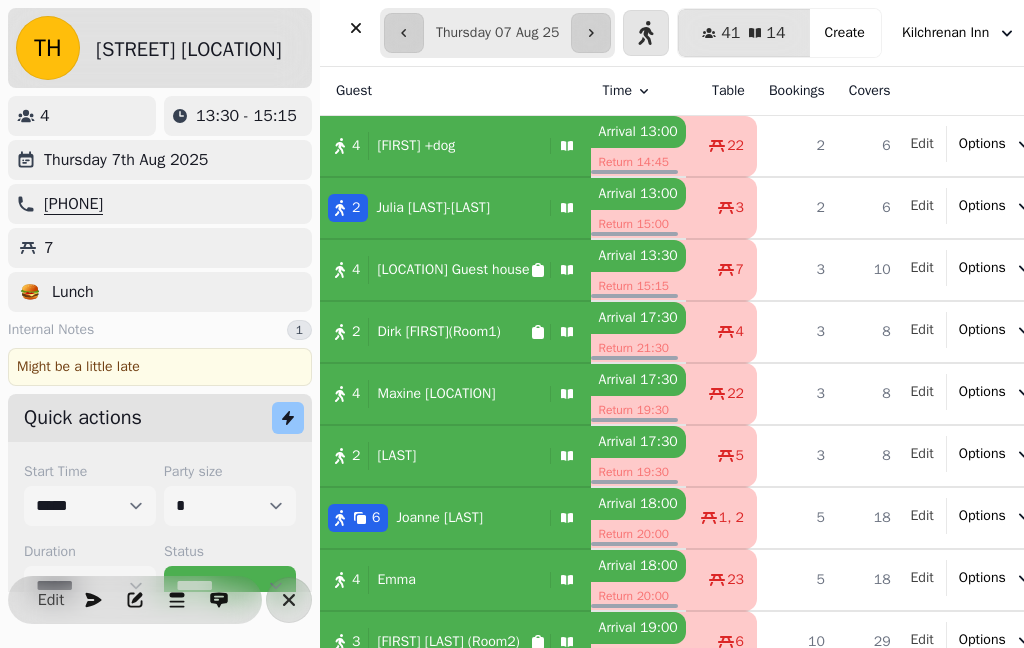 select on "**********" 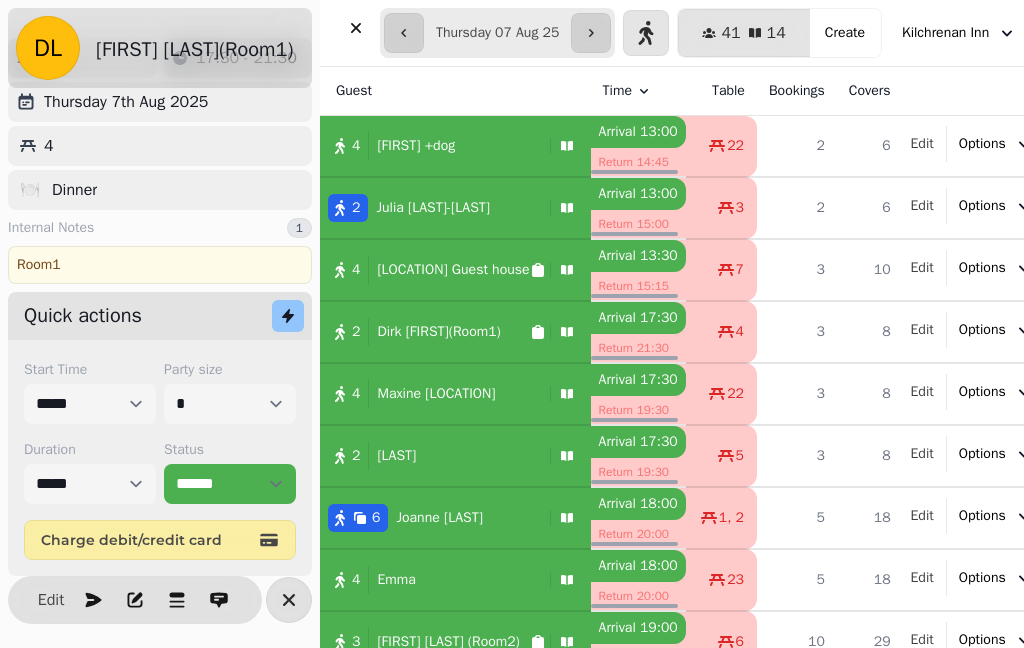scroll, scrollTop: 58, scrollLeft: 0, axis: vertical 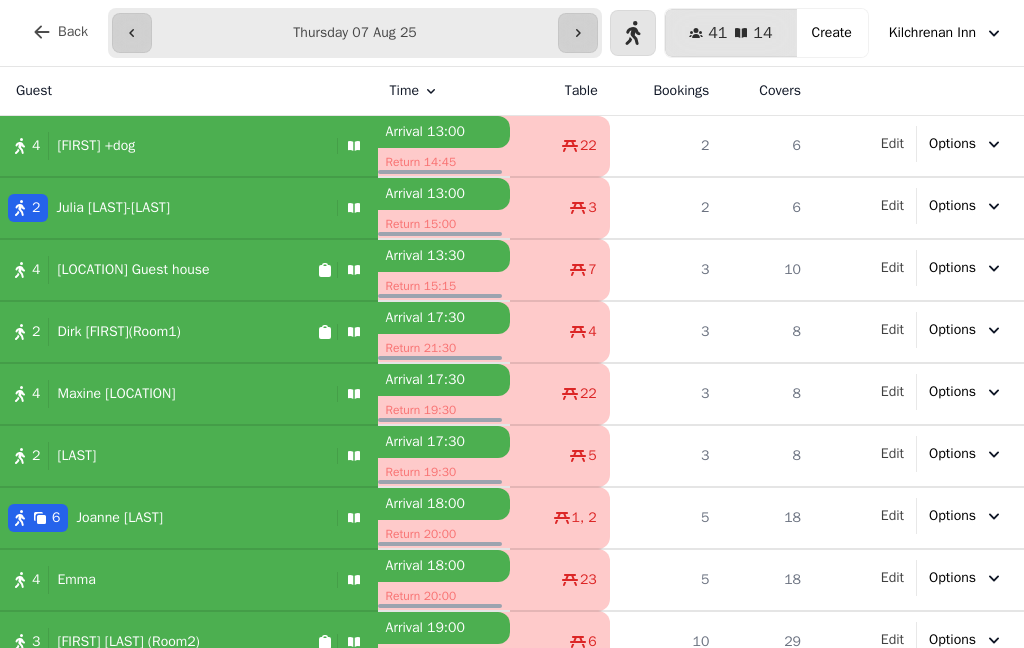 click 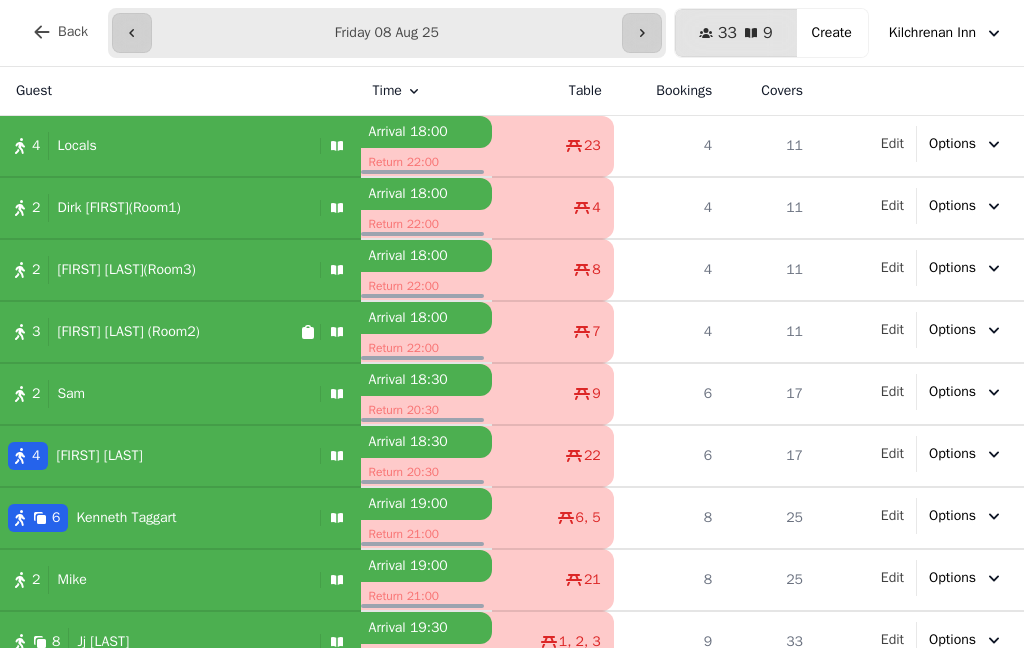 scroll, scrollTop: 0, scrollLeft: 0, axis: both 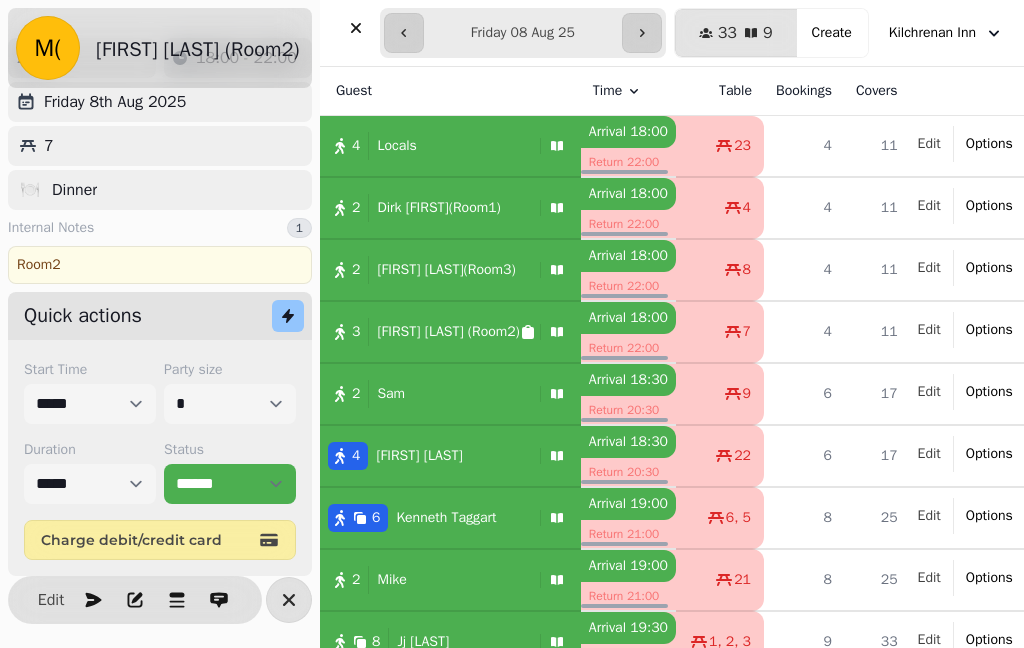 click 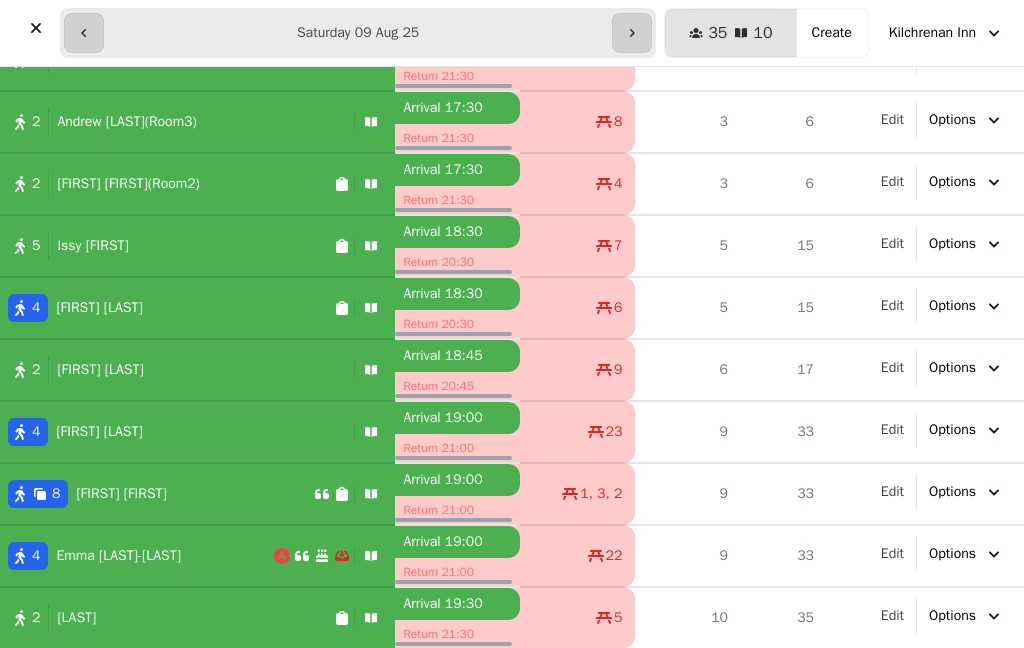 scroll, scrollTop: 86, scrollLeft: 0, axis: vertical 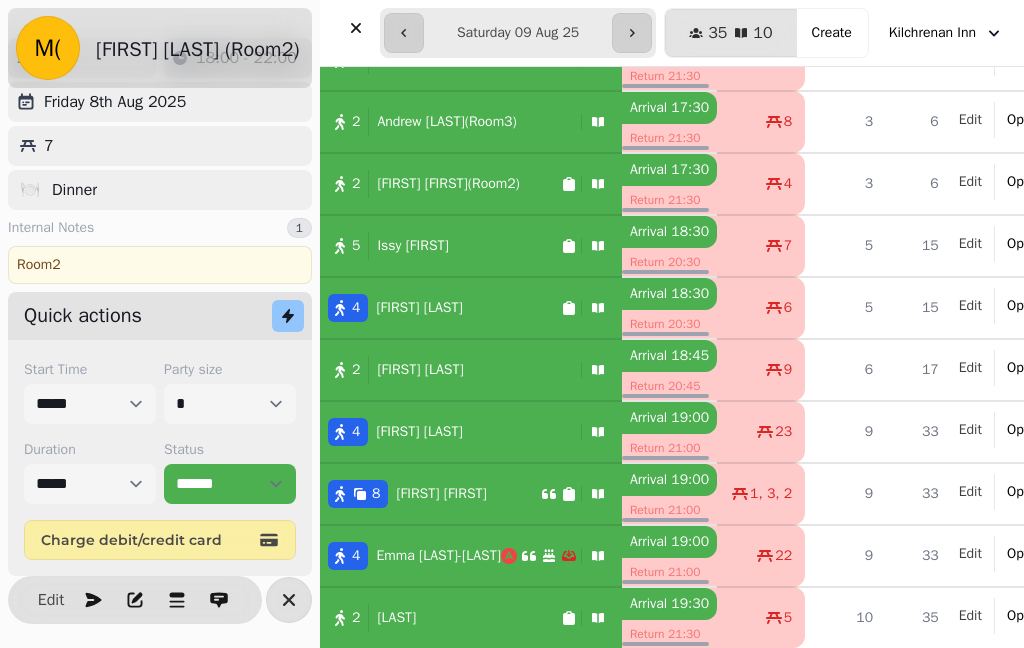 select on "*" 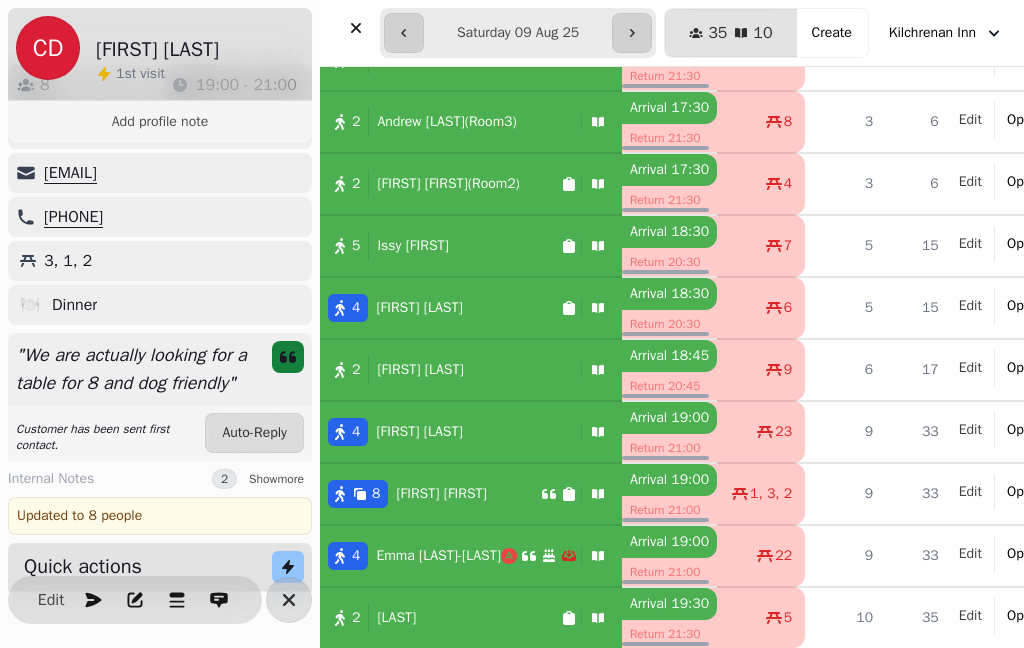 click 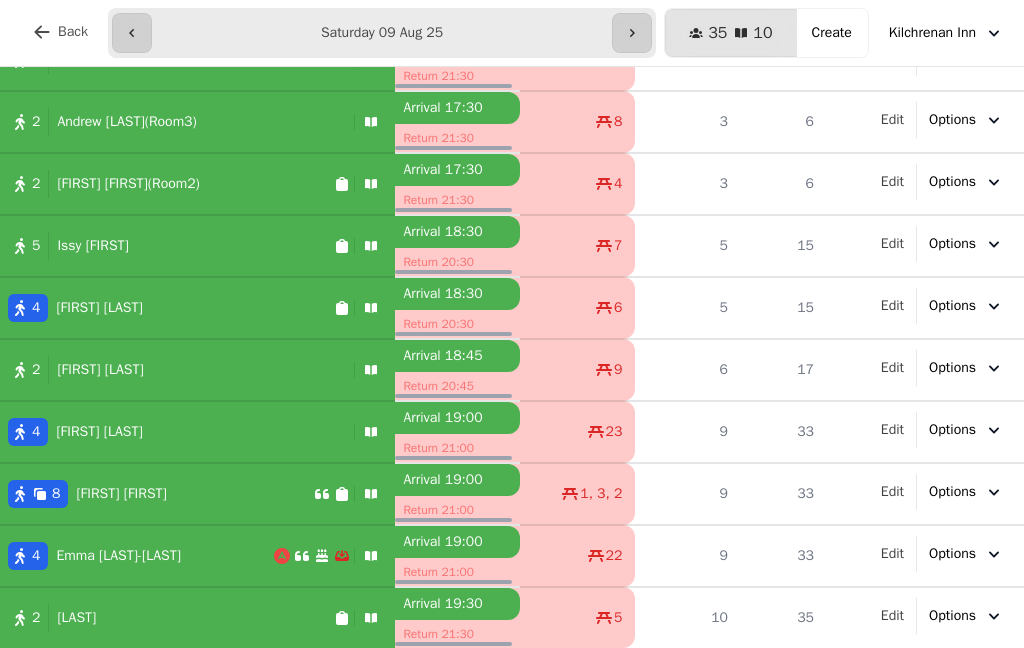 scroll, scrollTop: 86, scrollLeft: 0, axis: vertical 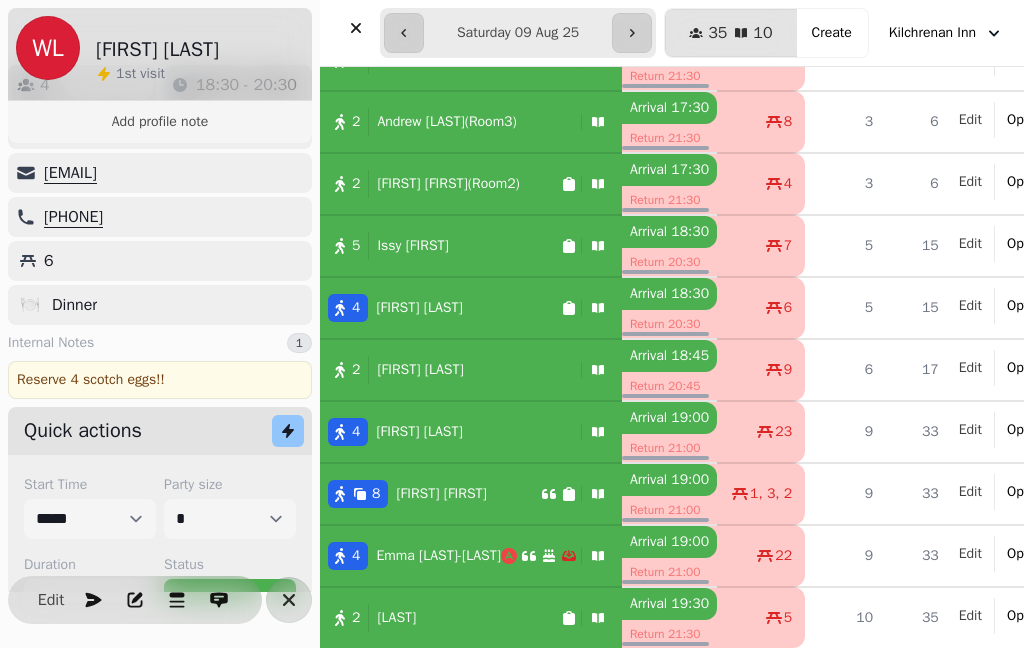 click 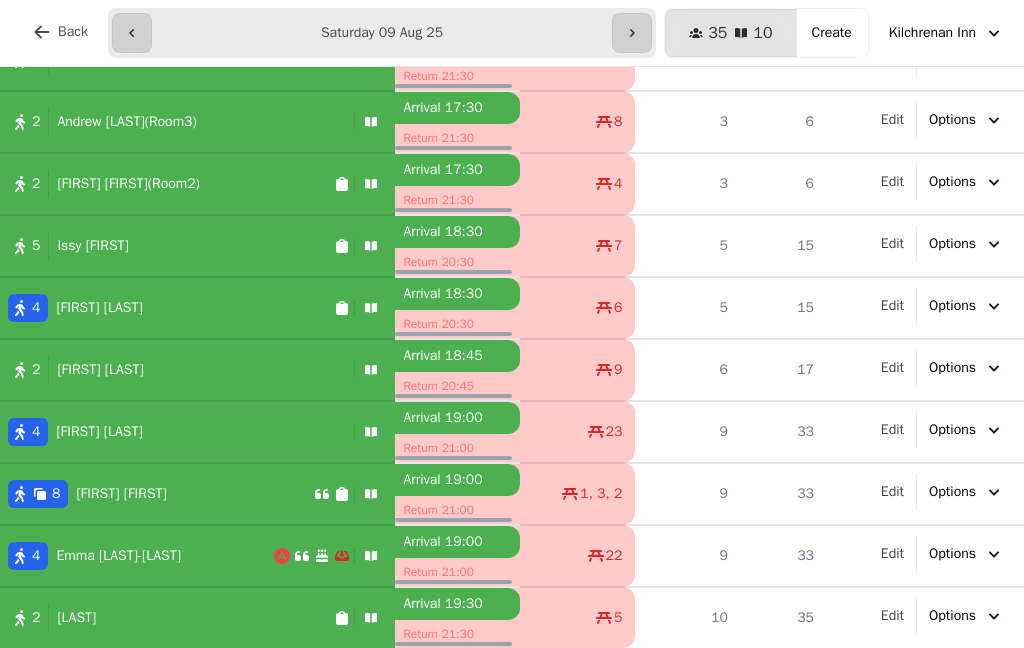 click on "5 [FIRST] [FIRST]" at bounding box center [167, 246] 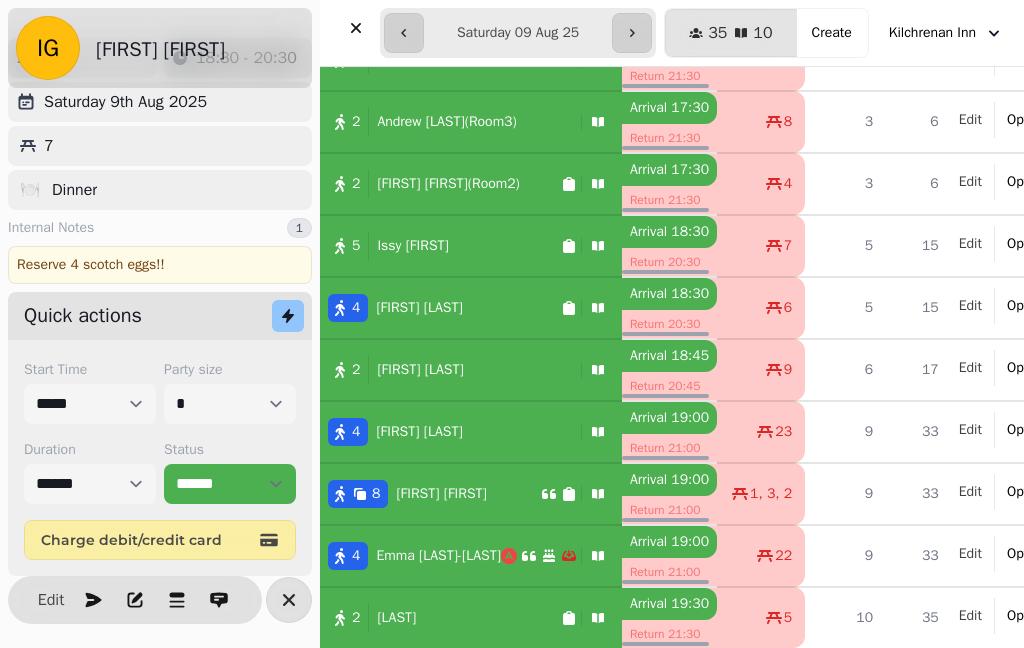 scroll, scrollTop: 58, scrollLeft: 0, axis: vertical 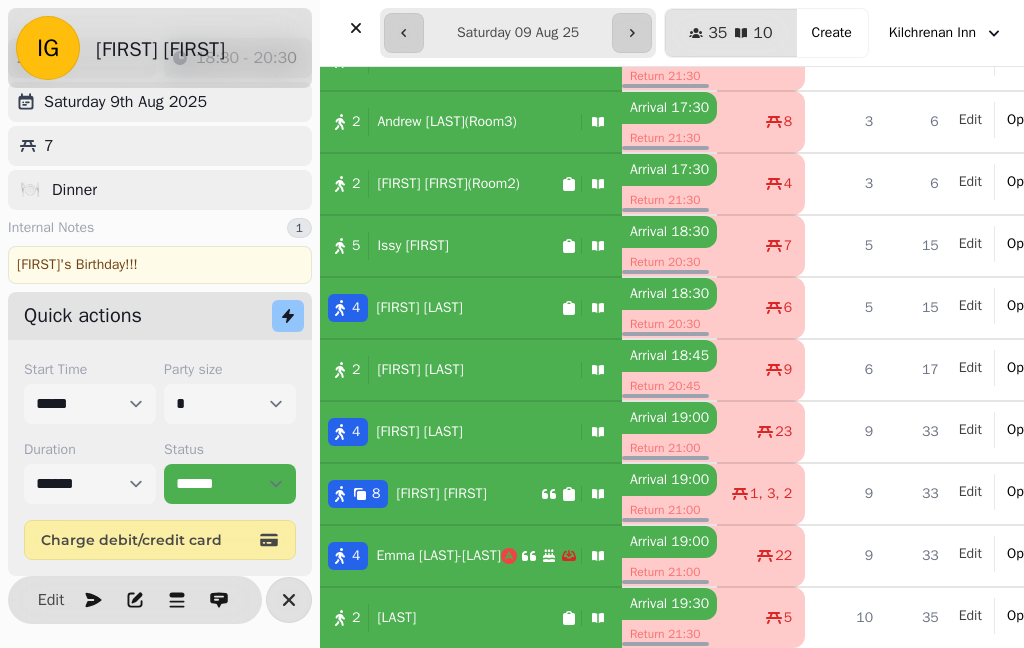 click at bounding box center [356, 28] 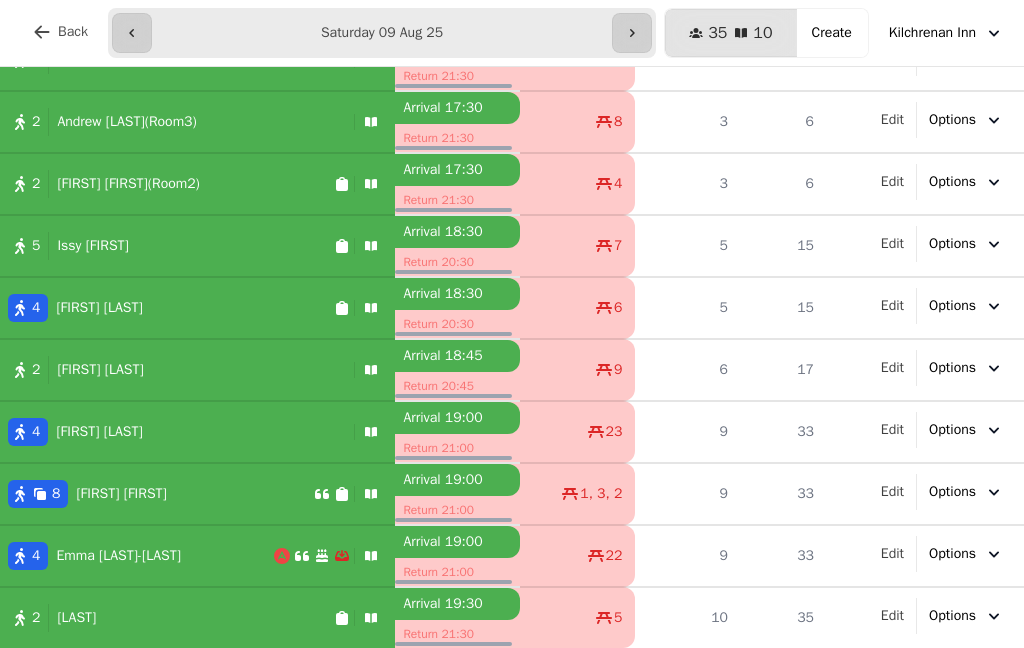 click on "2 [FIRST] (Room2)" at bounding box center (167, 184) 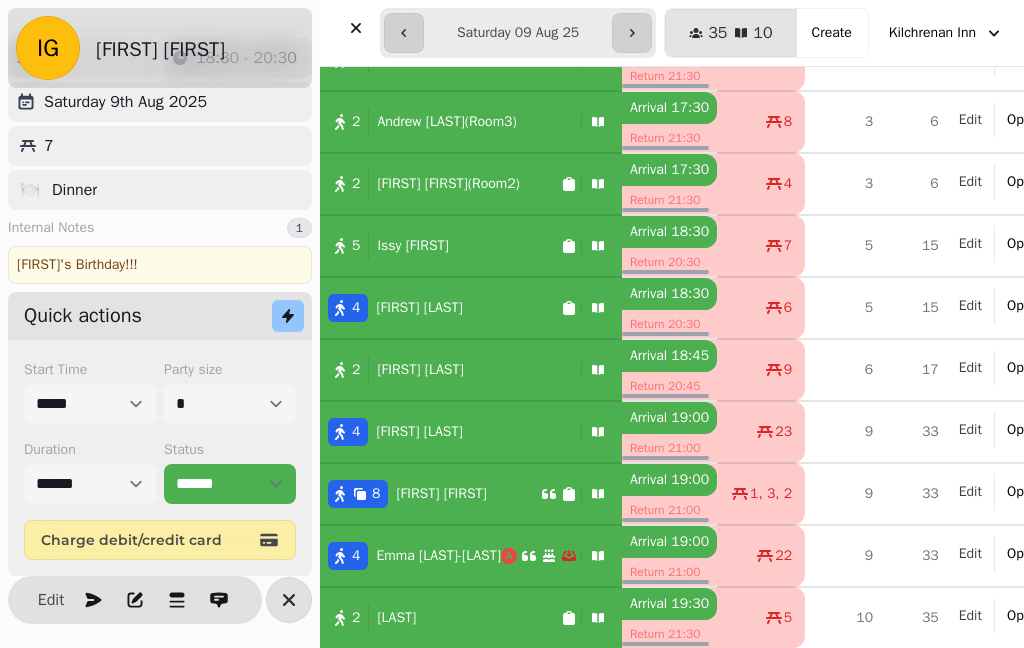 select on "*" 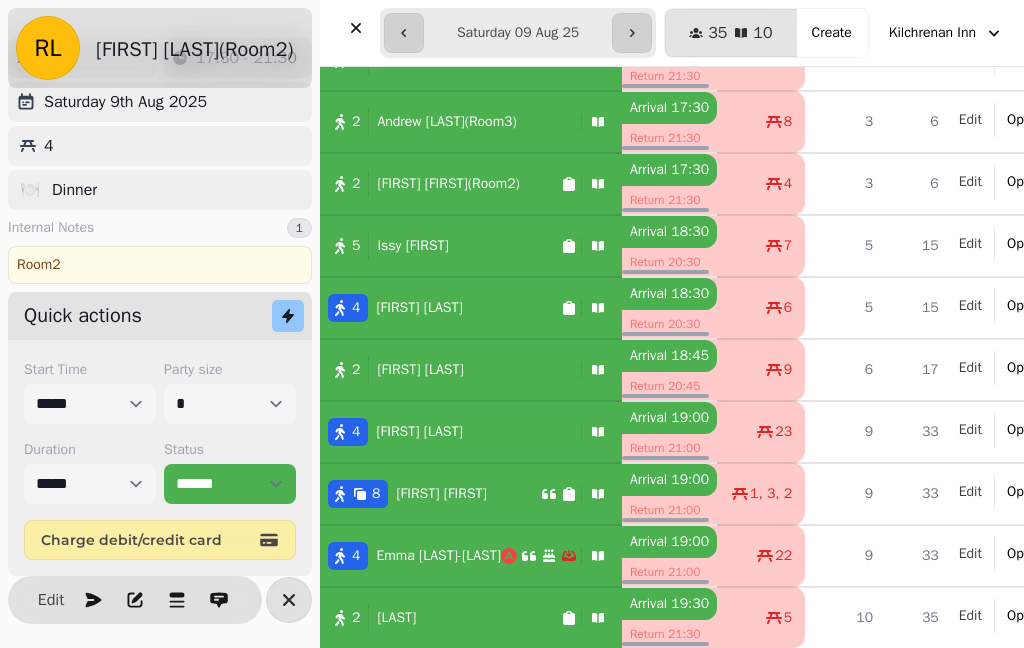 click 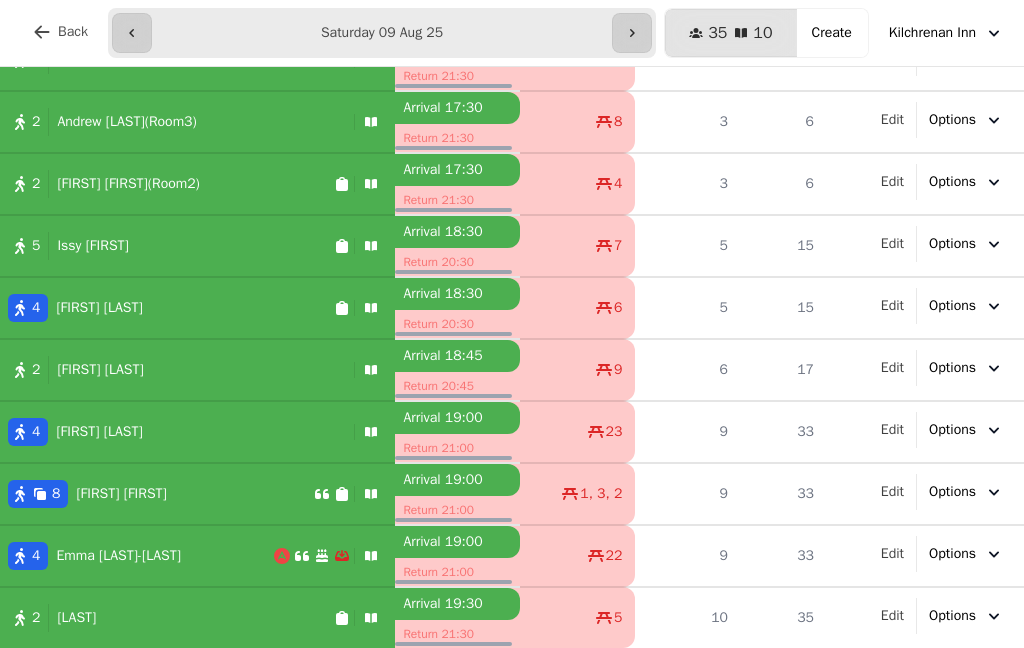 scroll, scrollTop: 86, scrollLeft: 0, axis: vertical 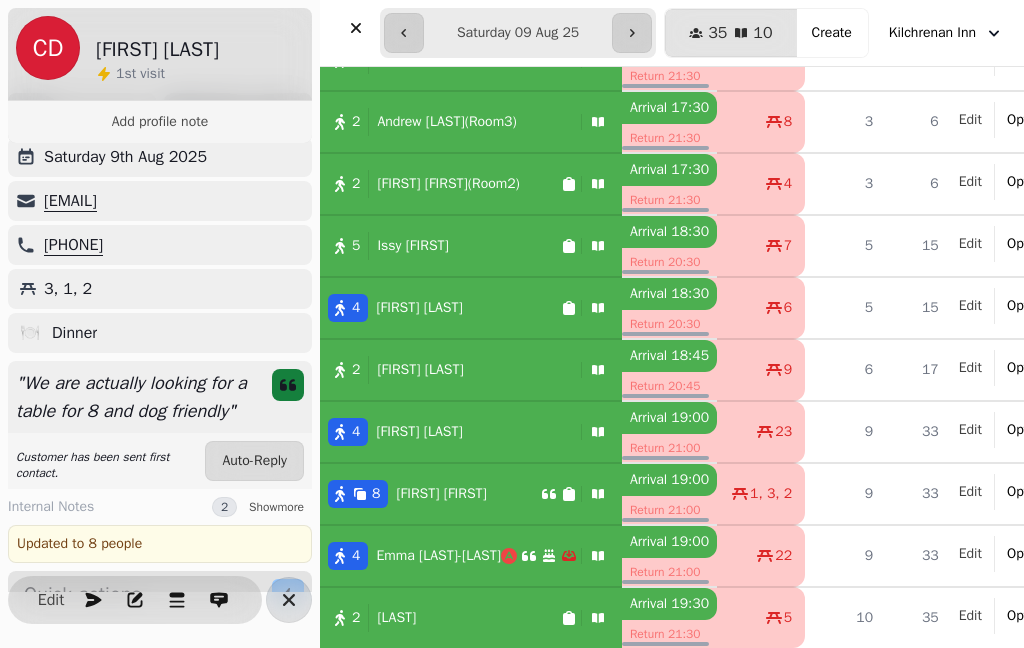 click 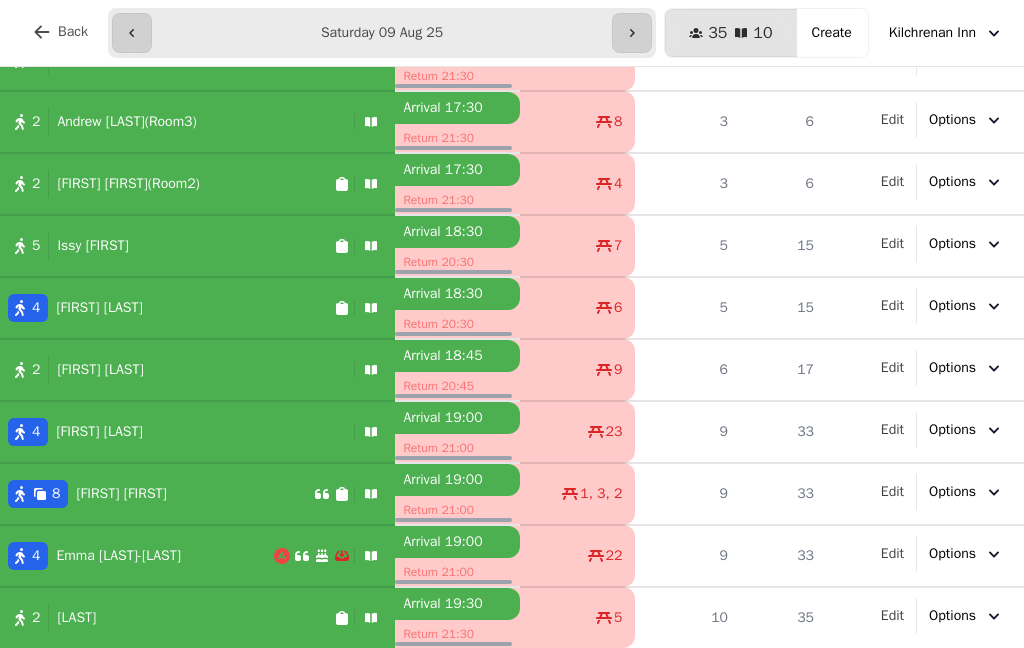 click at bounding box center (132, 33) 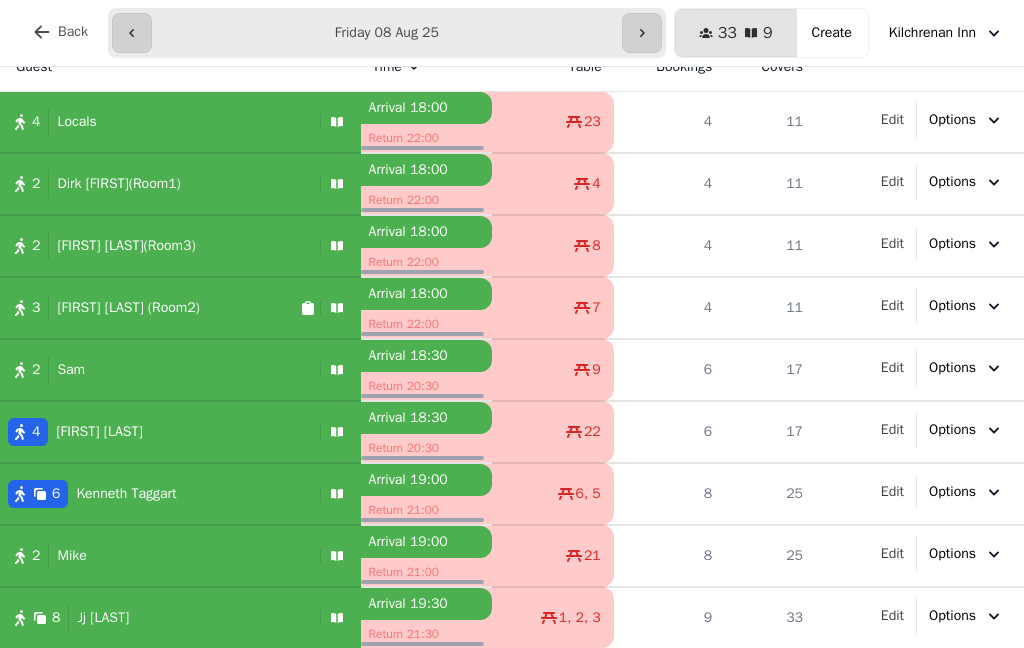 scroll, scrollTop: 24, scrollLeft: 0, axis: vertical 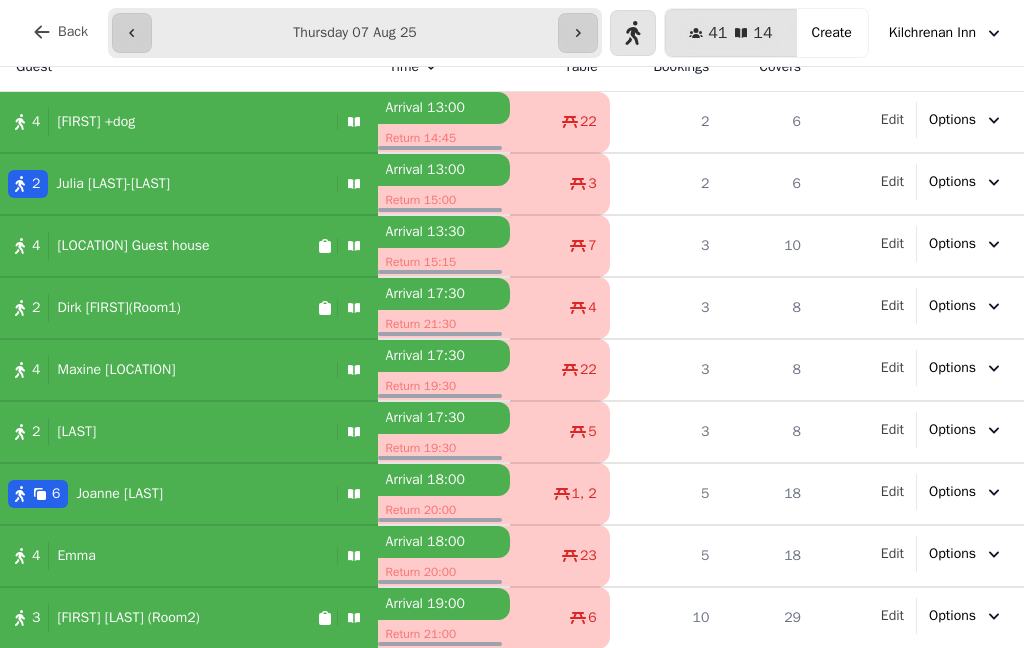 click on "Back" at bounding box center [73, 32] 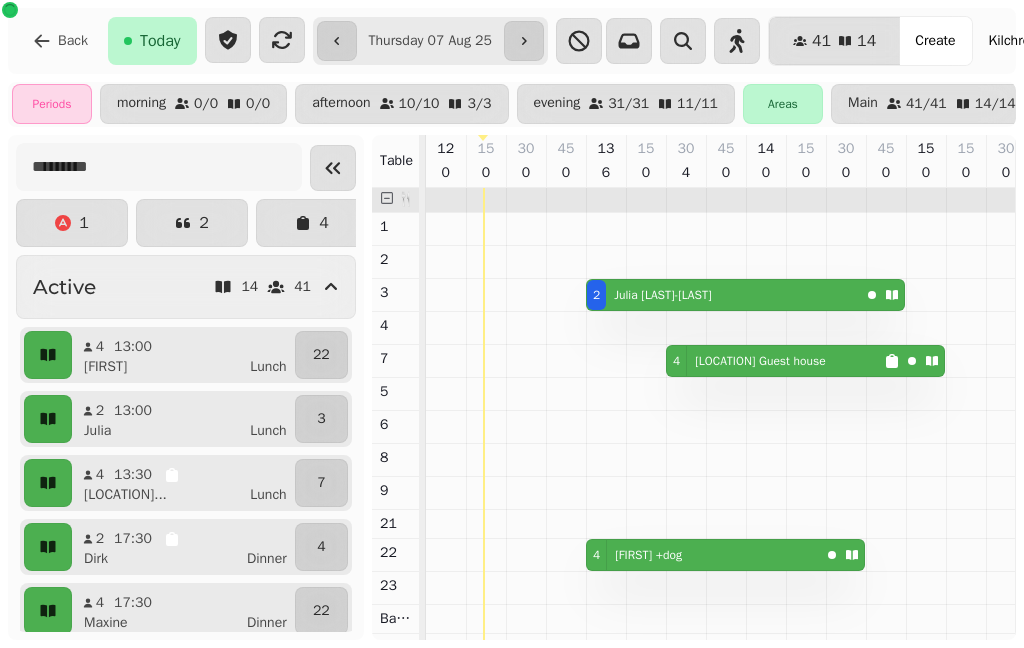 scroll, scrollTop: 0, scrollLeft: 61, axis: horizontal 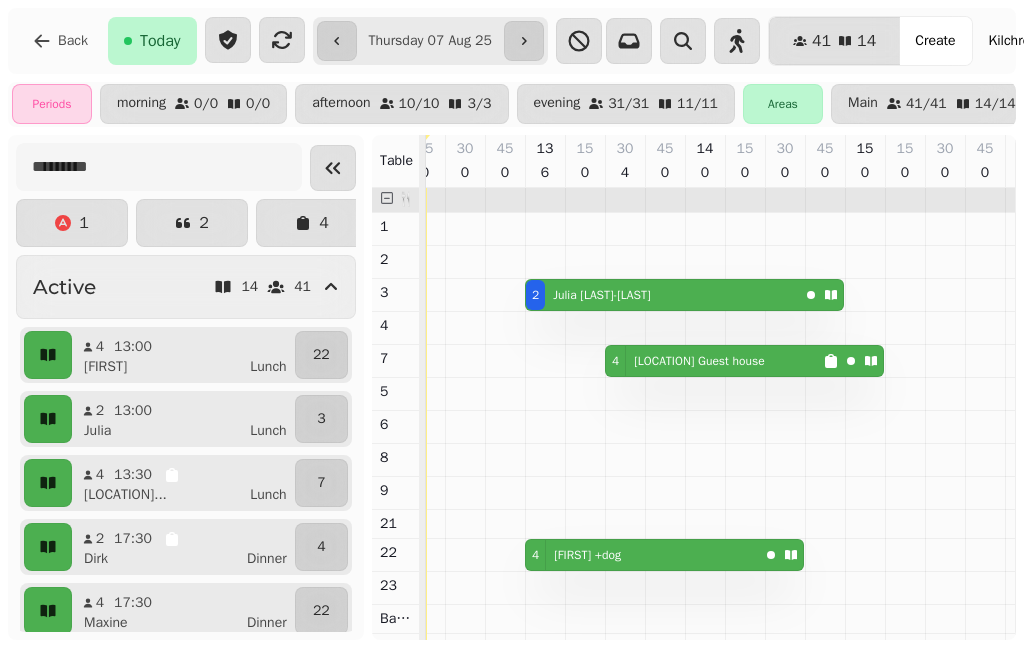click 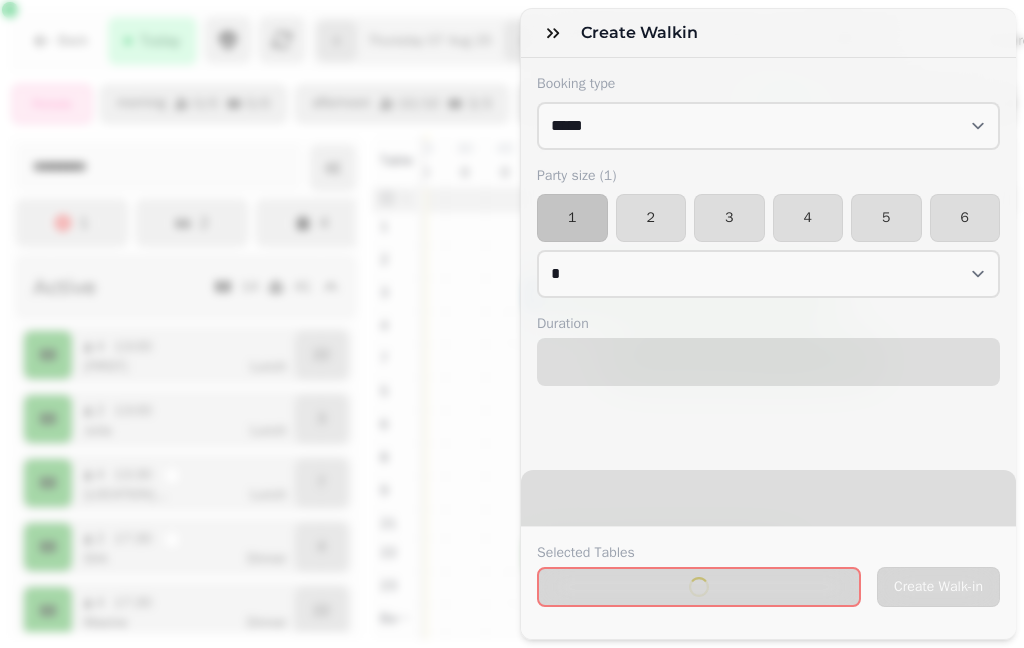 select on "****" 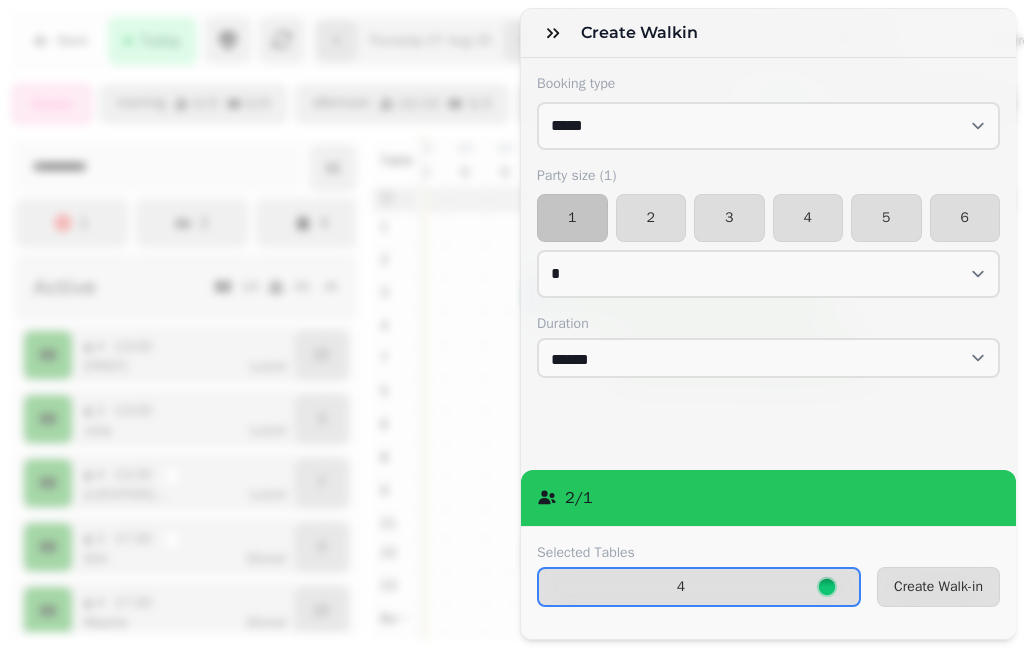 click on "Create Walk-in" at bounding box center (938, 587) 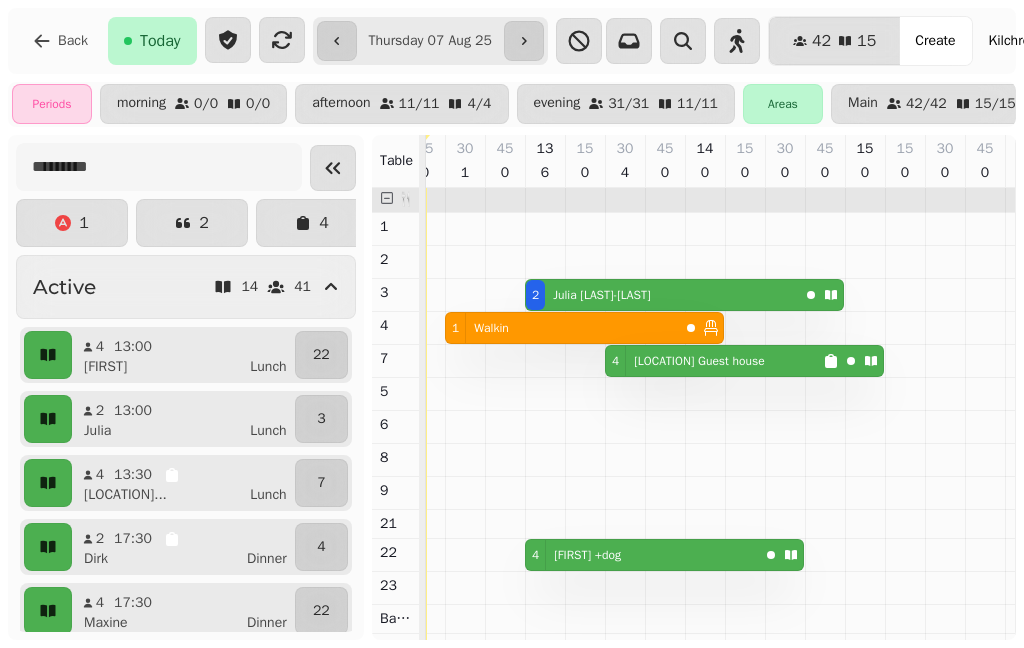 click 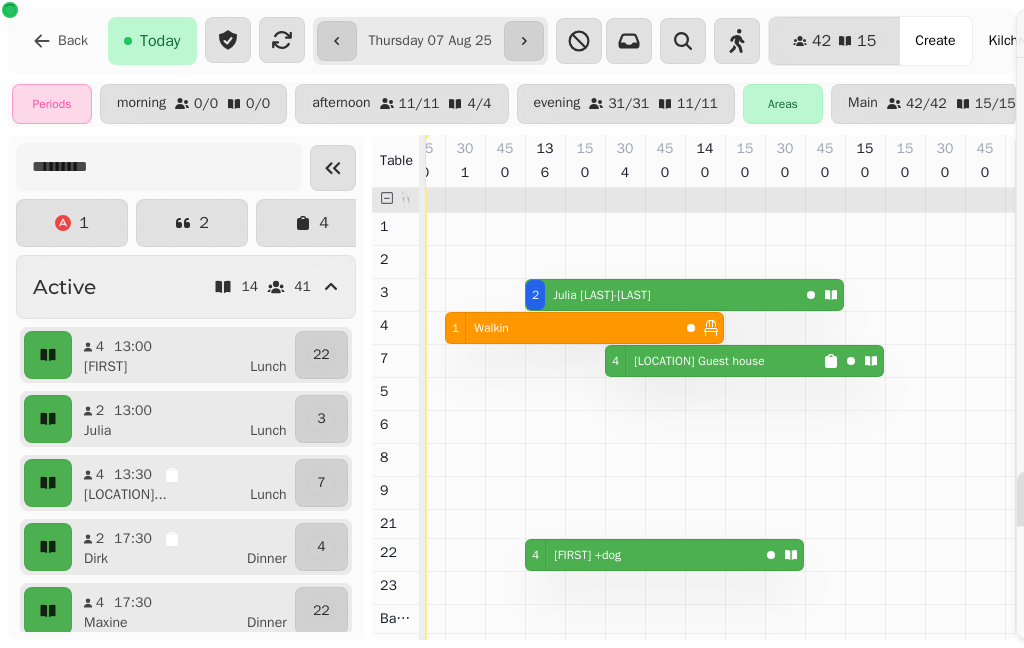 select on "****" 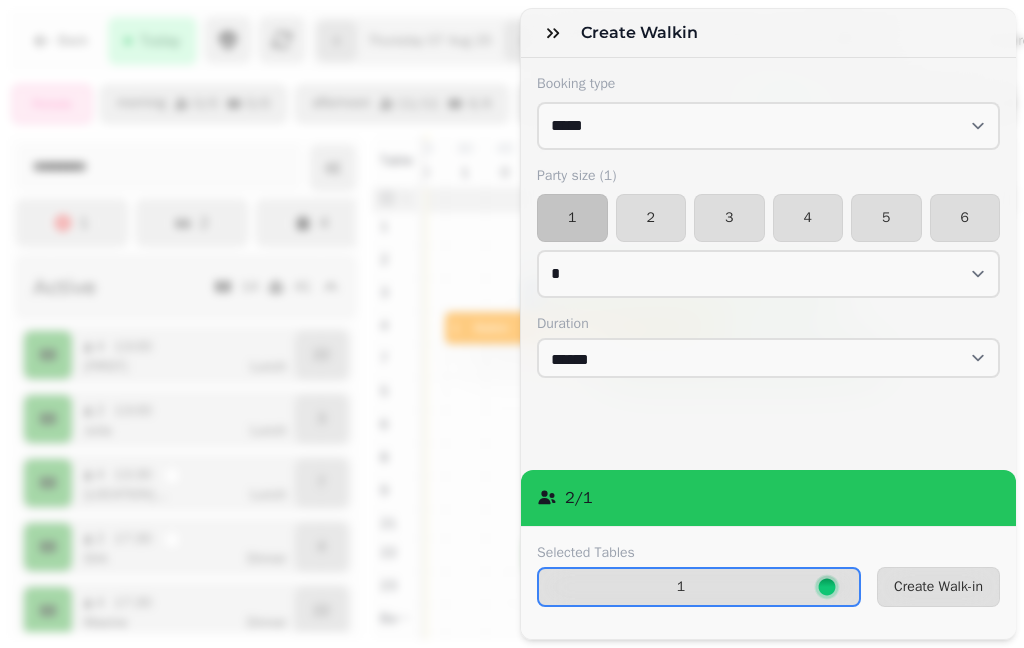 click on "Create Walk-in" at bounding box center (938, 587) 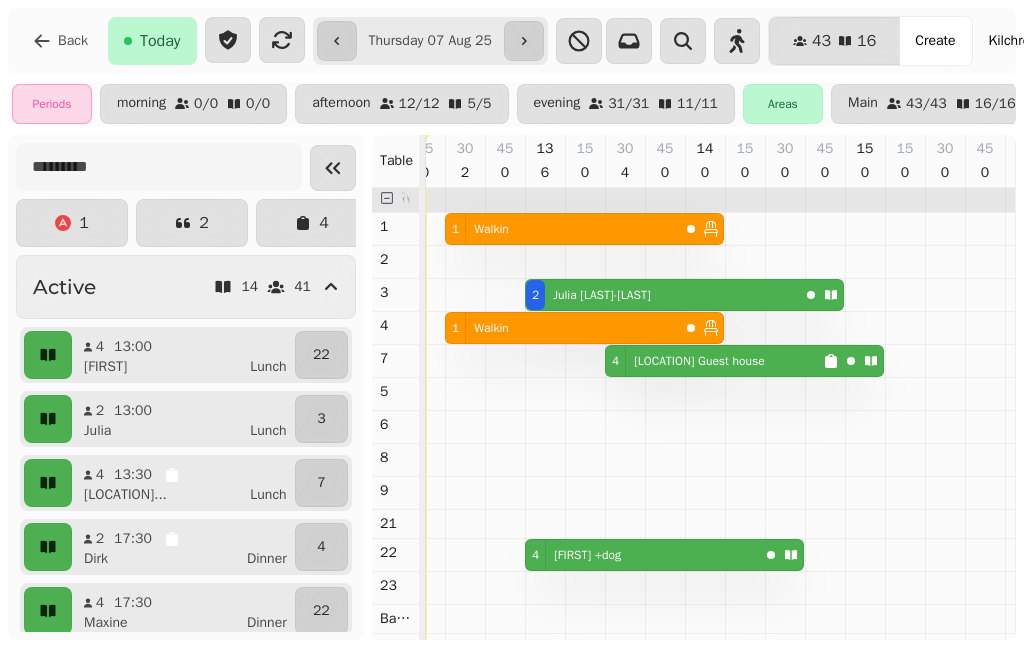 click on "Walkin" at bounding box center (491, 328) 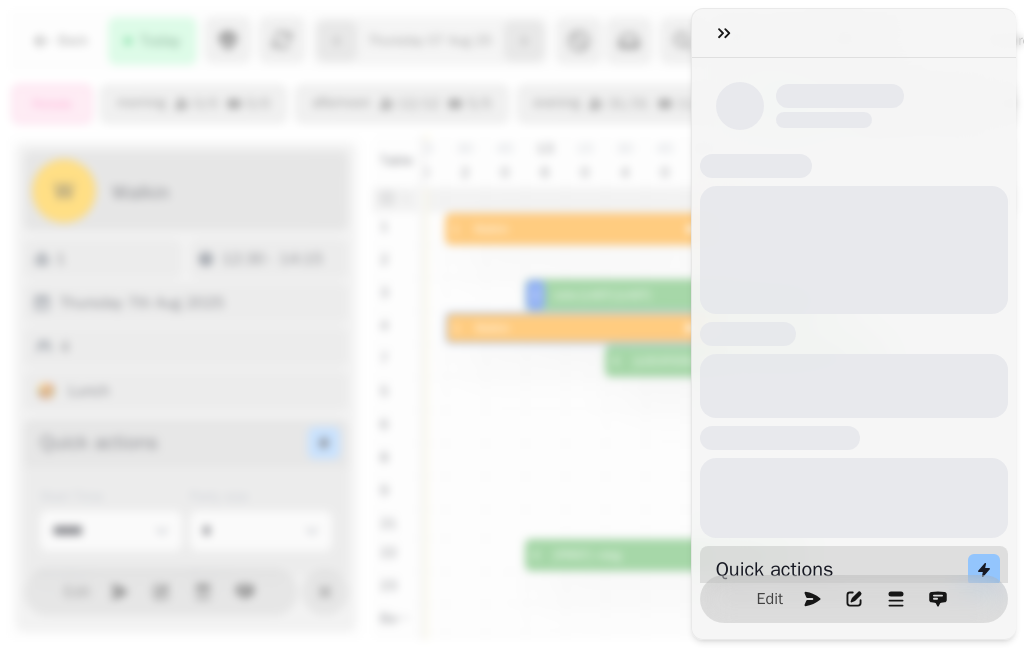 scroll, scrollTop: 0, scrollLeft: 67, axis: horizontal 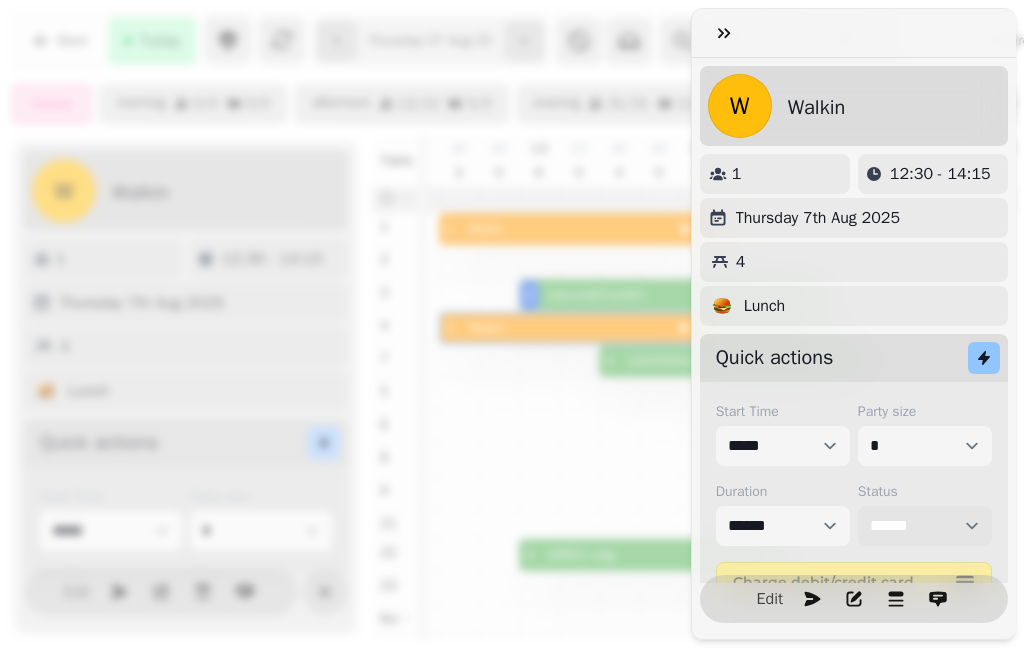 click on "**********" at bounding box center (925, 526) 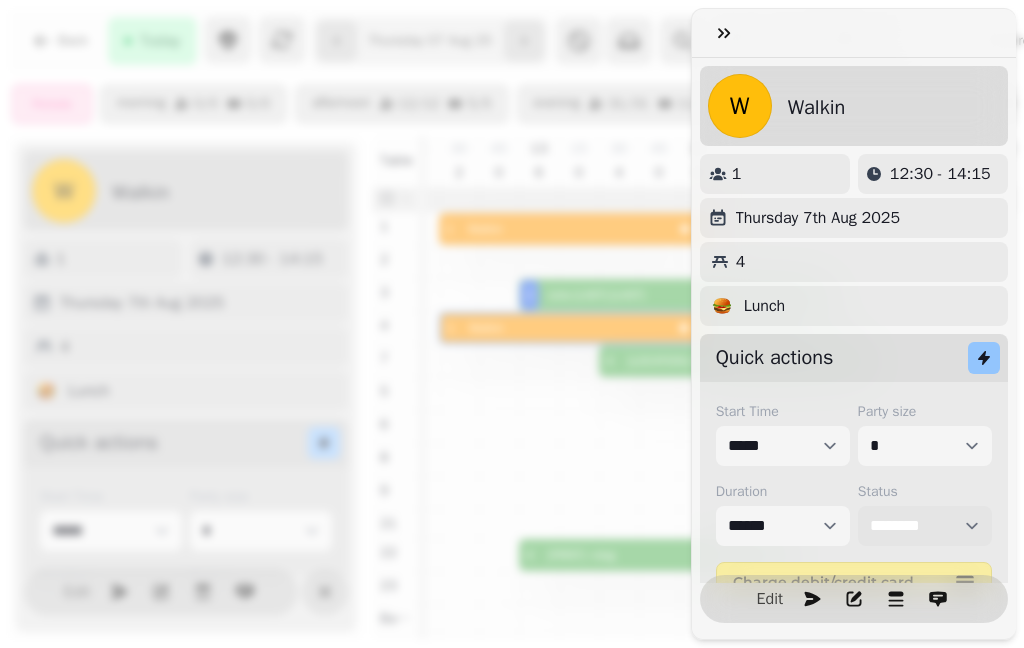 select on "********" 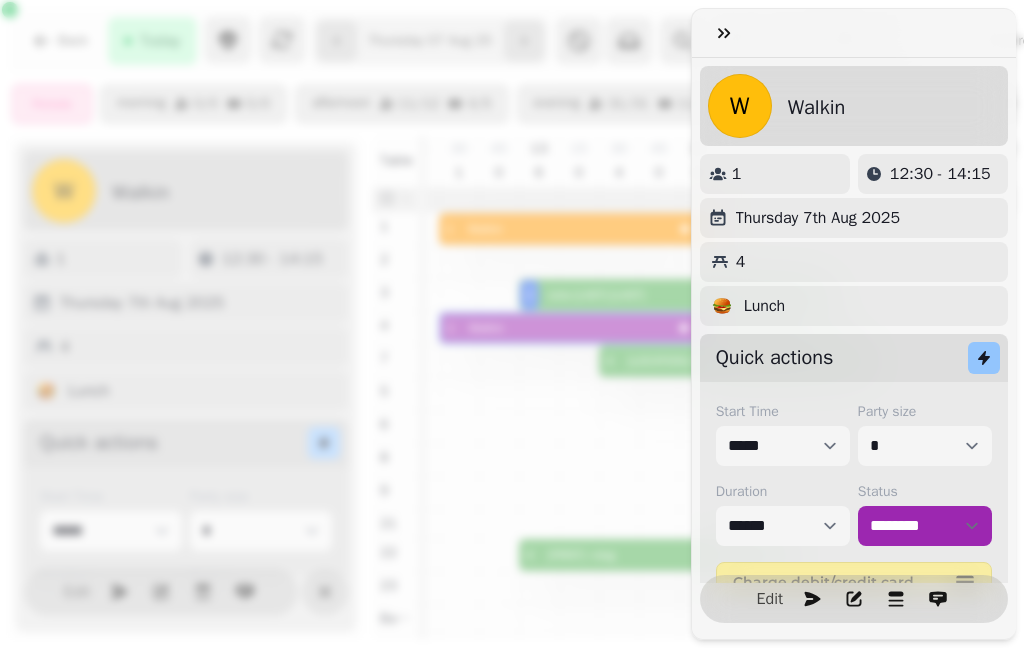 click at bounding box center (724, 33) 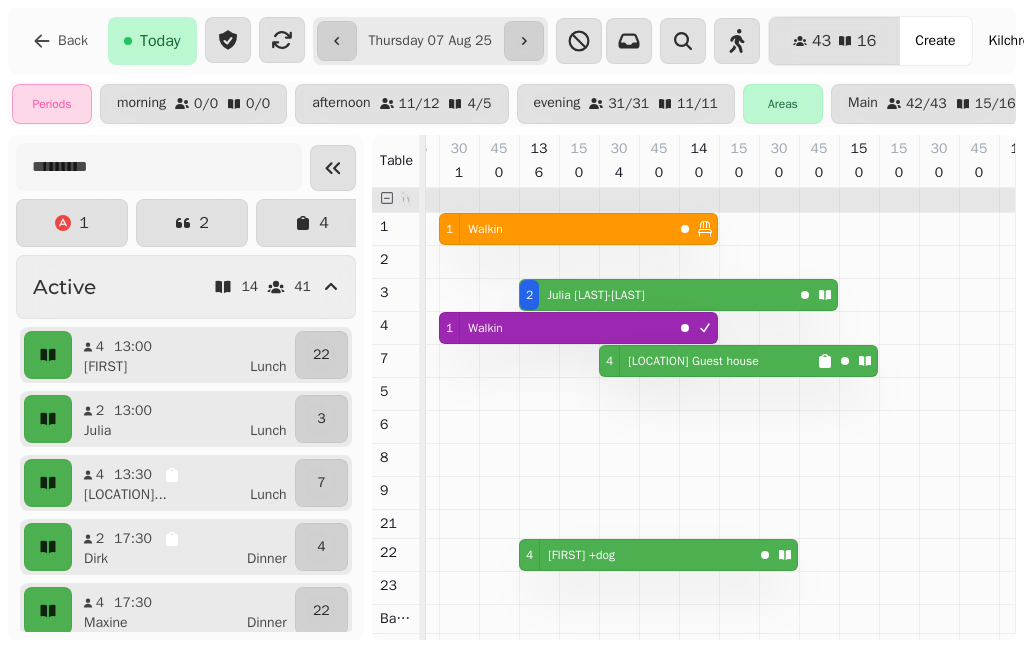 click on "1 Walkin" at bounding box center [556, 229] 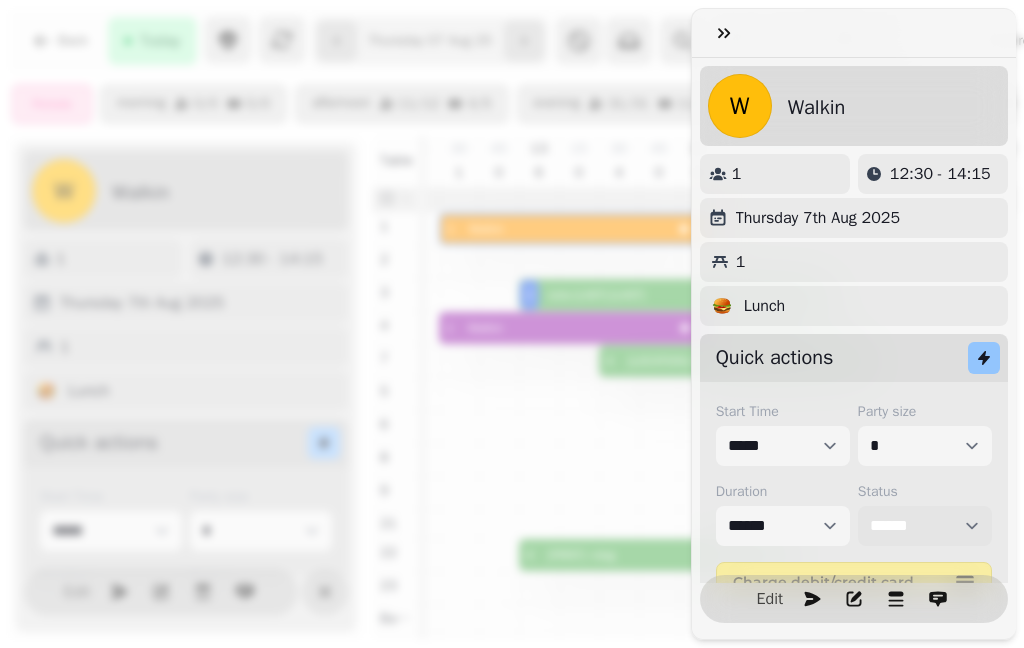 click on "**********" at bounding box center (925, 526) 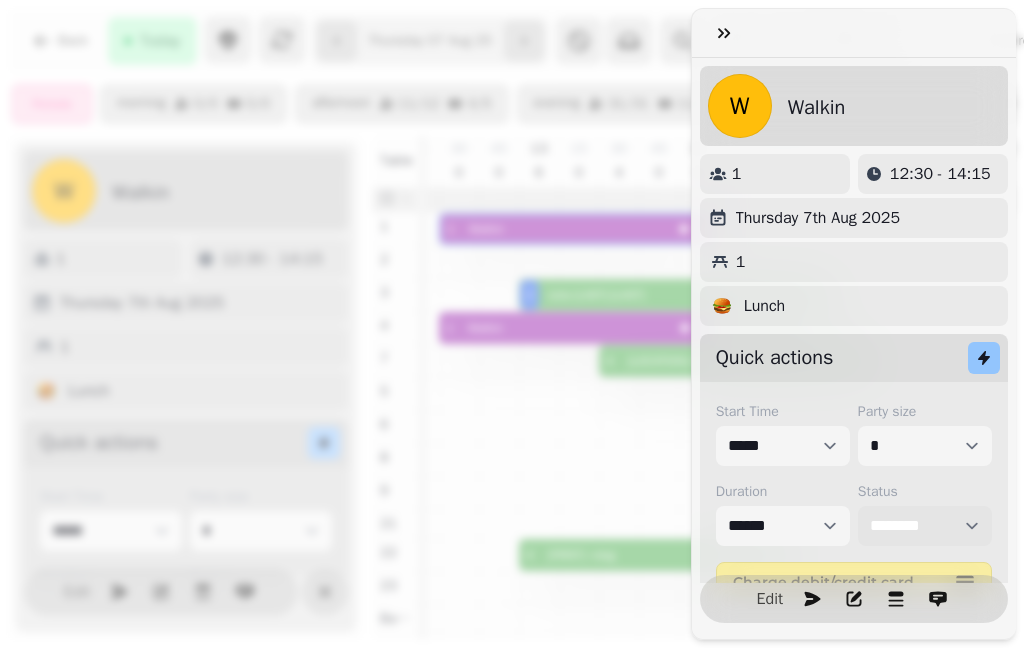 select on "********" 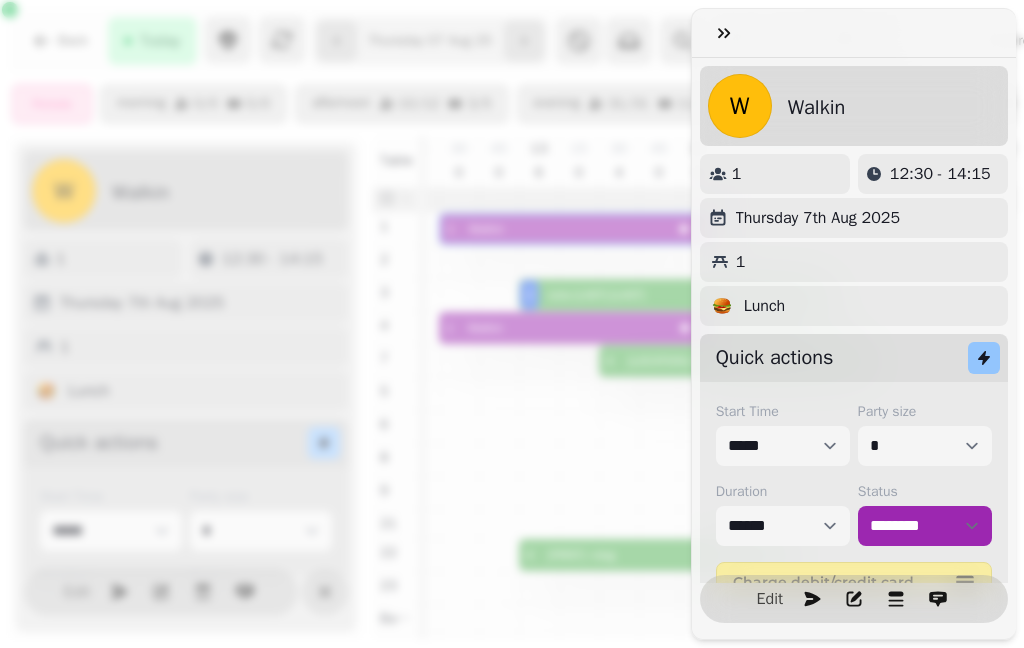 click at bounding box center [724, 33] 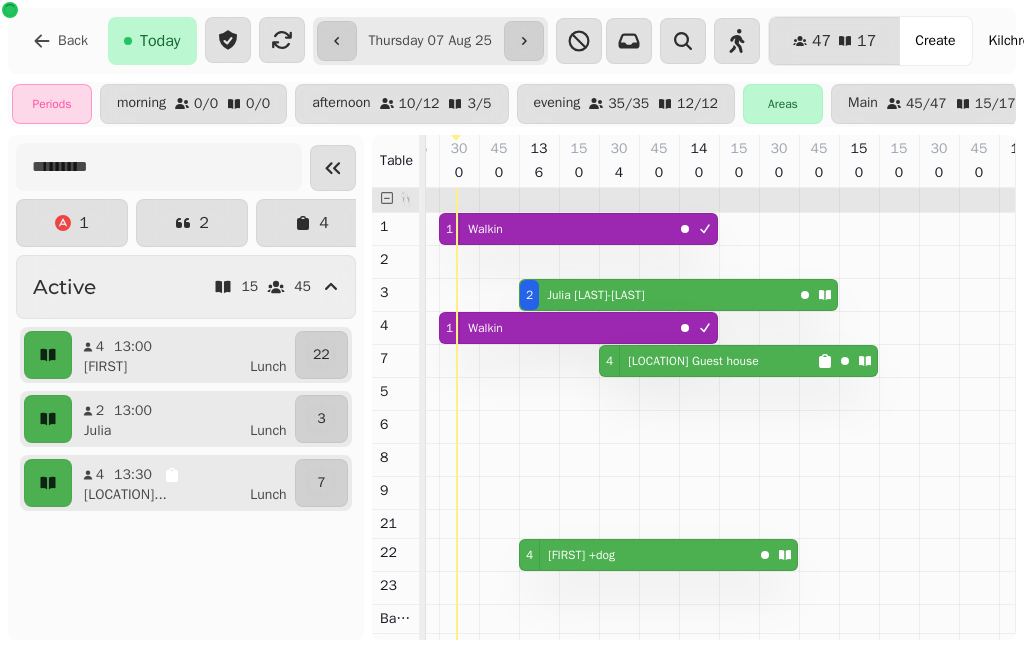 click on "Kilchrenan Inn" at bounding box center (1032, 41) 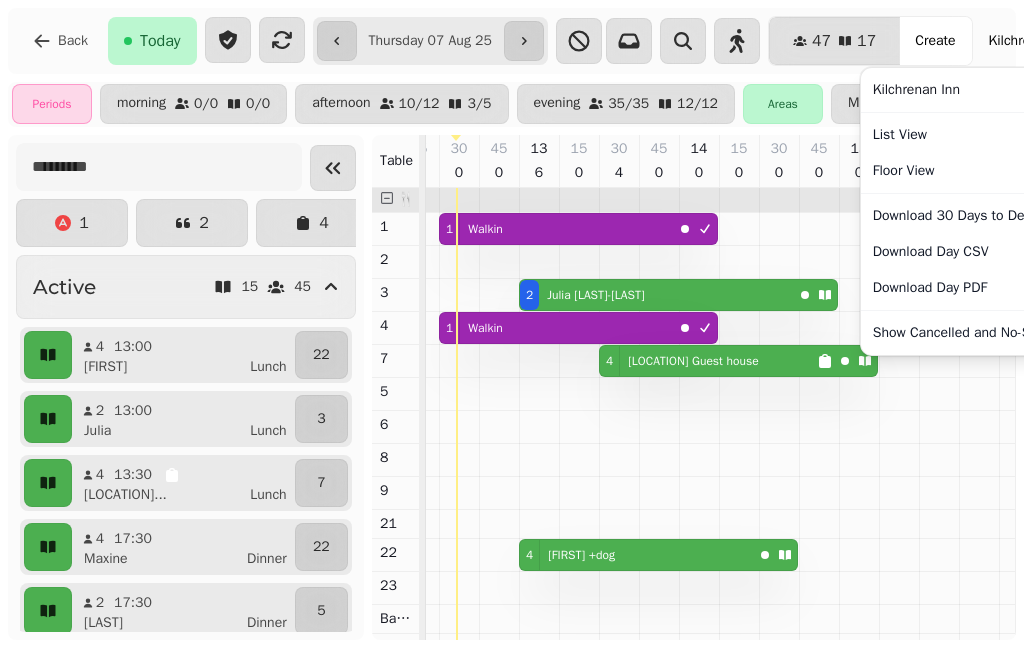 click on "List View" at bounding box center [988, 135] 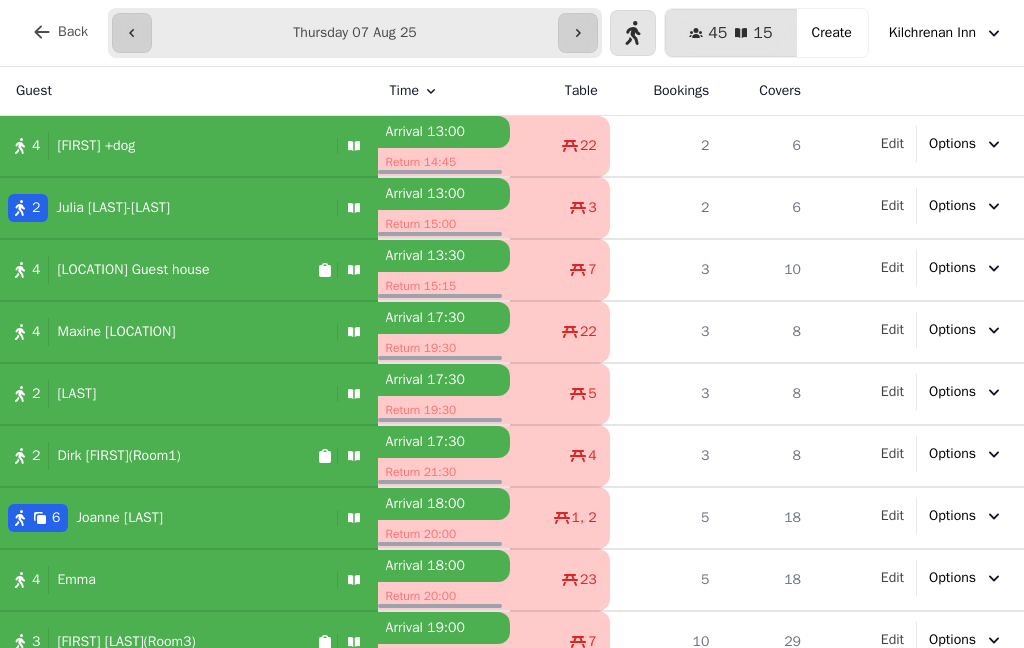 click 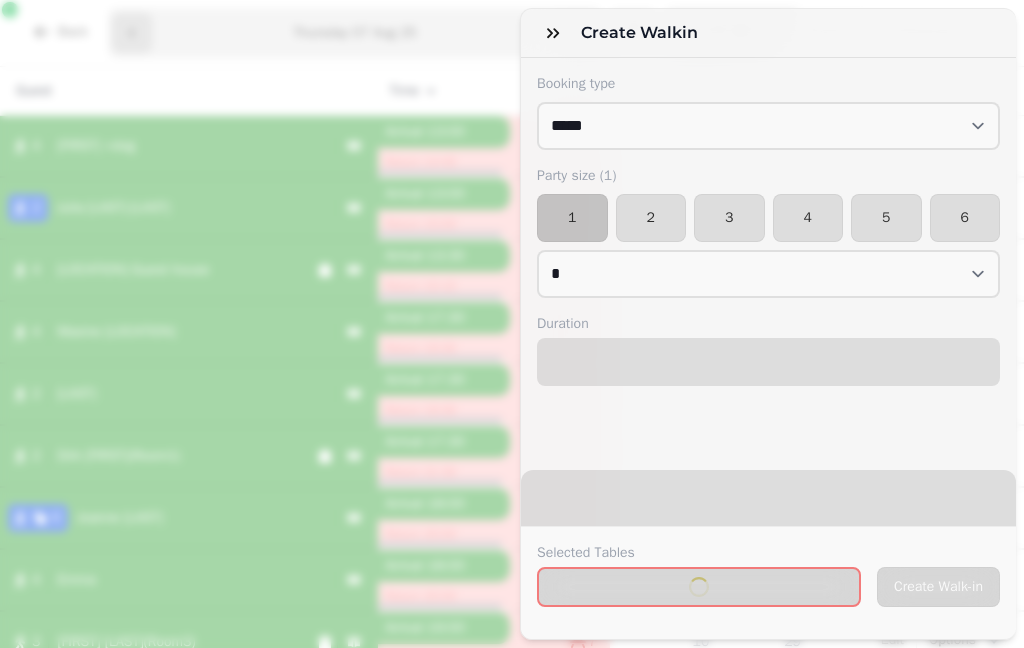 select on "****" 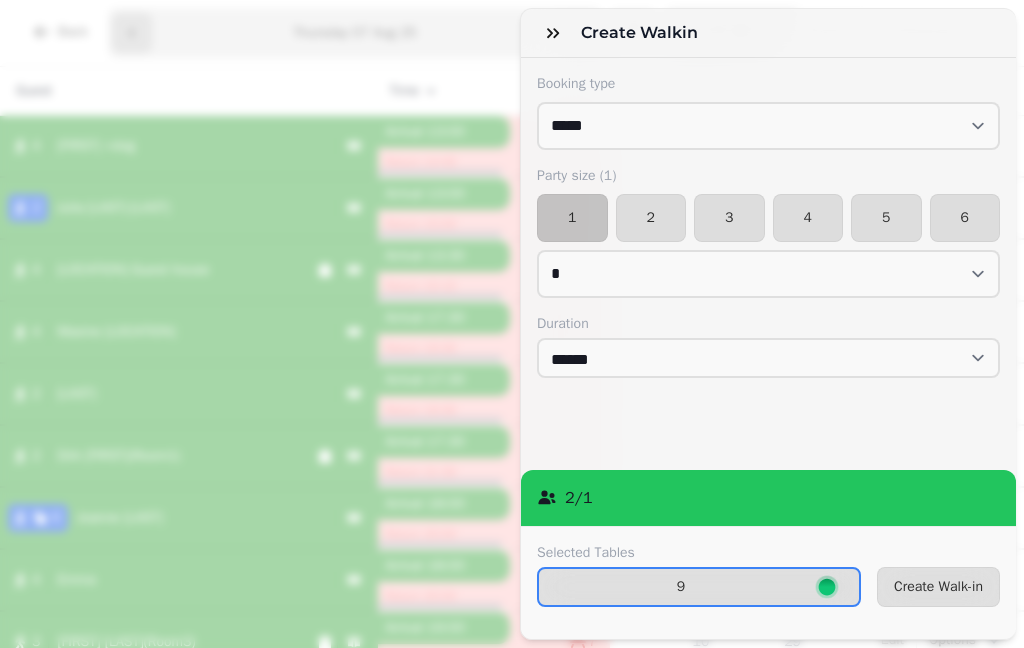 click on "Create Walk-in" at bounding box center (938, 587) 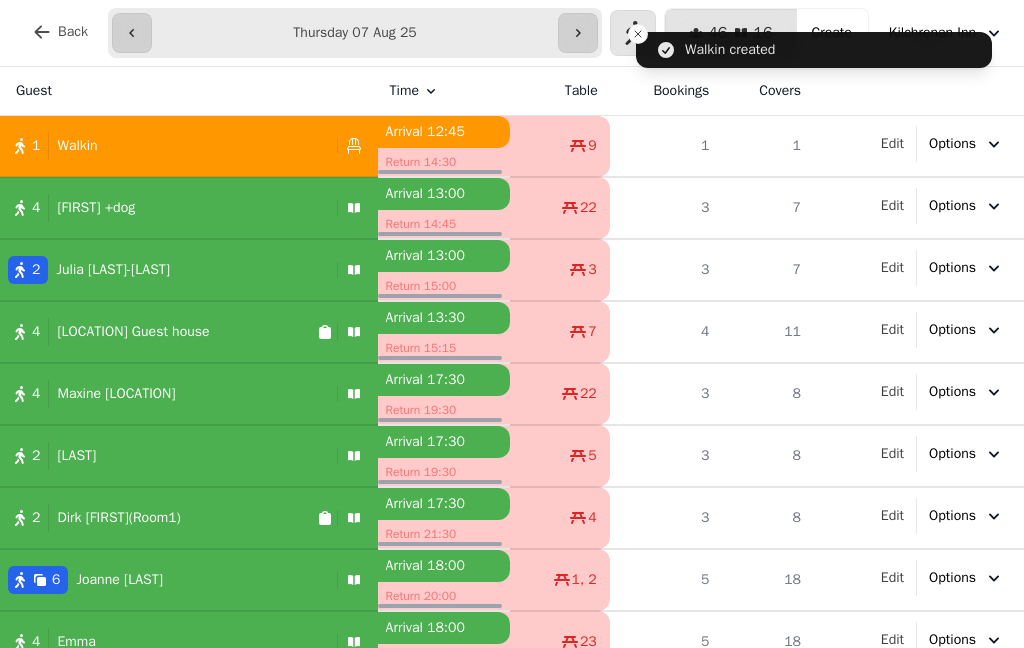 click 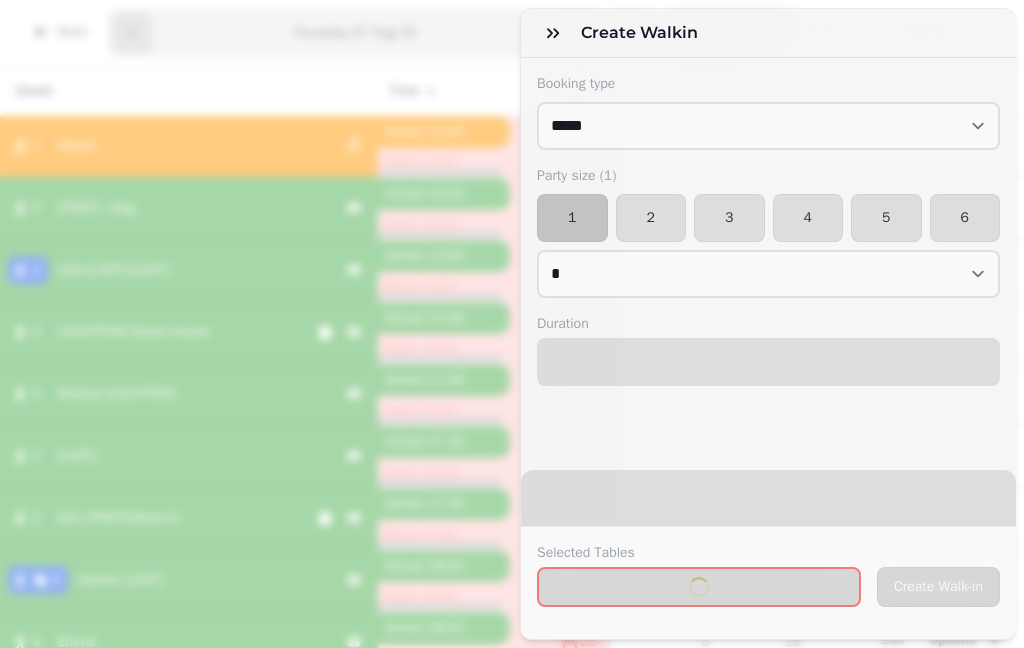 select on "****" 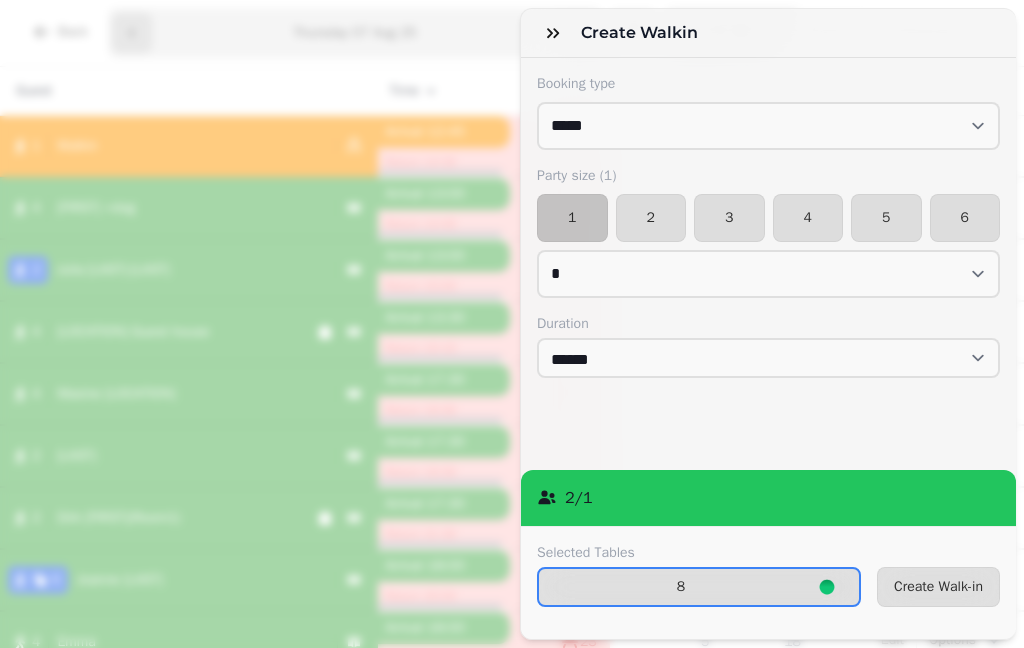 click on "Create Walk-in" at bounding box center (938, 587) 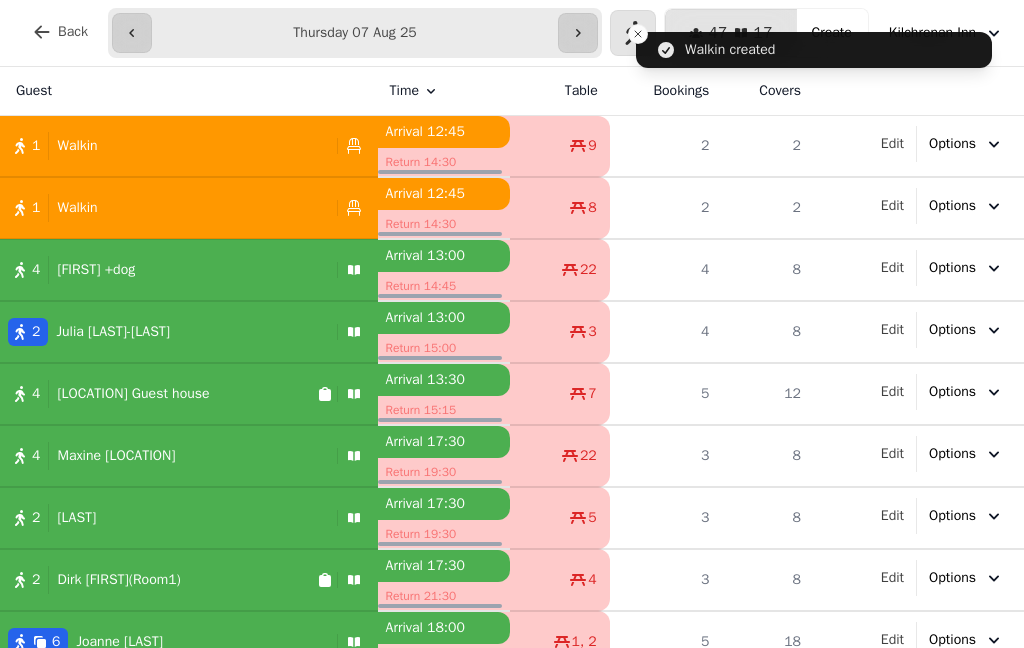 click on "1 Walkin" at bounding box center [164, 208] 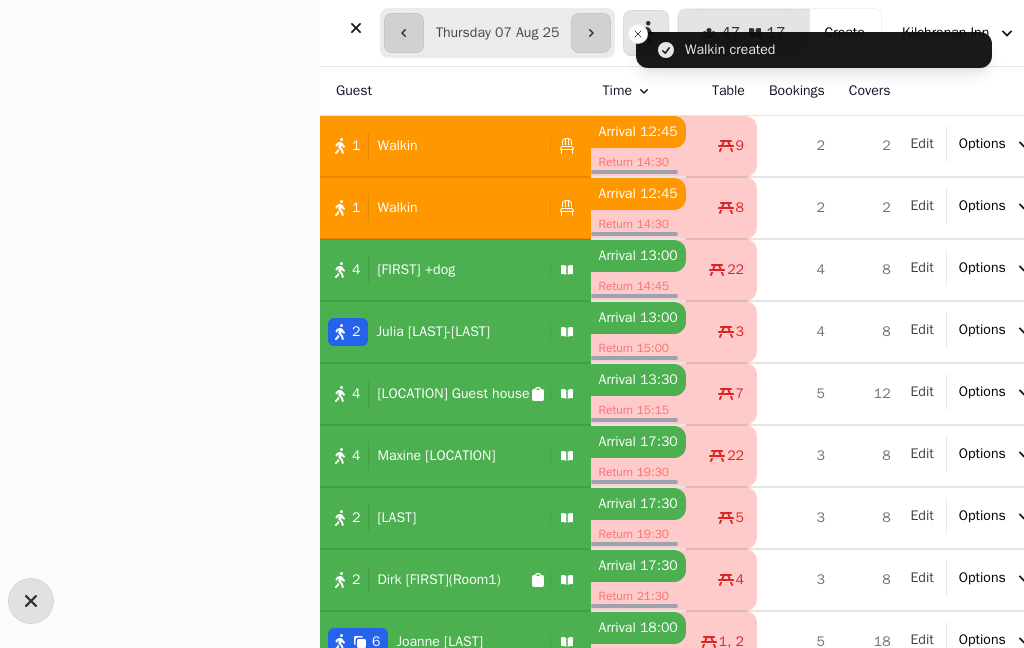 select on "**********" 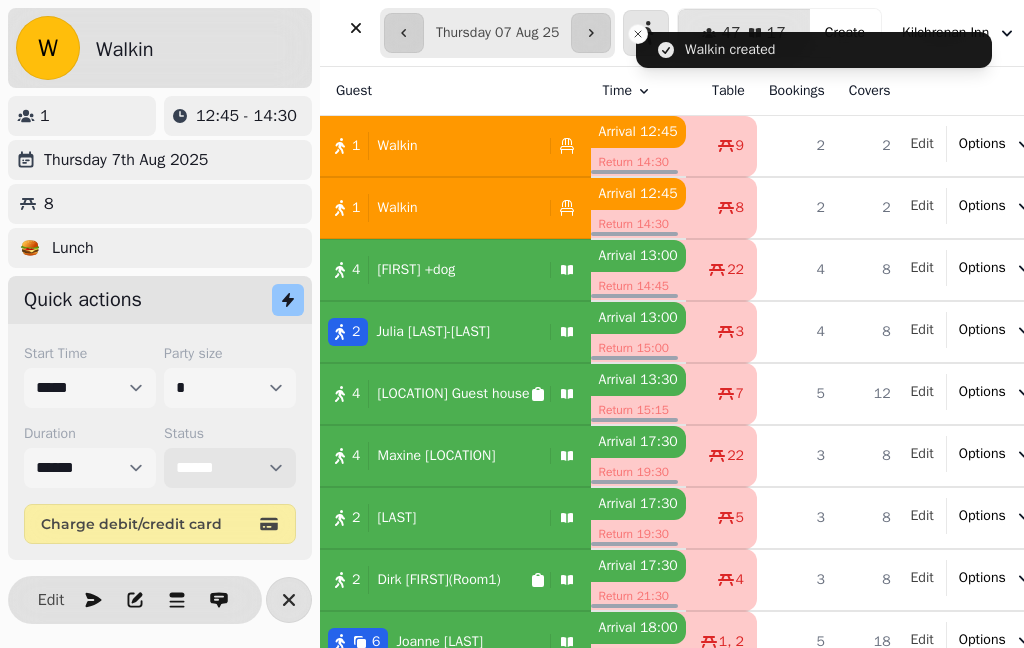 click on "**********" at bounding box center (230, 468) 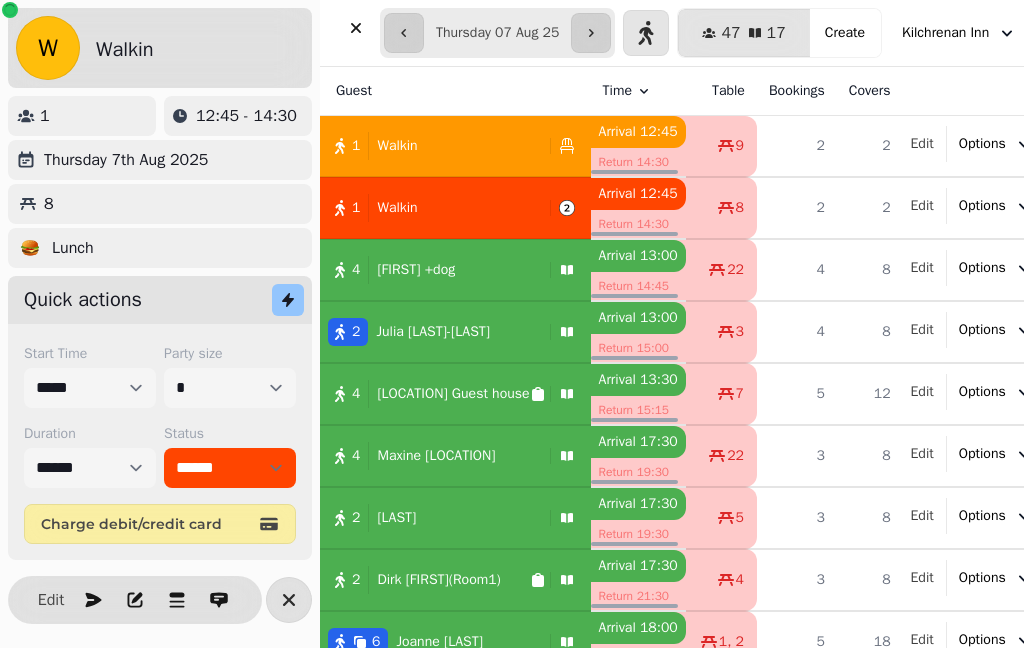 click at bounding box center [356, 28] 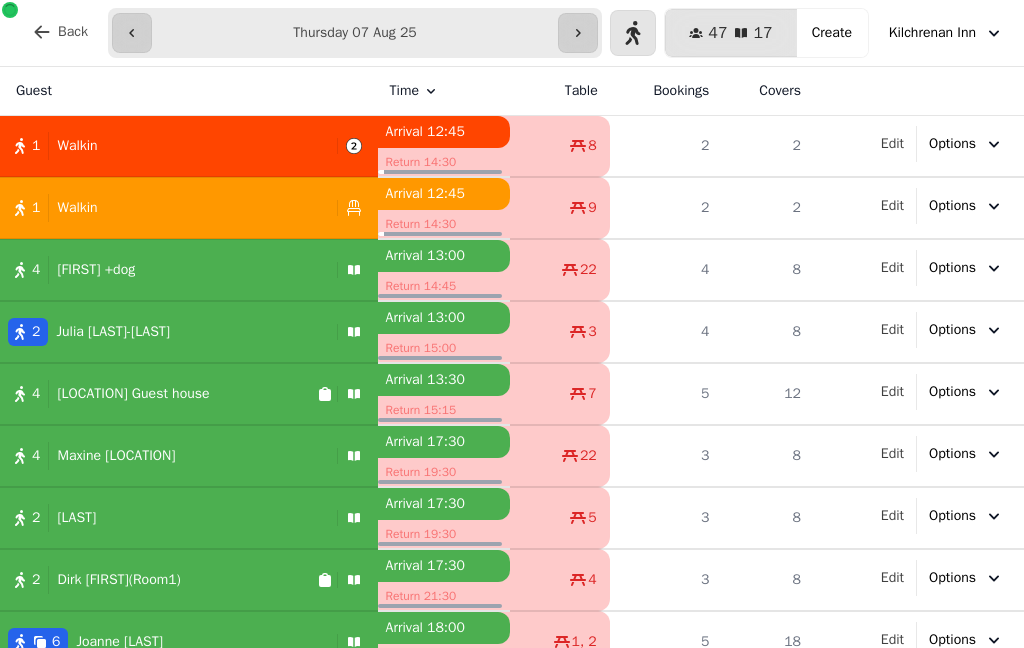 click on "2 [FIRST] [LAST]-[LAST]" at bounding box center (164, 332) 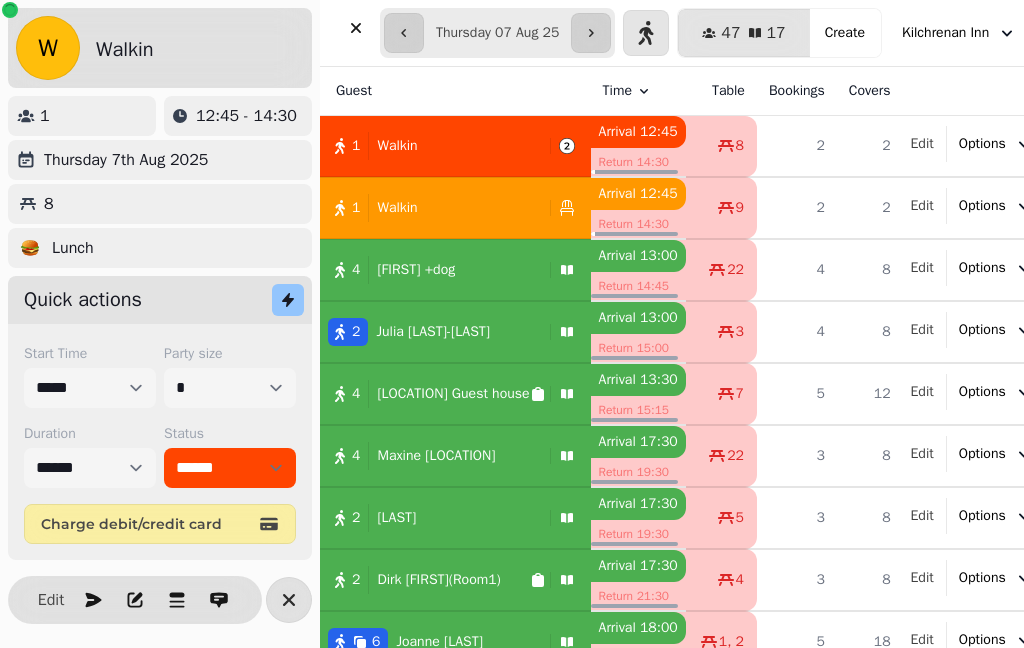 select on "******" 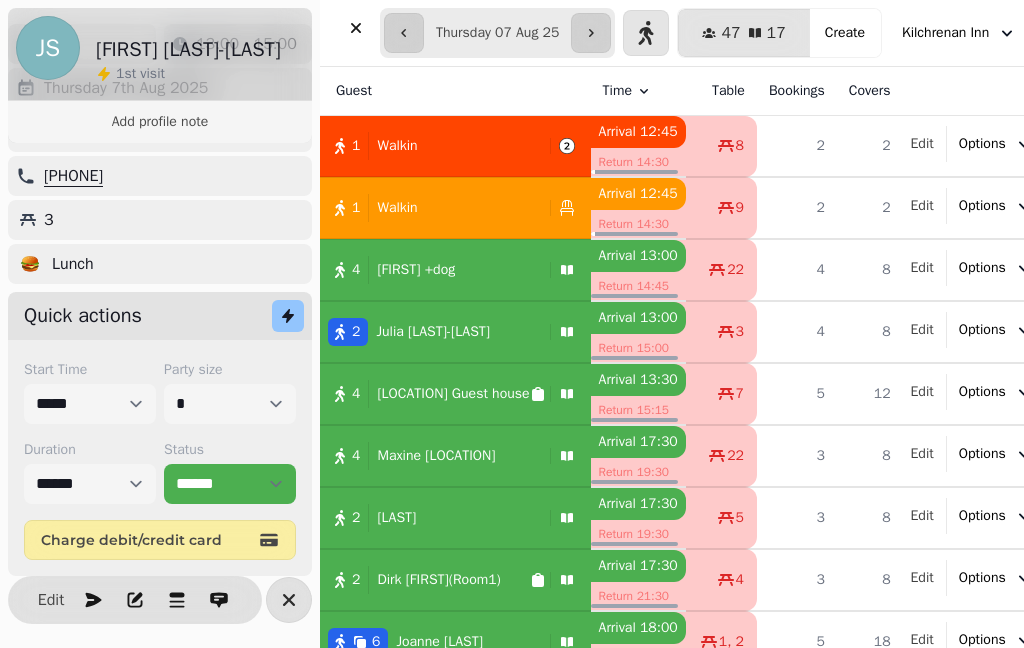 scroll, scrollTop: 126, scrollLeft: 0, axis: vertical 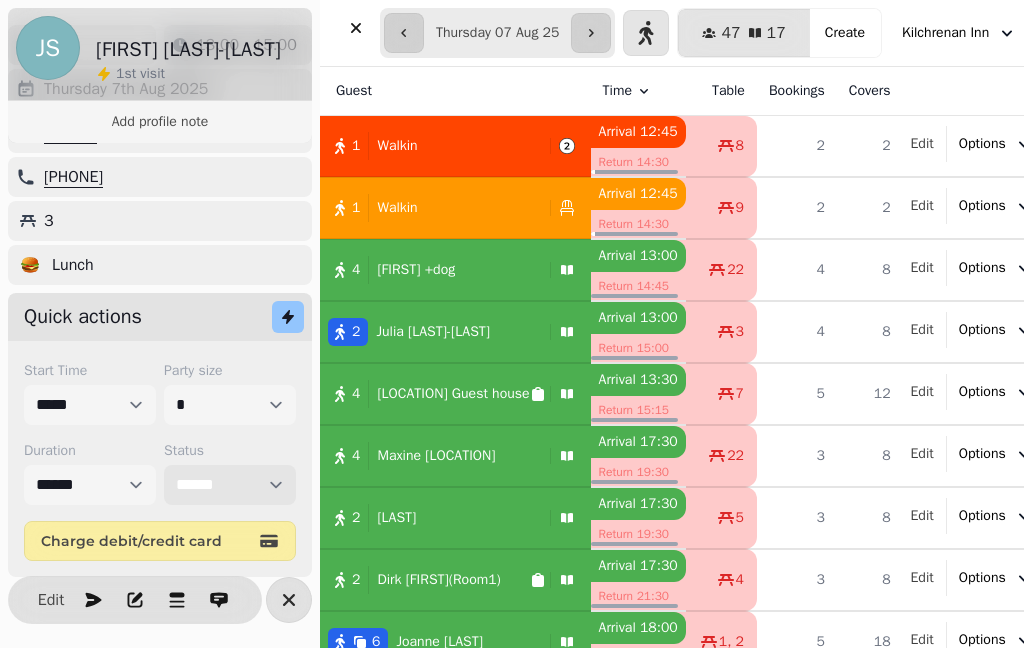 click on "**********" at bounding box center [230, 485] 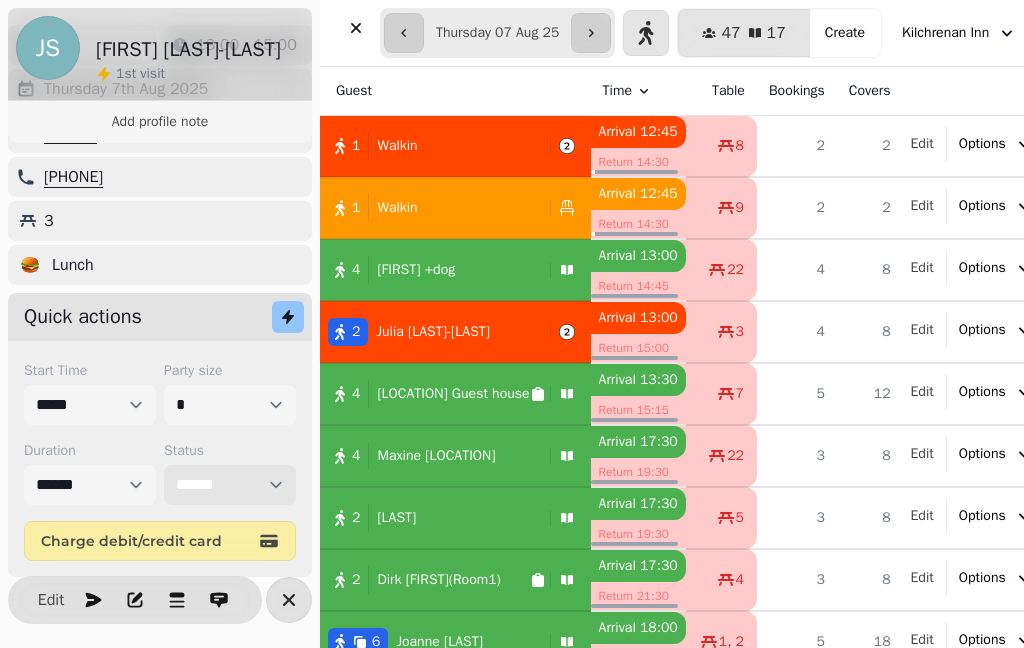 select on "******" 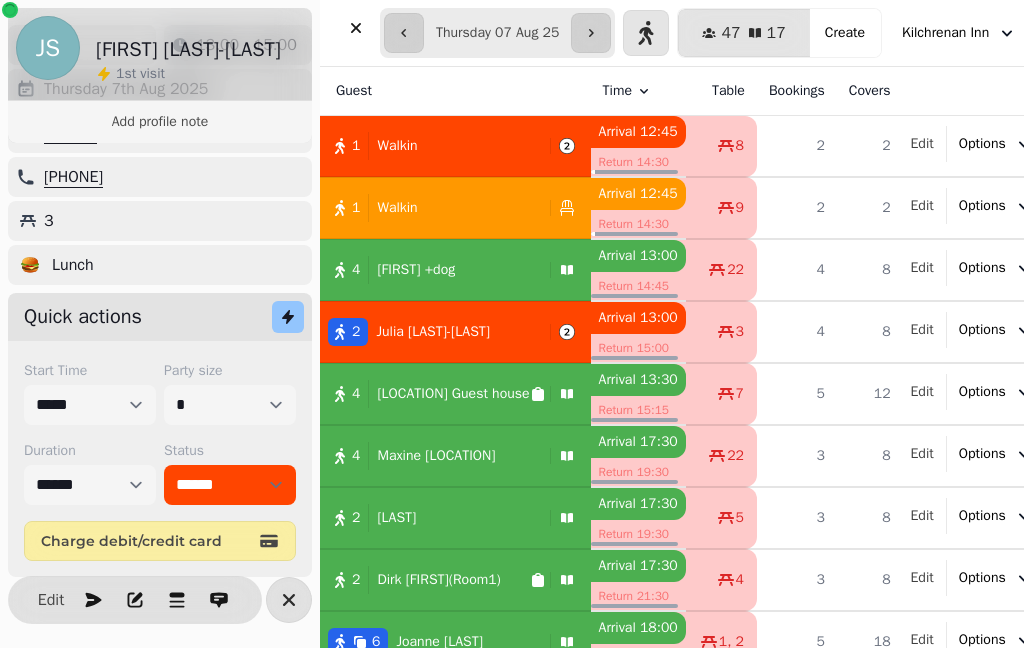 click at bounding box center (356, 28) 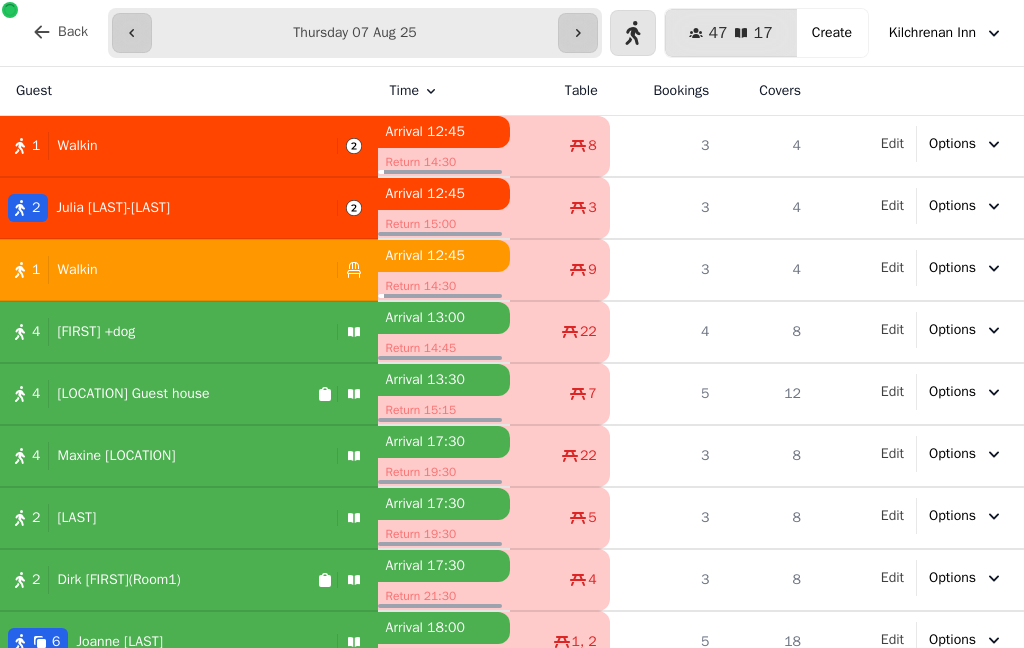 select on "**********" 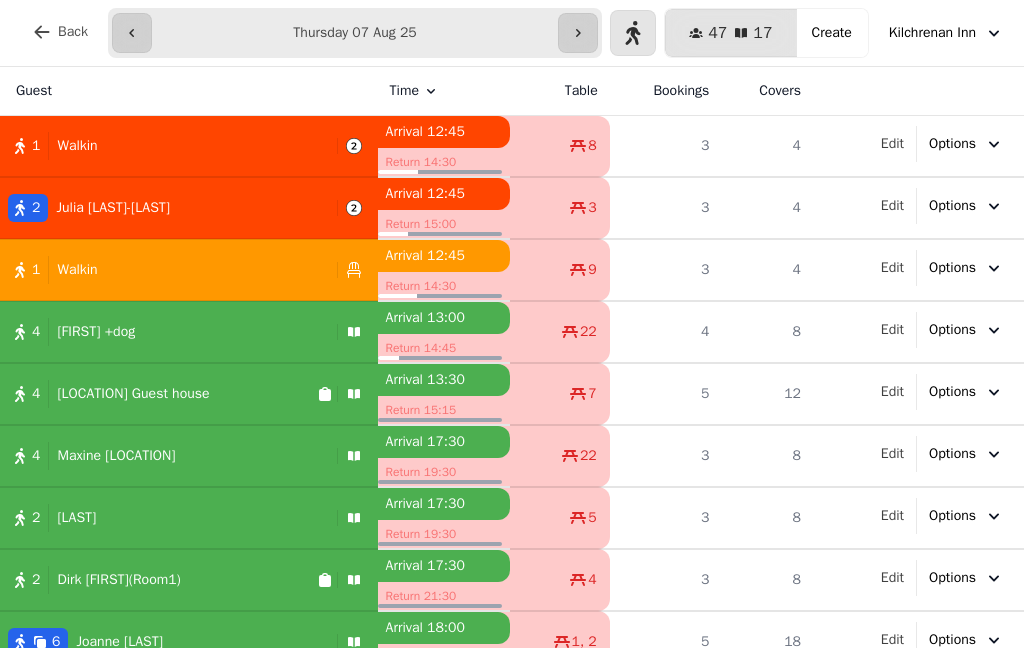 click on "4 [STREET] [LOCATION]" at bounding box center (158, 394) 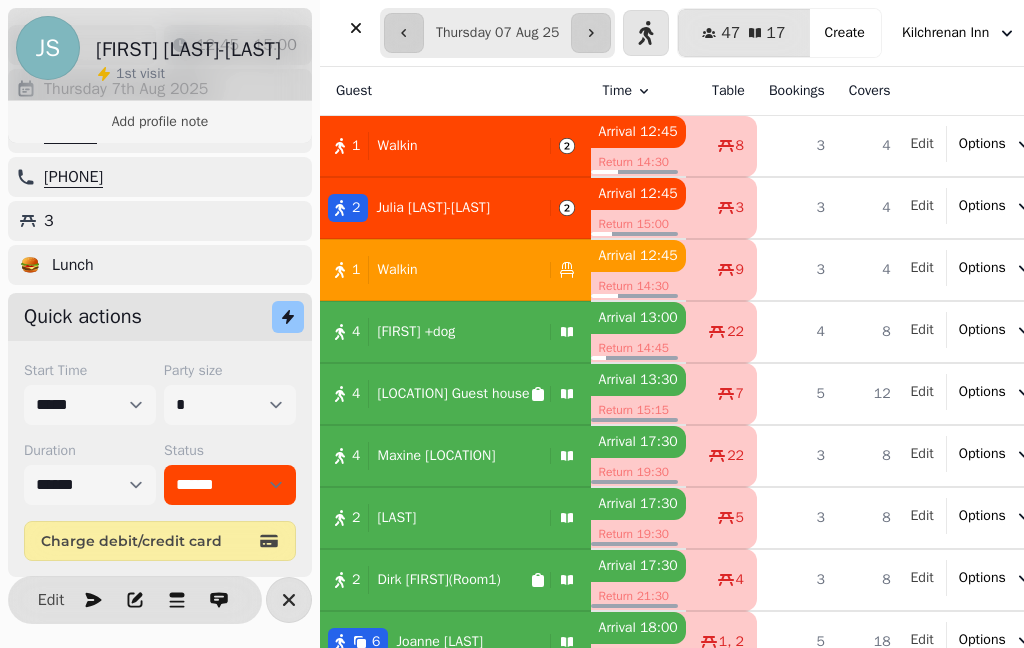 select on "******" 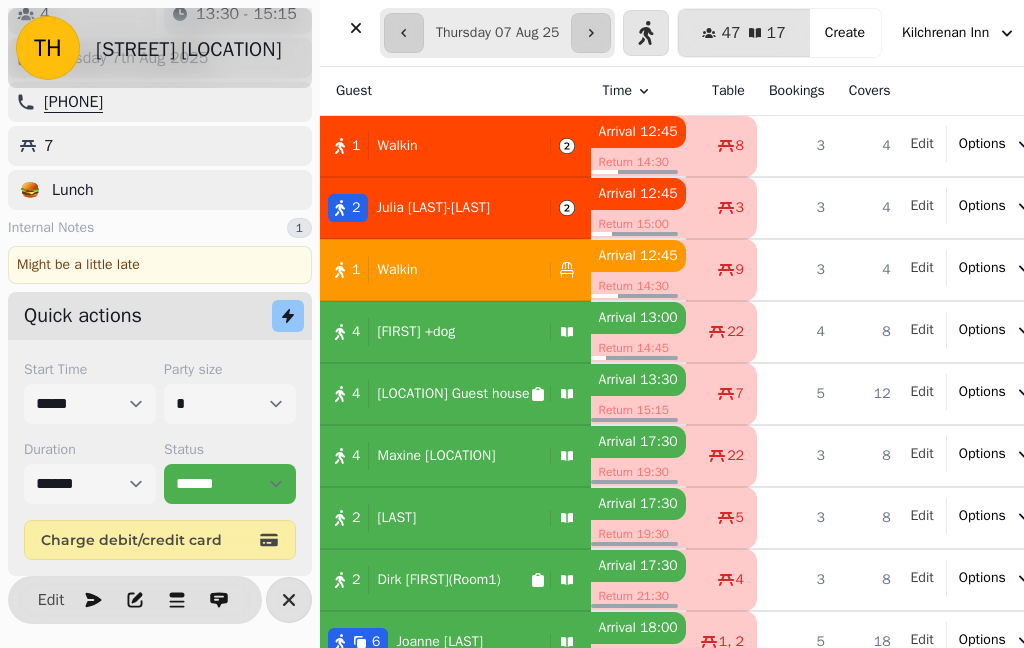 scroll, scrollTop: 130, scrollLeft: 0, axis: vertical 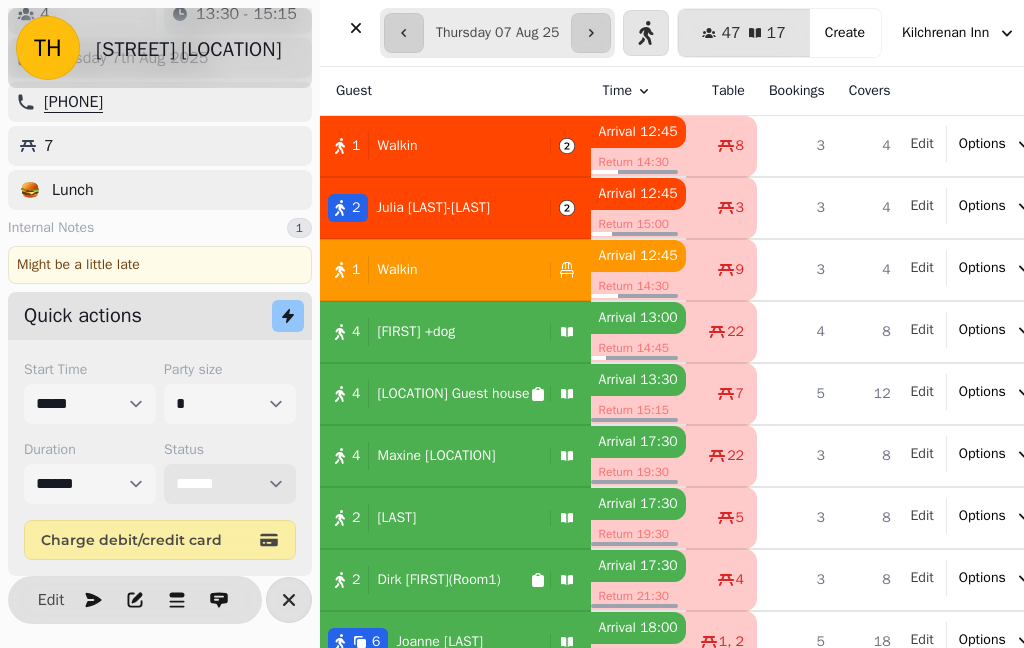 click on "**********" at bounding box center [230, 484] 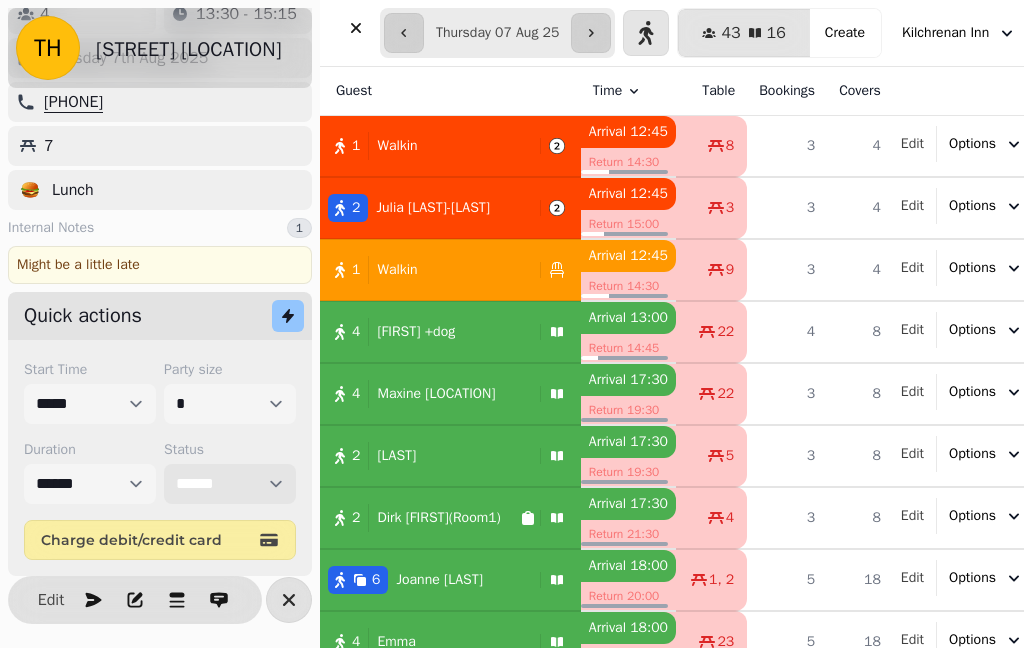 select on "*********" 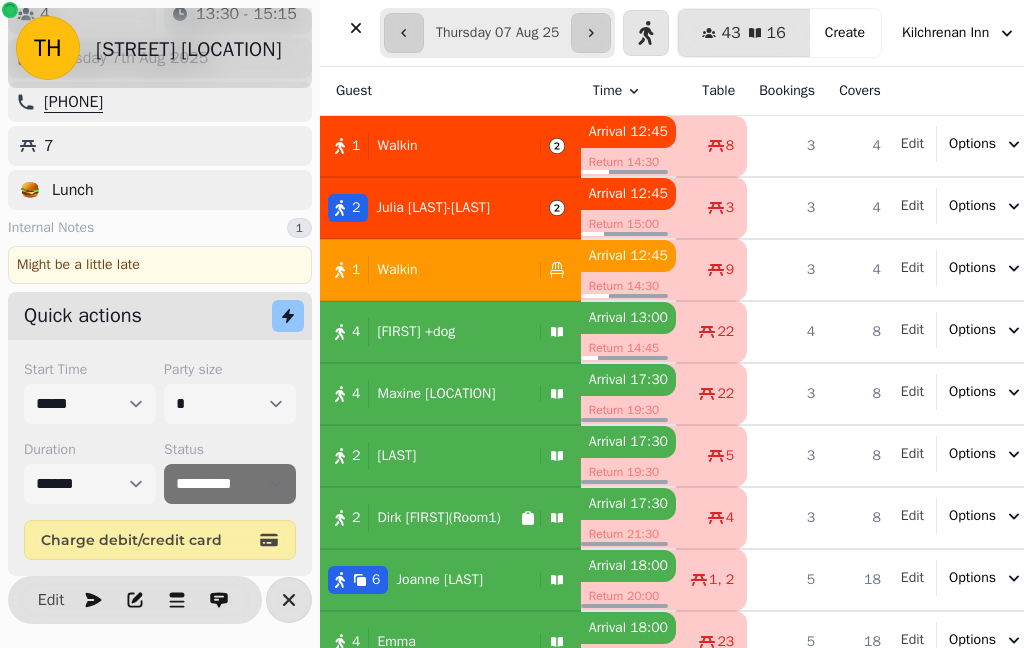 click at bounding box center (356, 28) 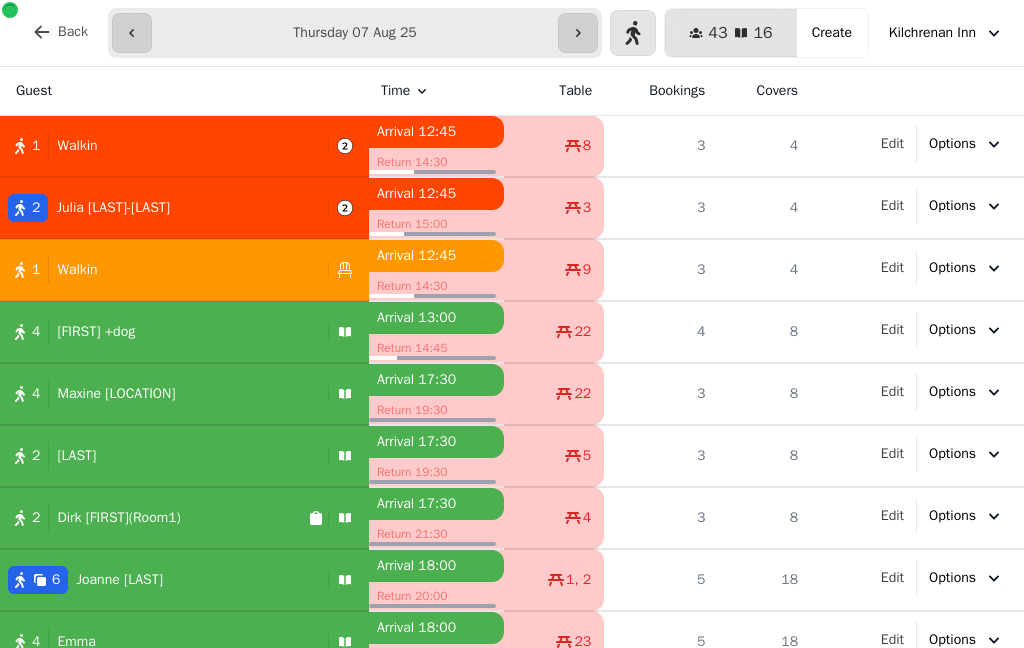 click 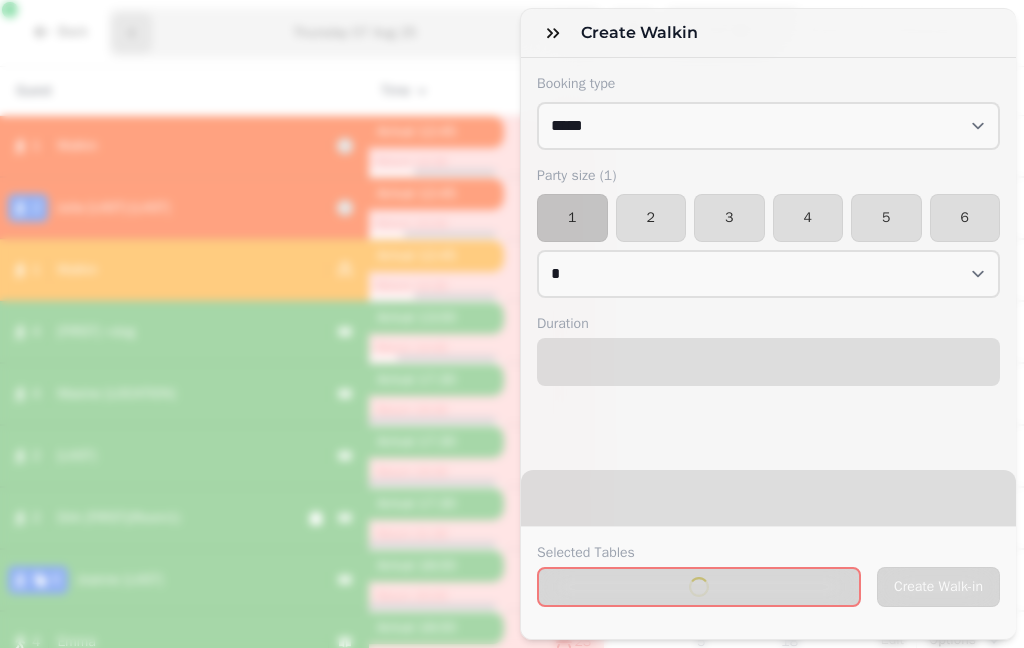 select on "****" 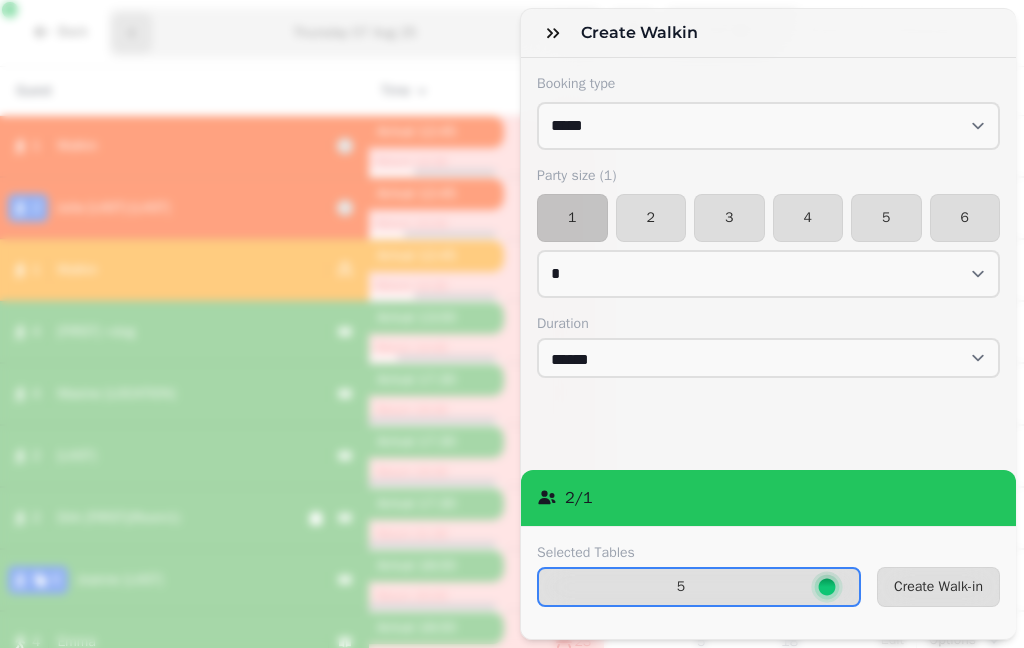 click on "4" at bounding box center [808, 218] 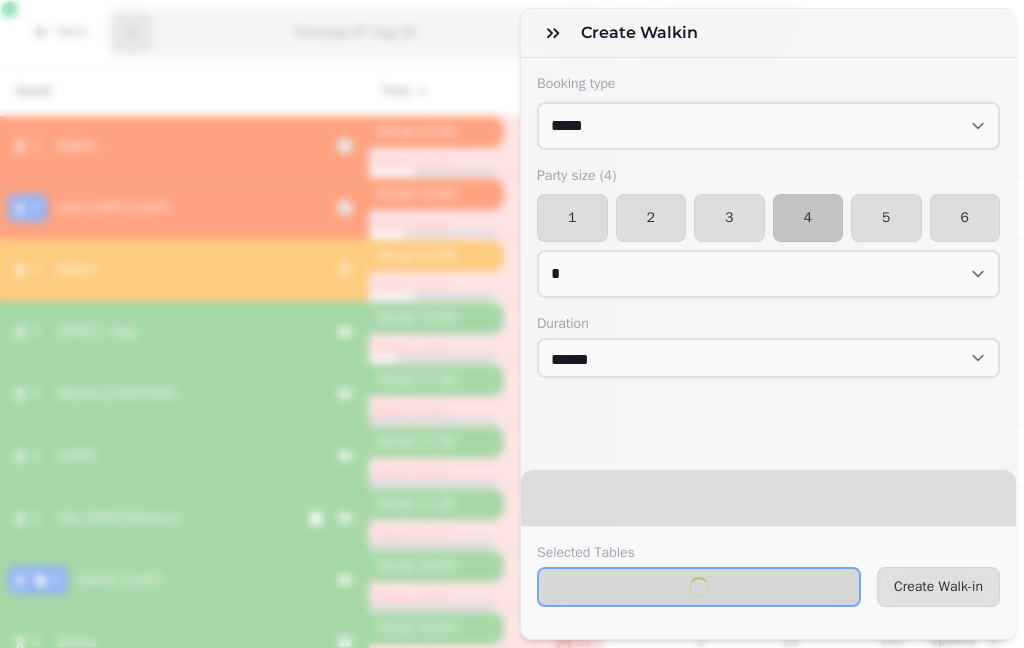 select on "*" 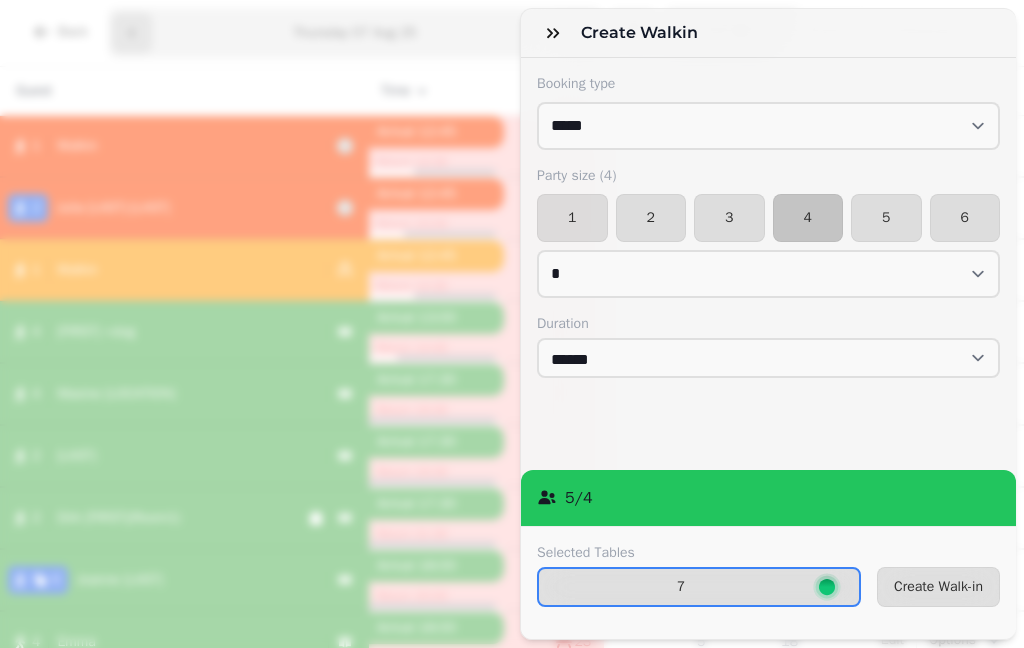 click on "Create Walk-in" at bounding box center (938, 587) 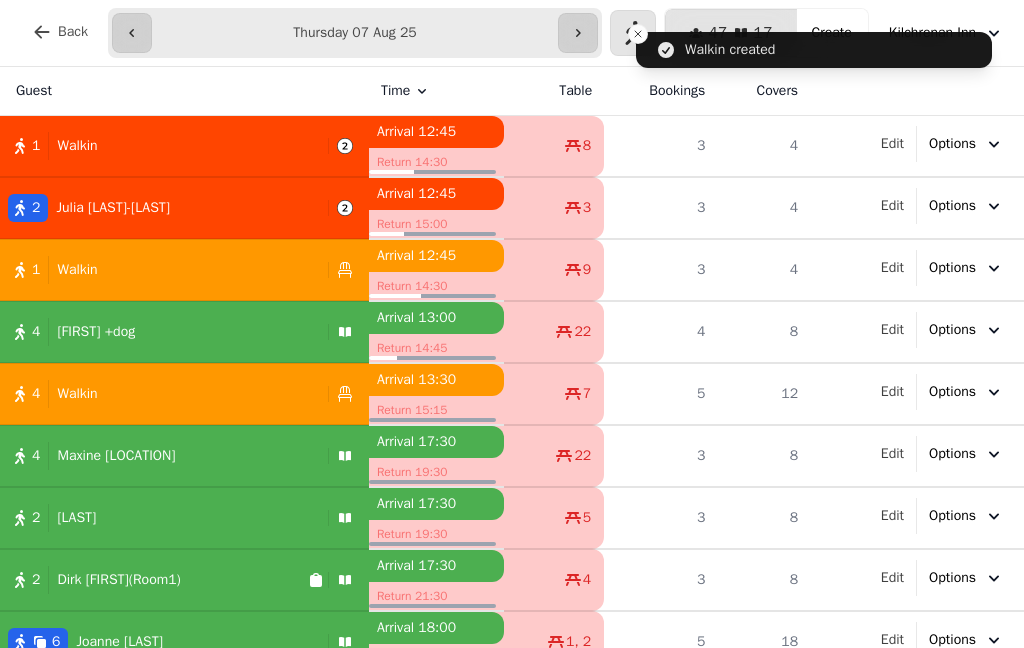 click on "4 Walkin" at bounding box center [160, 394] 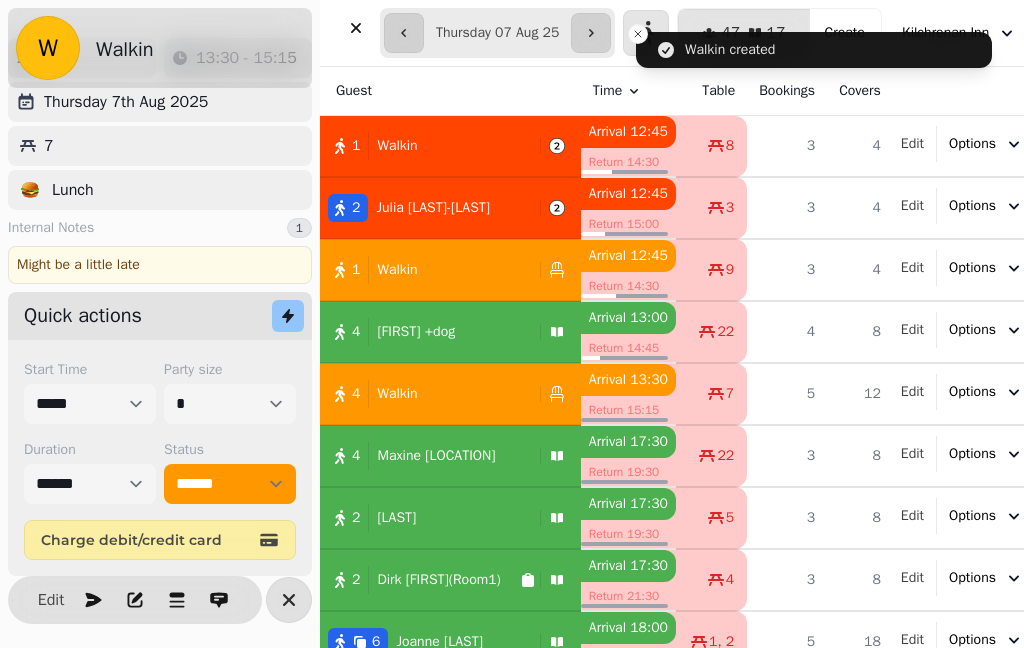 scroll, scrollTop: 0, scrollLeft: 0, axis: both 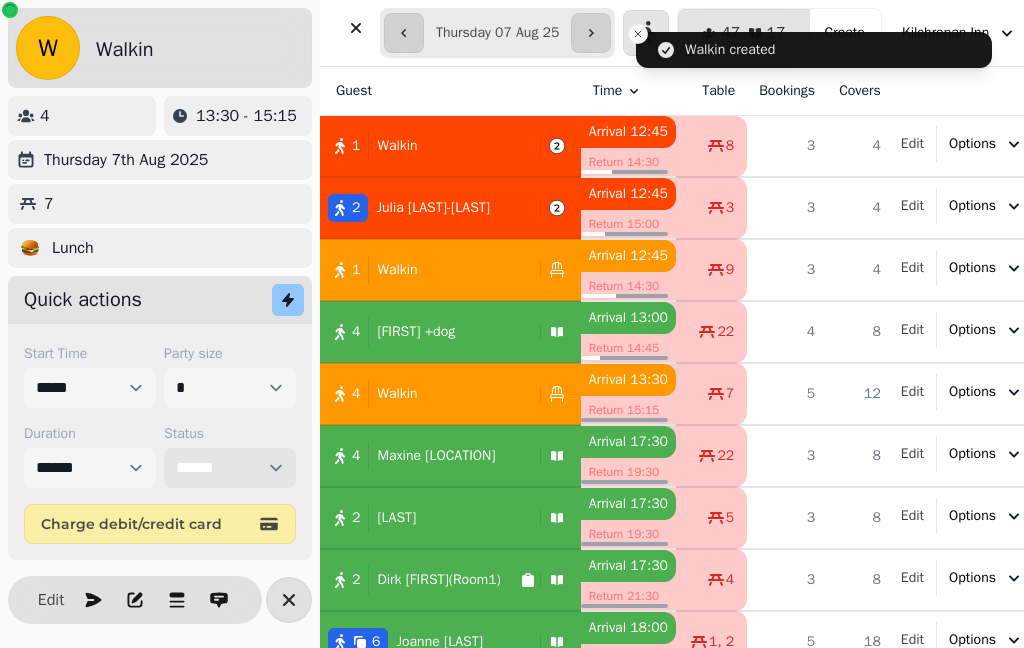 click on "**********" at bounding box center [230, 468] 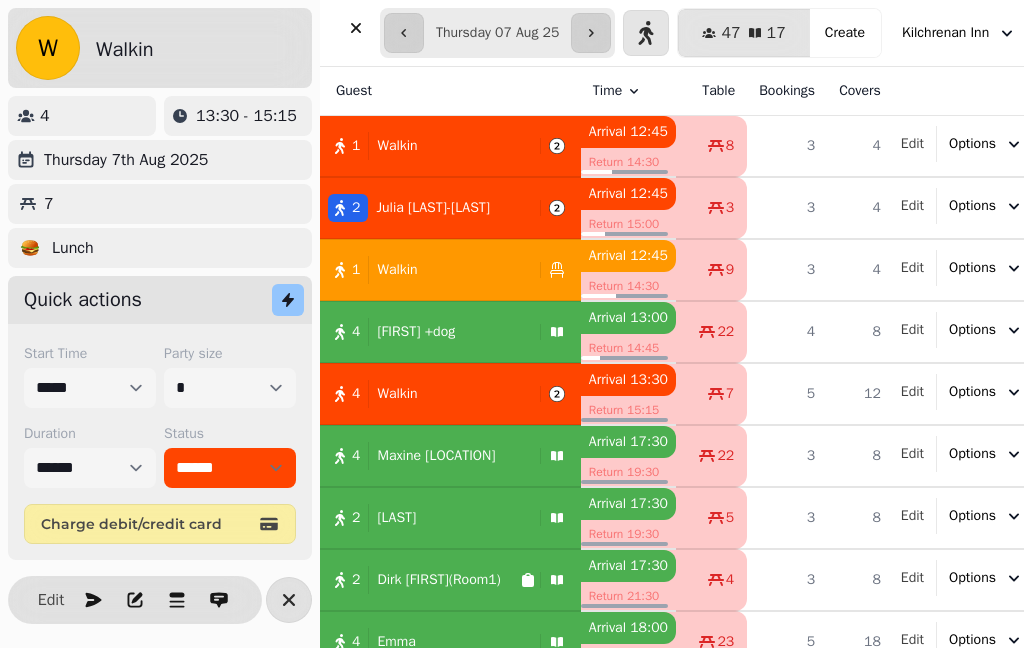 click on "1 Walkin" at bounding box center (426, 270) 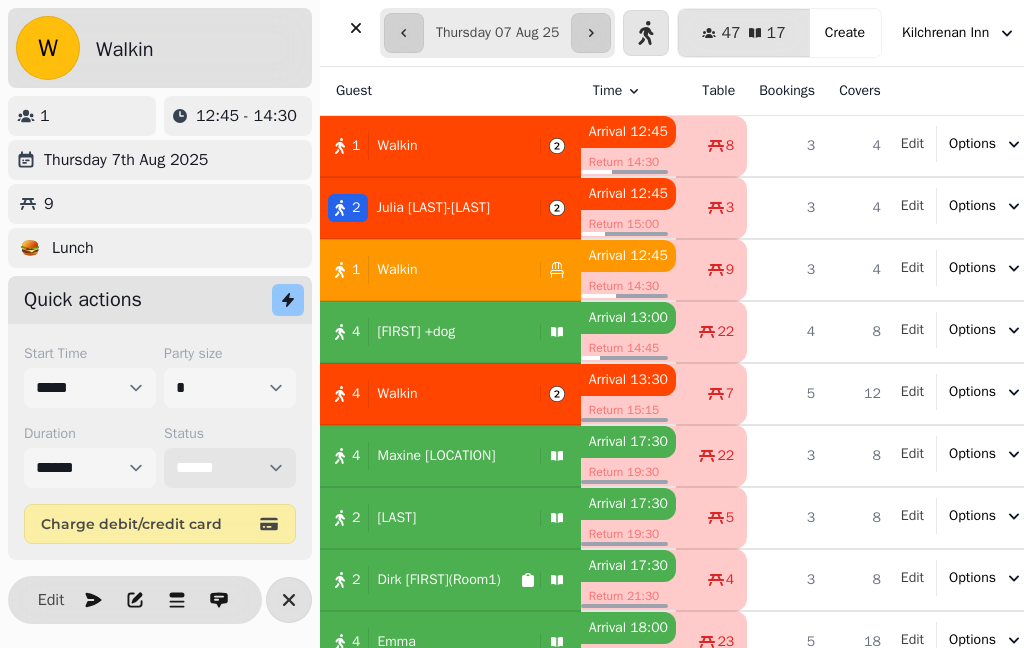 click on "**********" at bounding box center [230, 468] 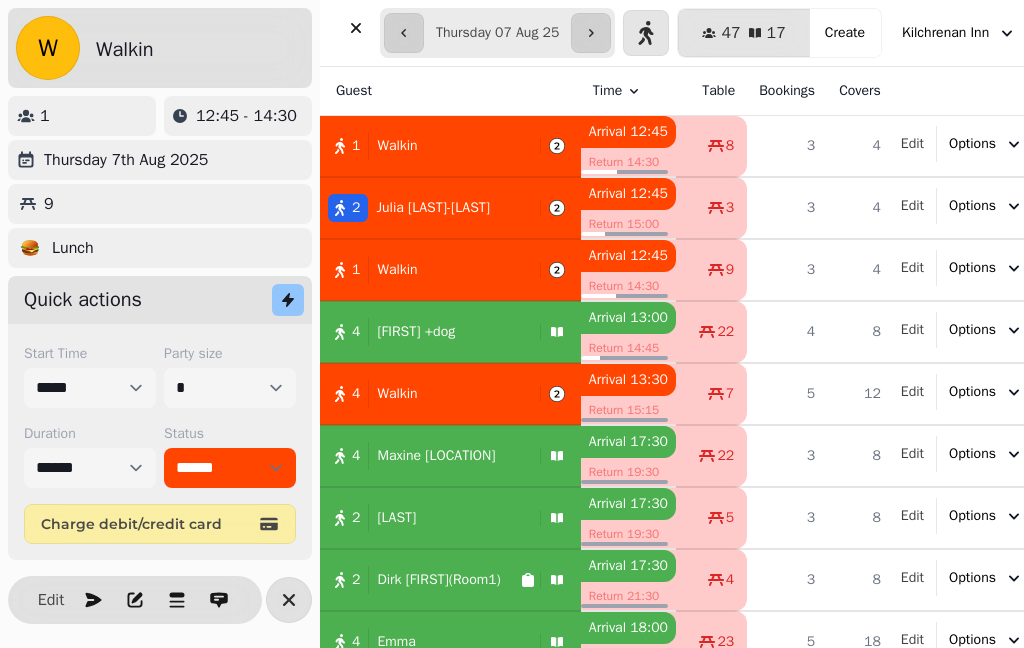 click on "4 [FIRST] +dog" at bounding box center [426, 332] 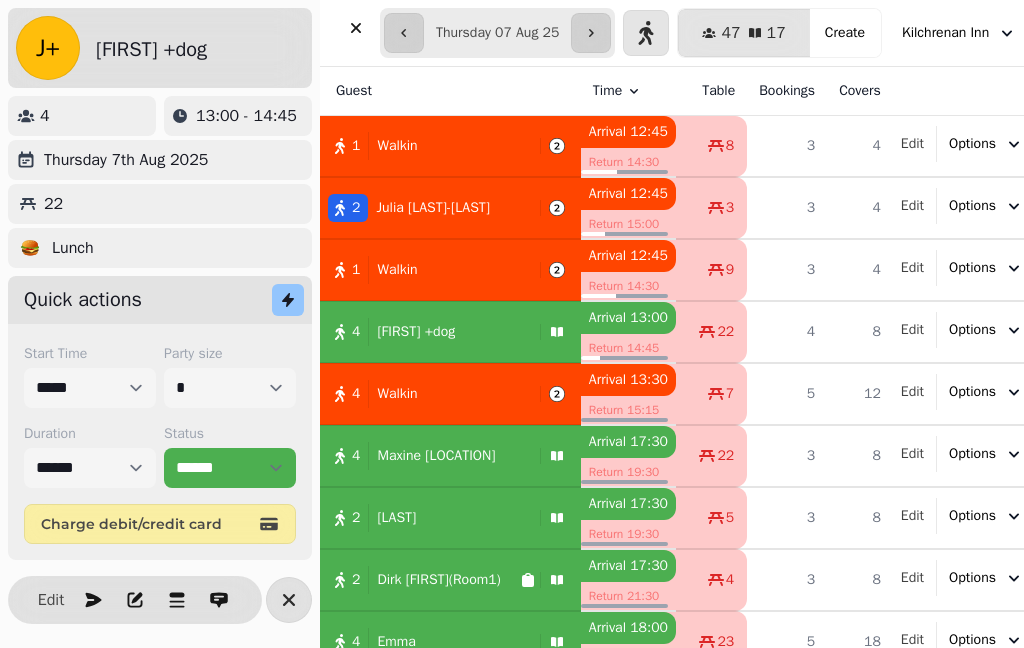 select on "**********" 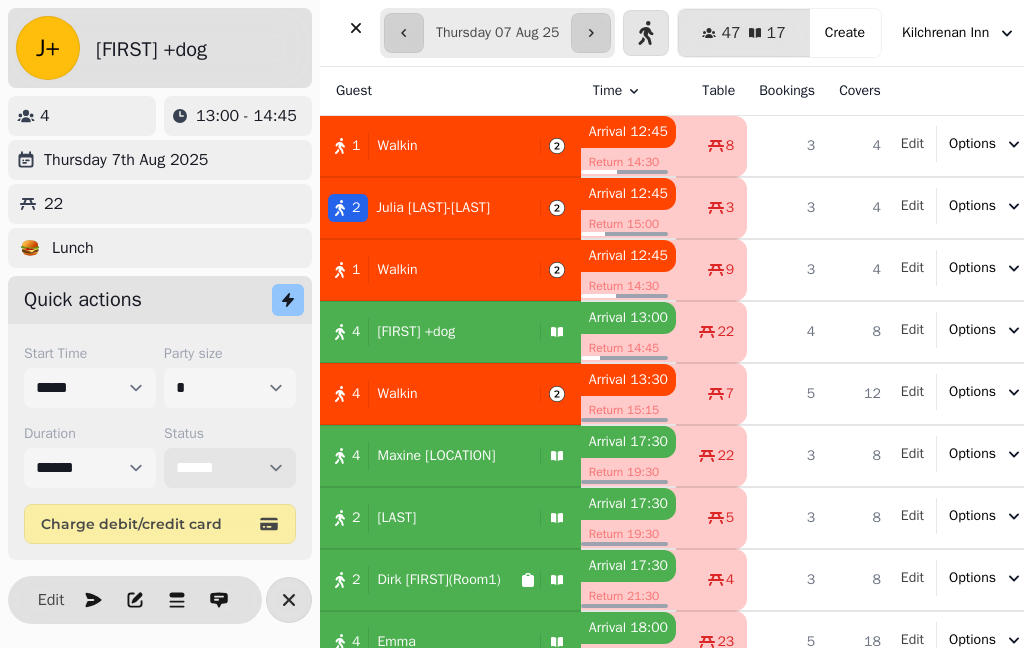 click on "**********" at bounding box center (230, 468) 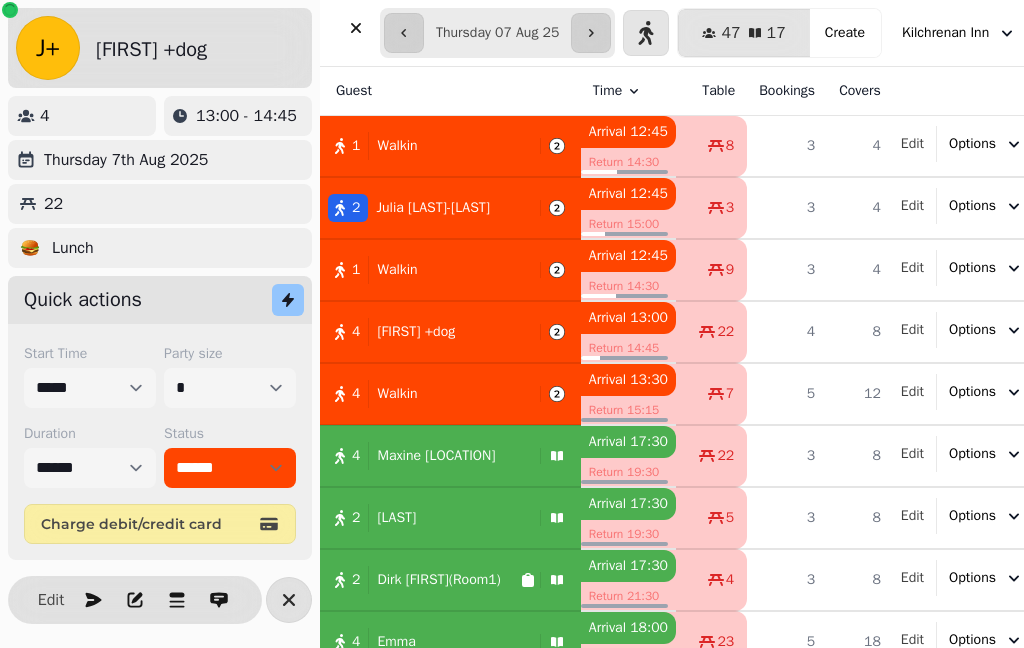 click 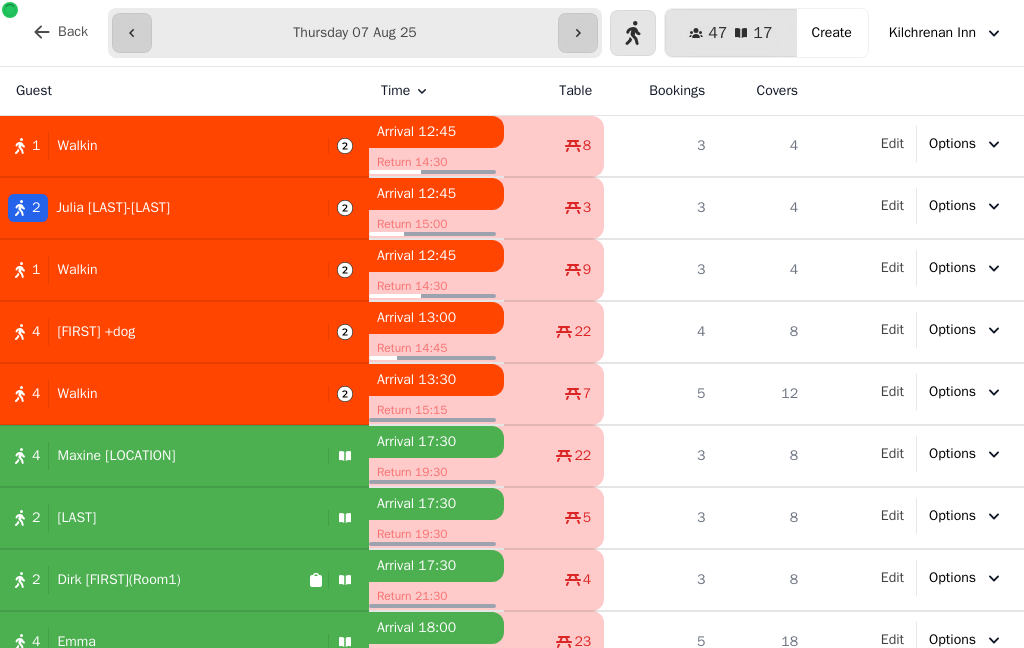 click on "1 Walkin" at bounding box center [160, 146] 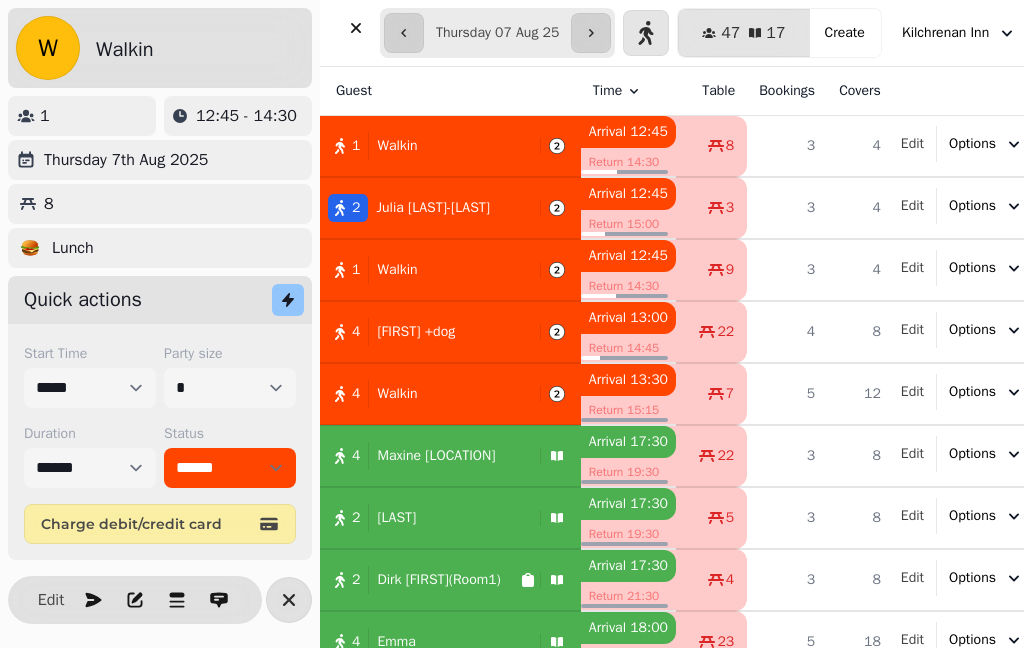 select on "**********" 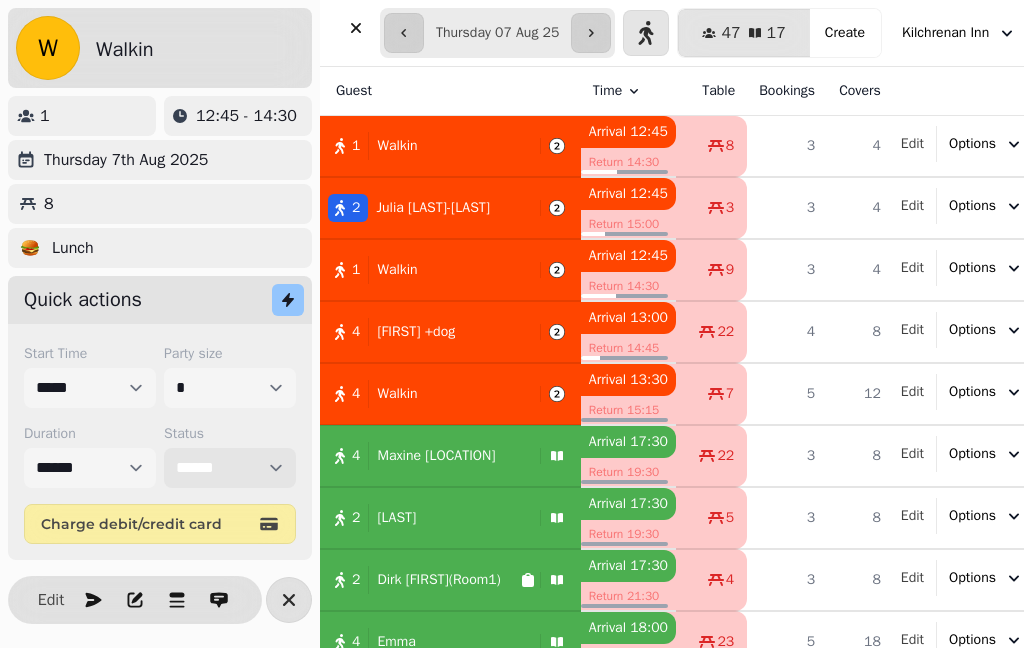 click on "**********" at bounding box center (230, 468) 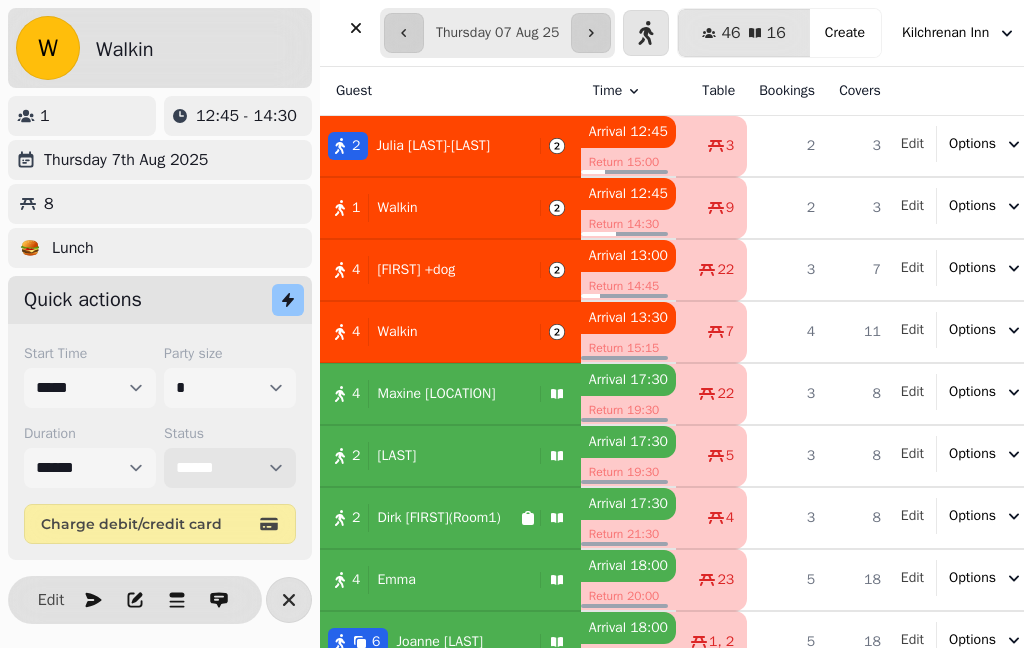 select on "********" 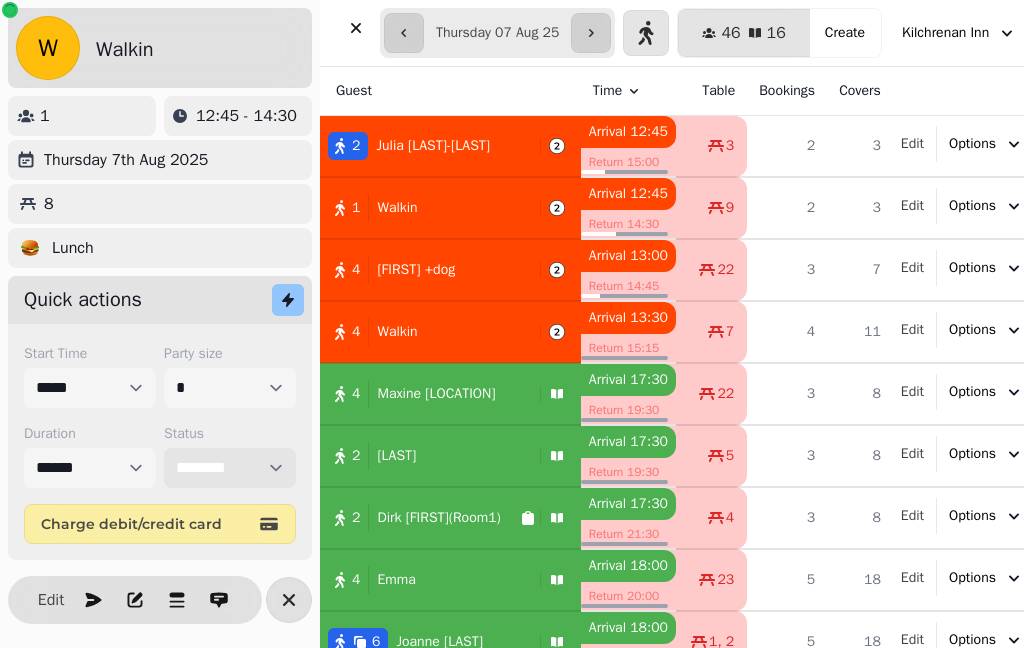 select on "****" 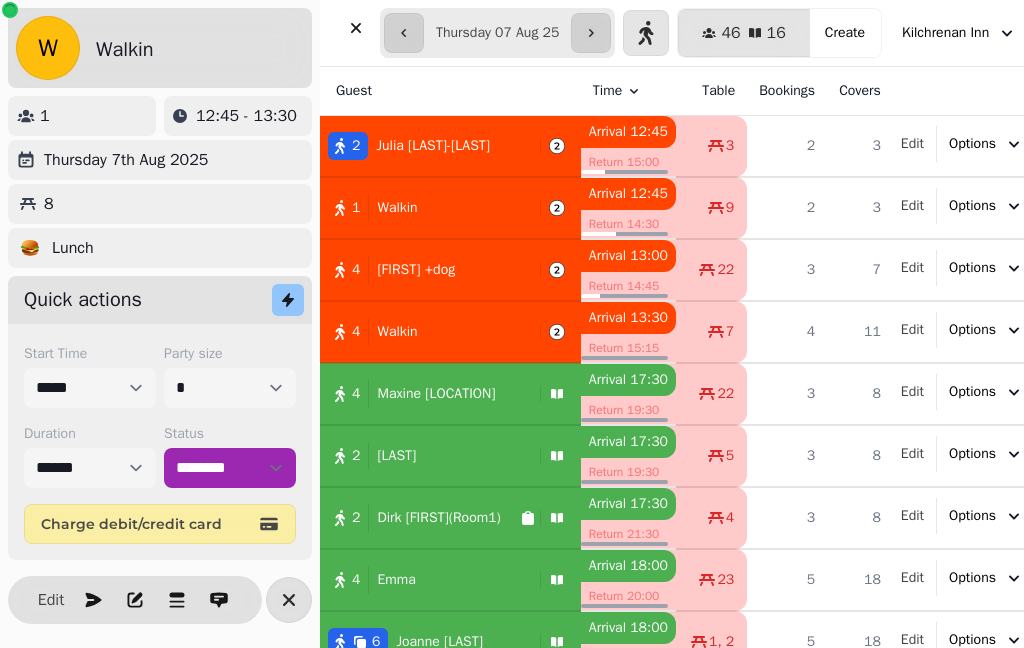 click at bounding box center (356, 28) 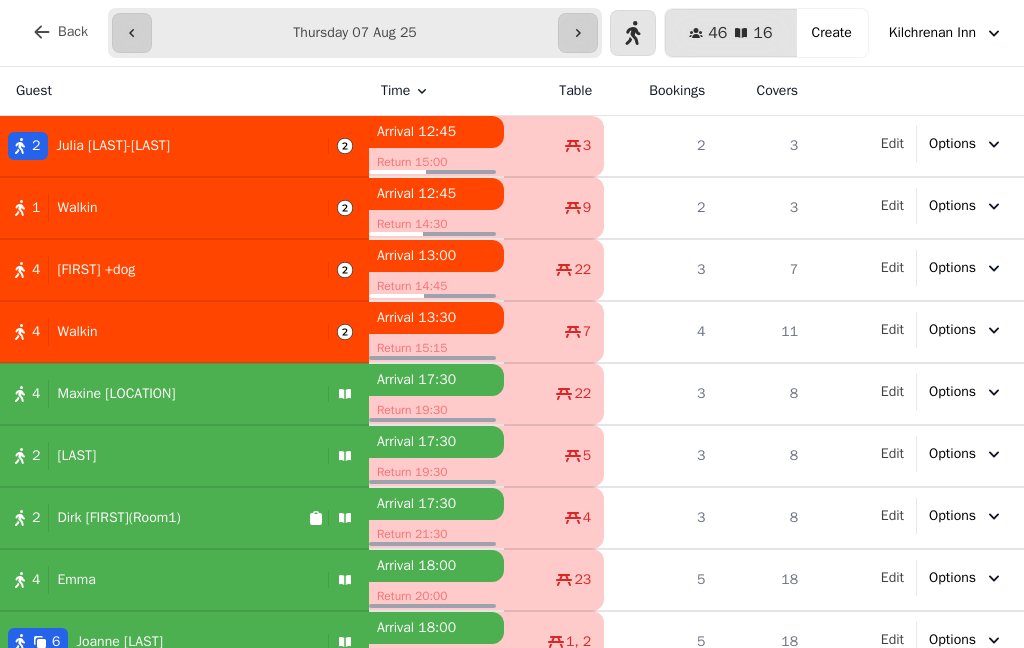 click on "1 Walkin" at bounding box center [160, 208] 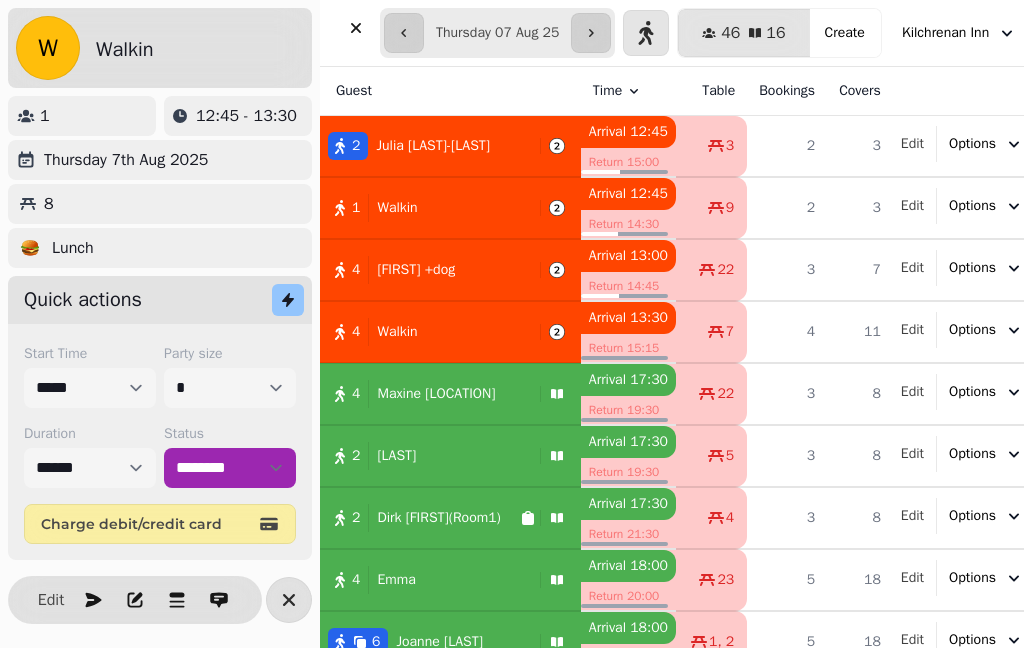 select on "******" 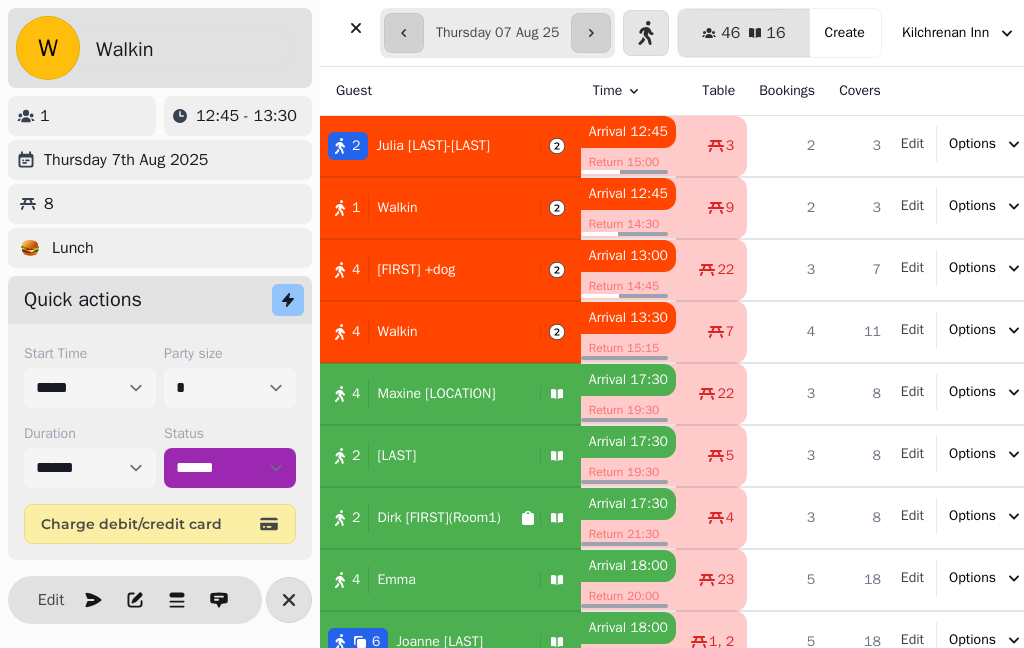 select on "****" 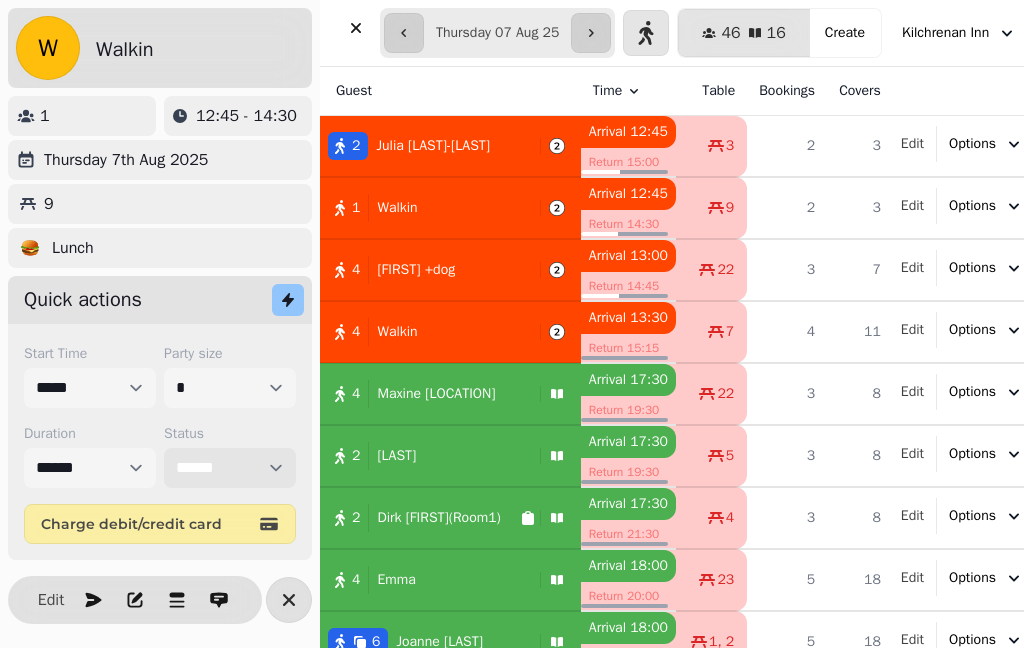 click on "**********" at bounding box center (230, 468) 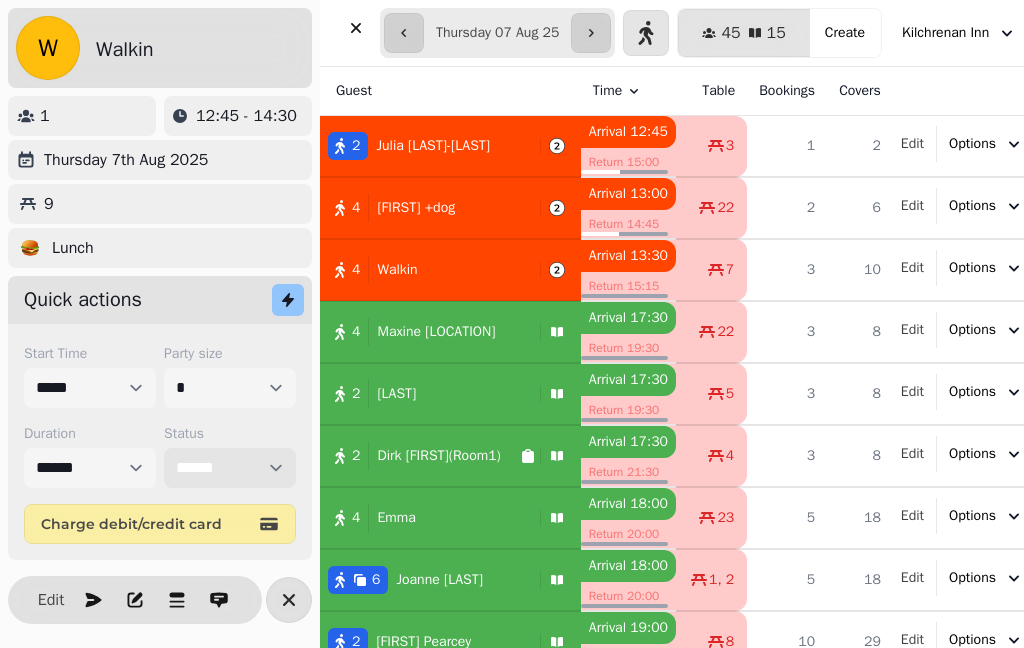 select on "********" 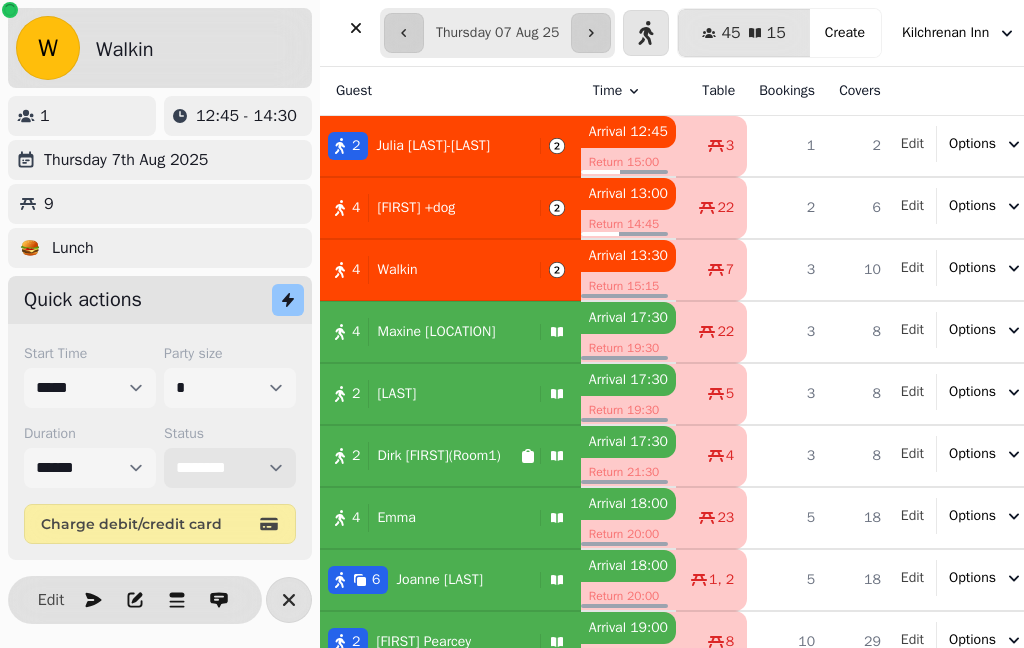 select on "****" 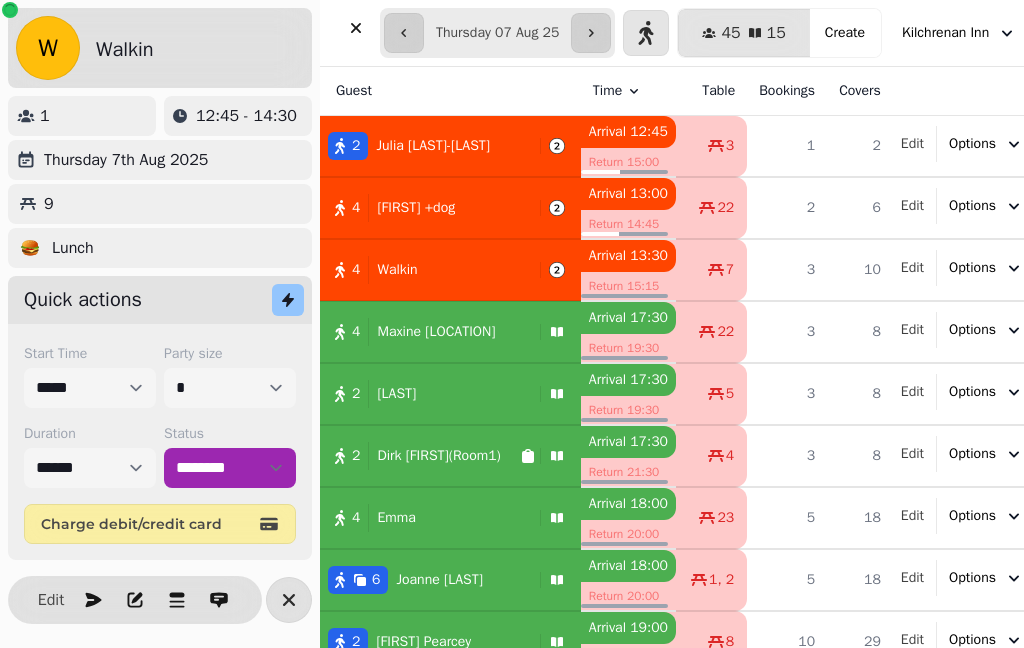 click at bounding box center [356, 28] 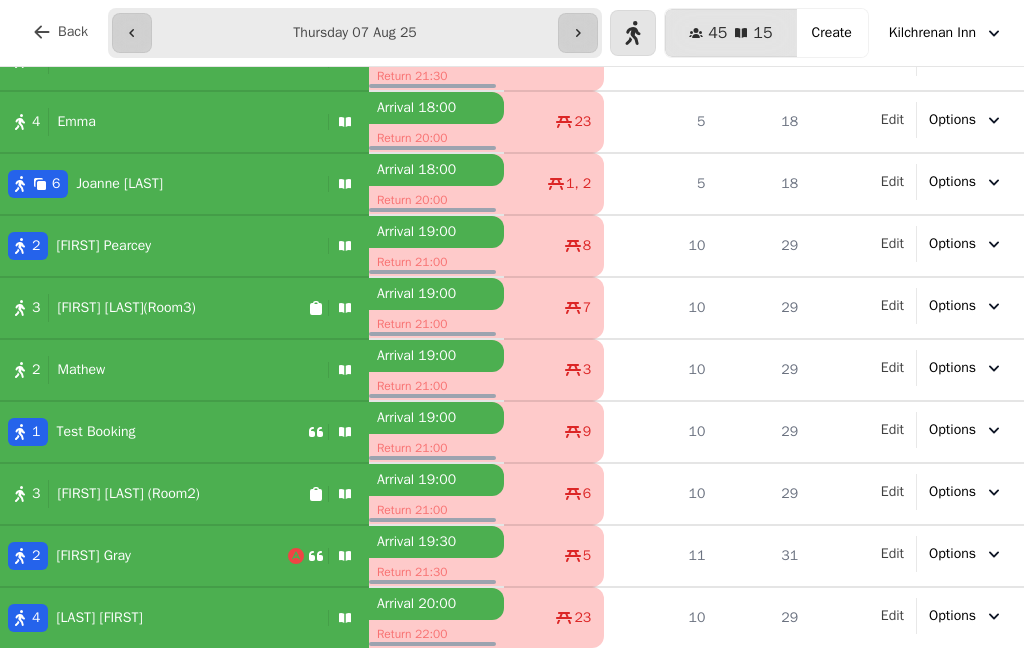 scroll, scrollTop: 396, scrollLeft: 0, axis: vertical 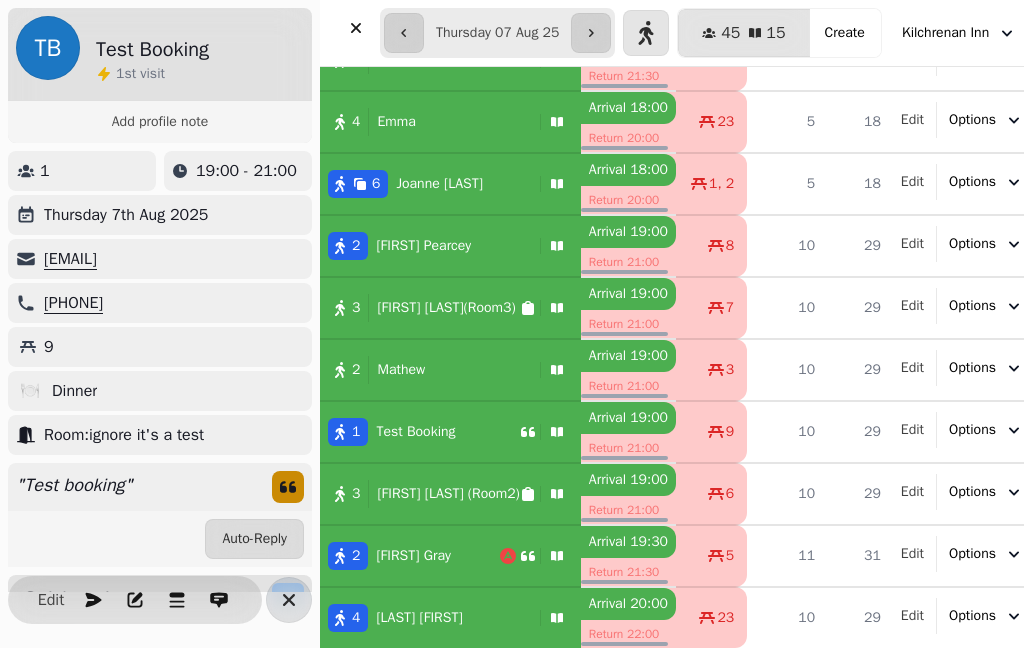 click 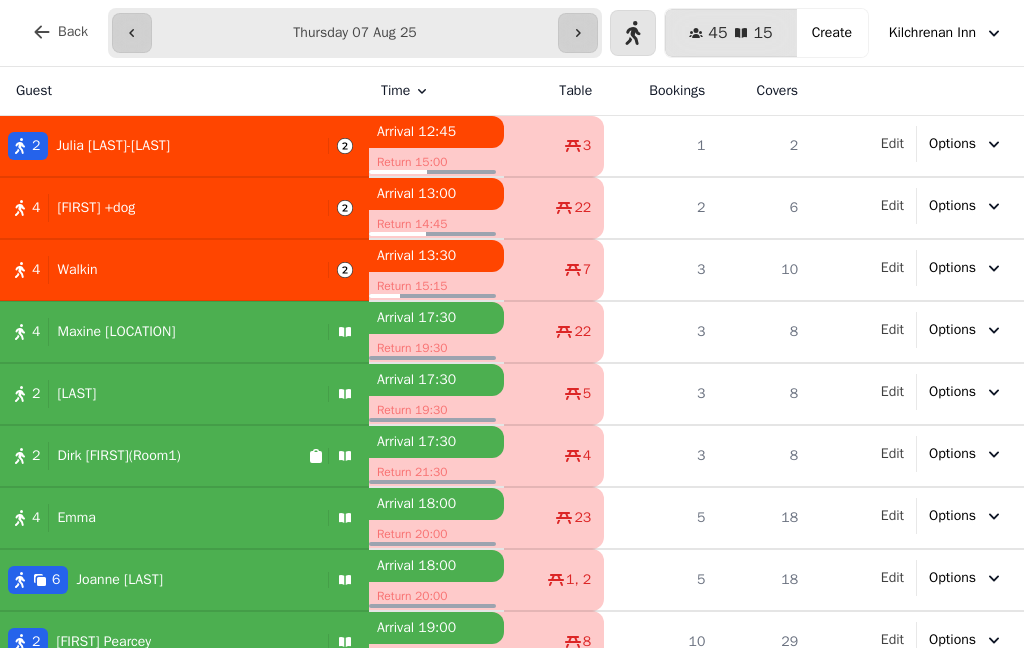 scroll, scrollTop: 0, scrollLeft: 0, axis: both 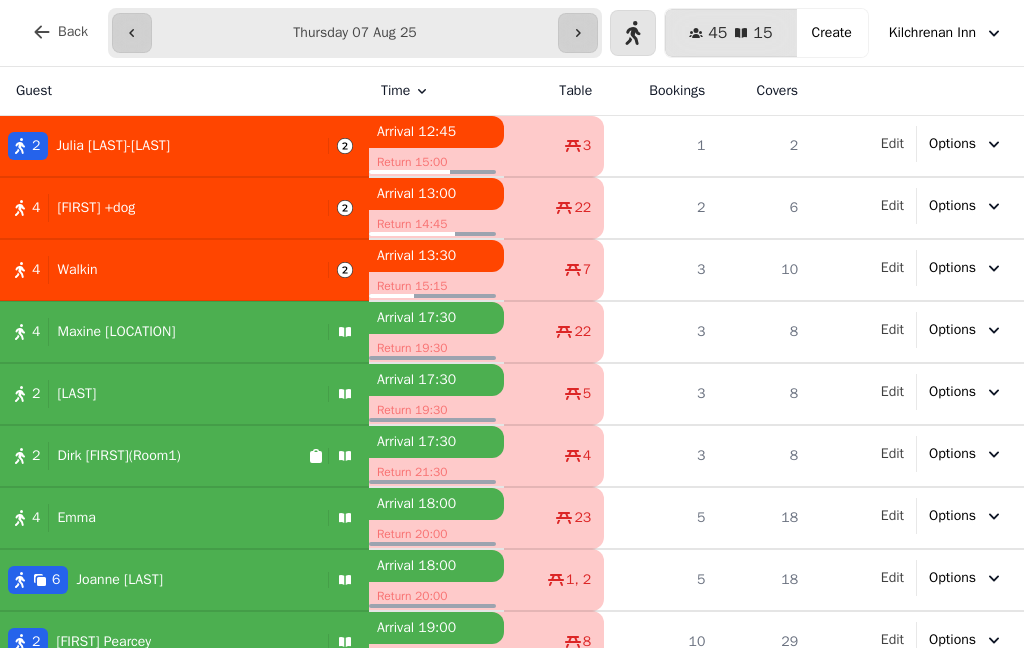 click on "4 Walkin" at bounding box center (160, 270) 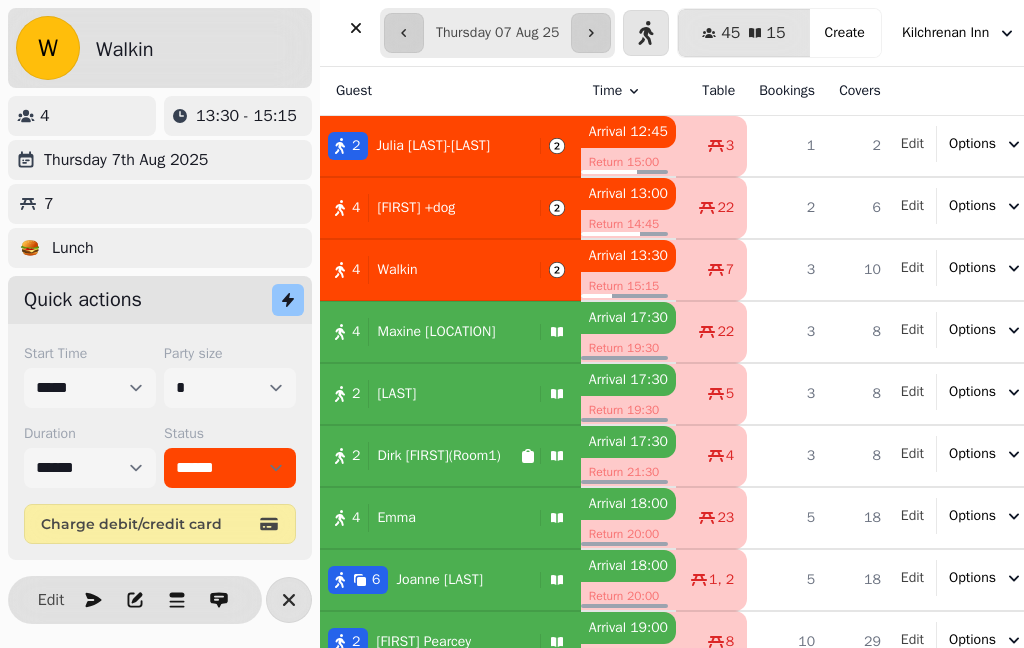 select on "**********" 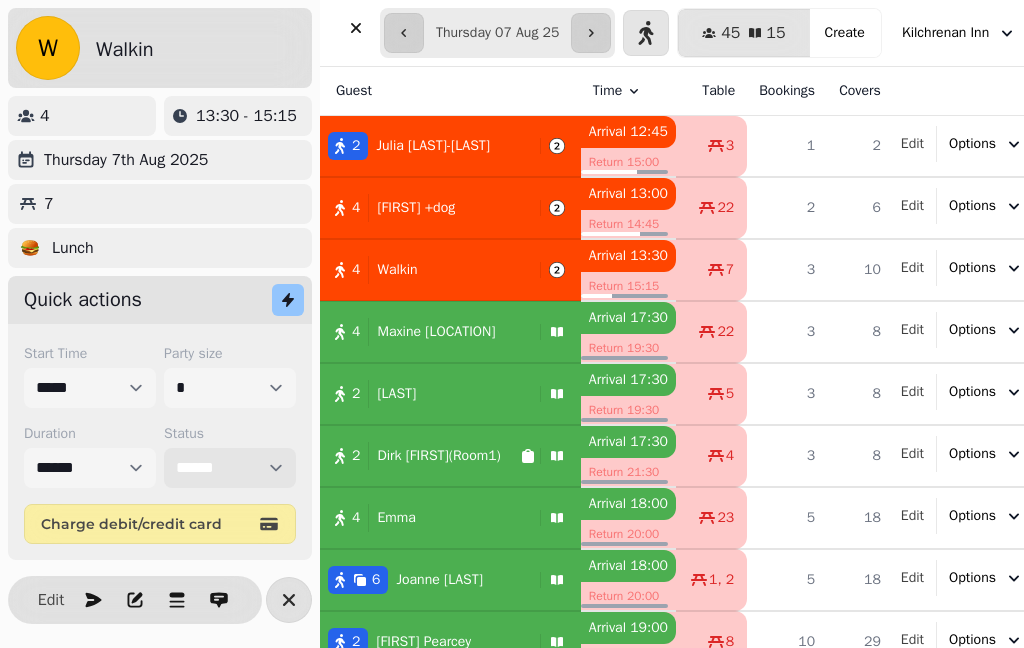 click on "**********" at bounding box center (230, 468) 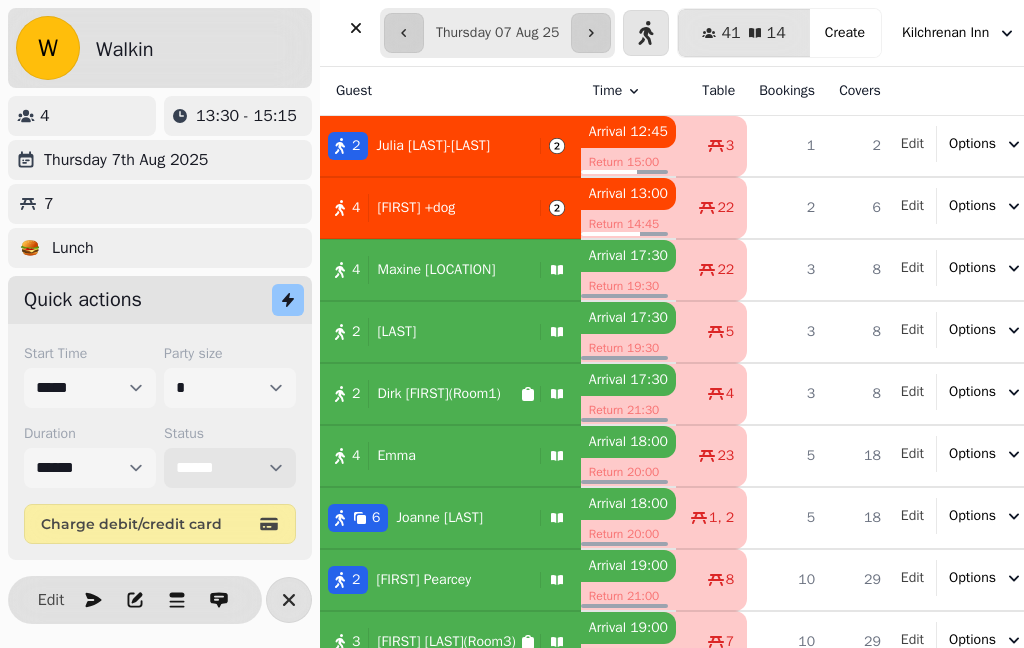 select on "********" 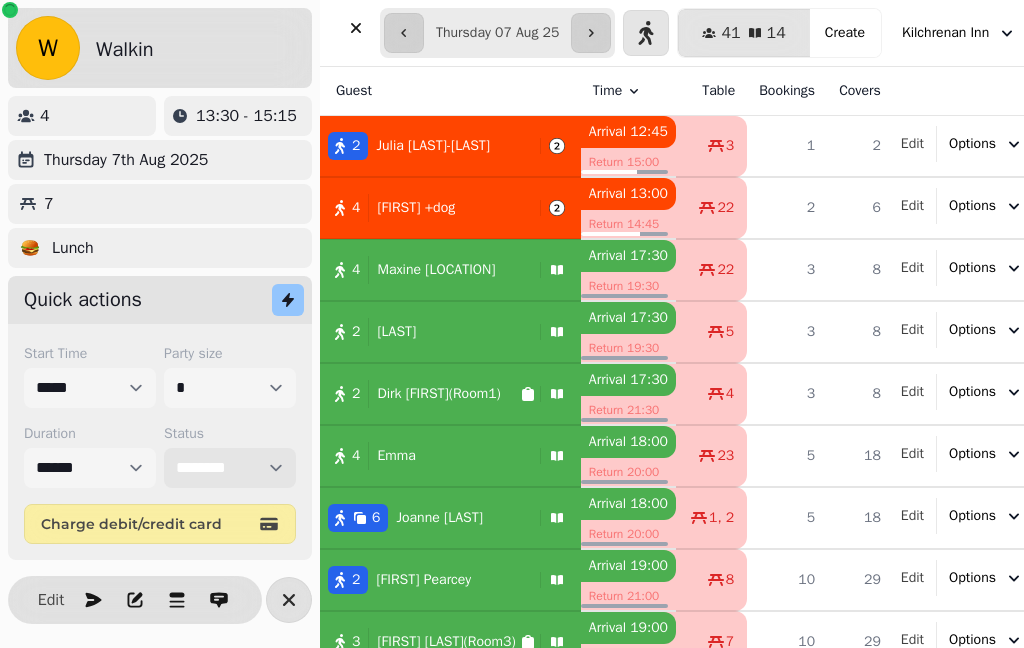 select on "****" 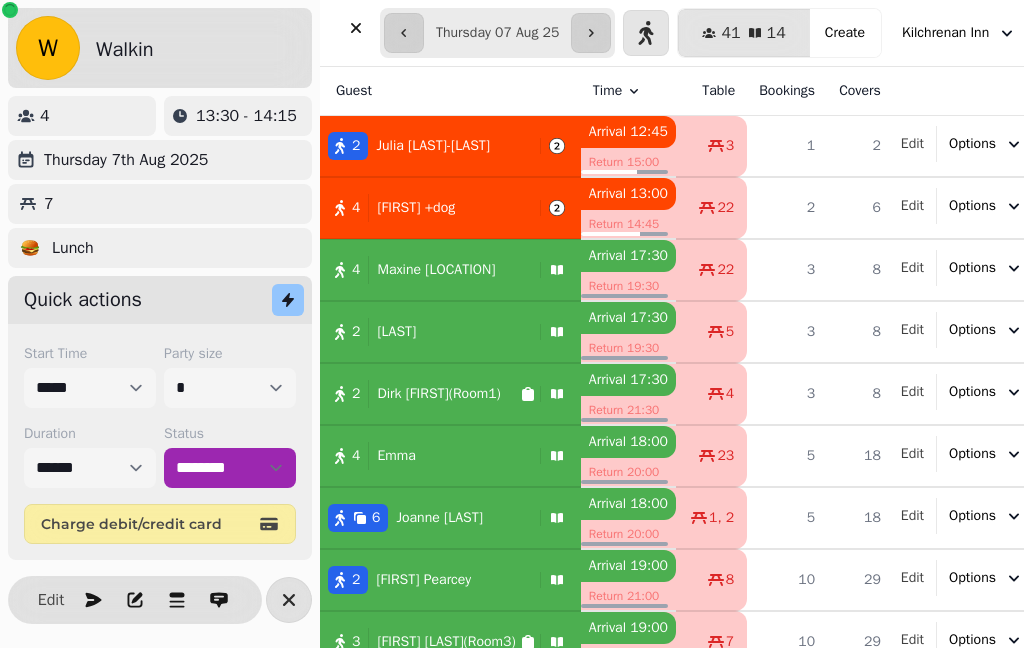 click at bounding box center [356, 28] 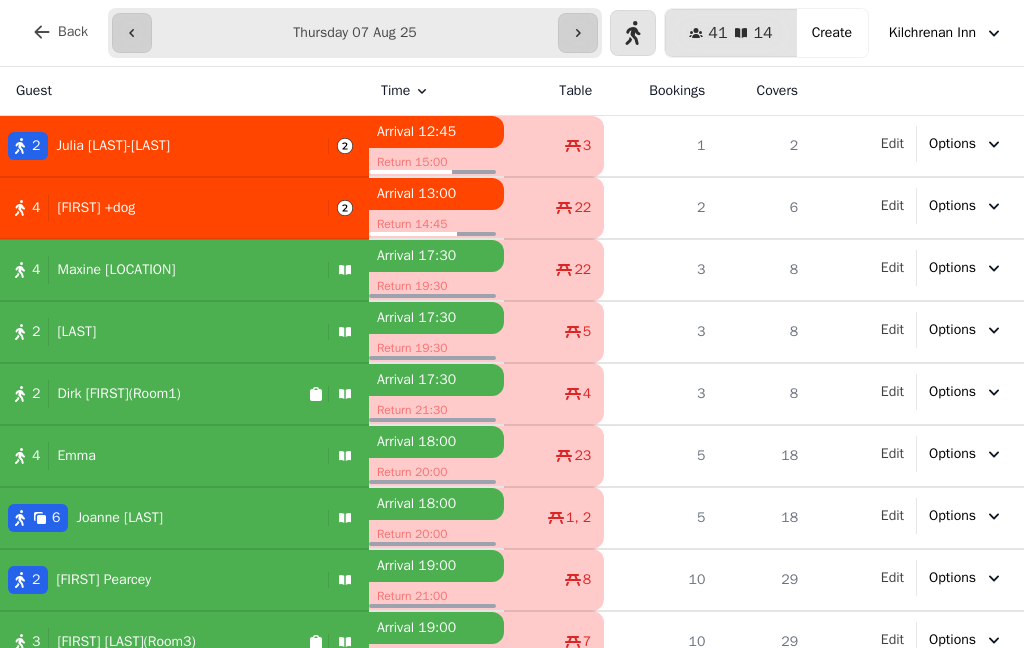 click 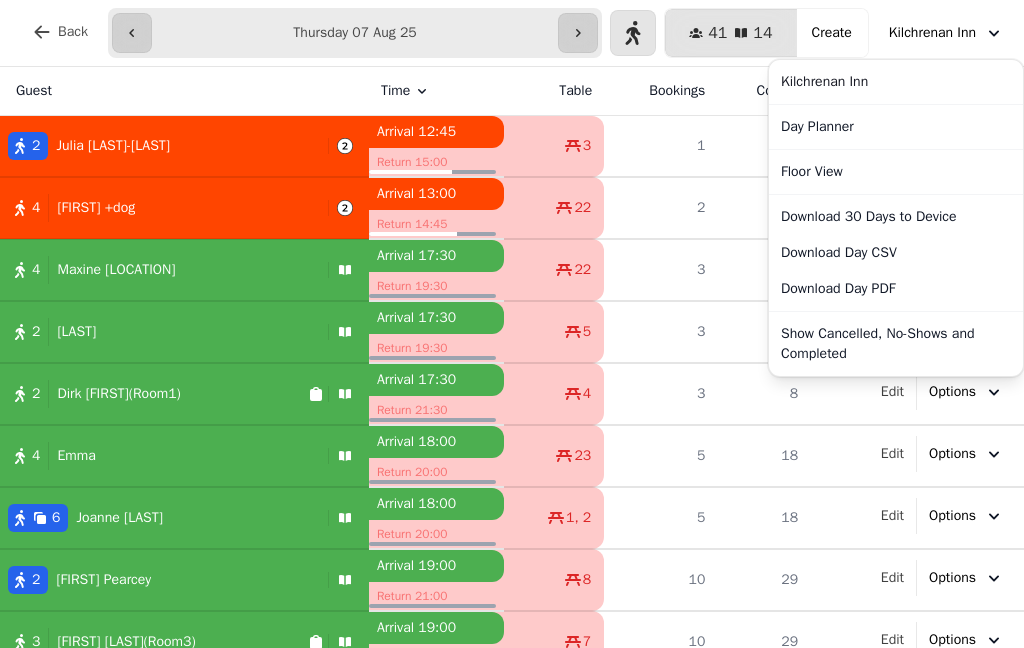 click on "Kilchrenan Inn" at bounding box center (896, 82) 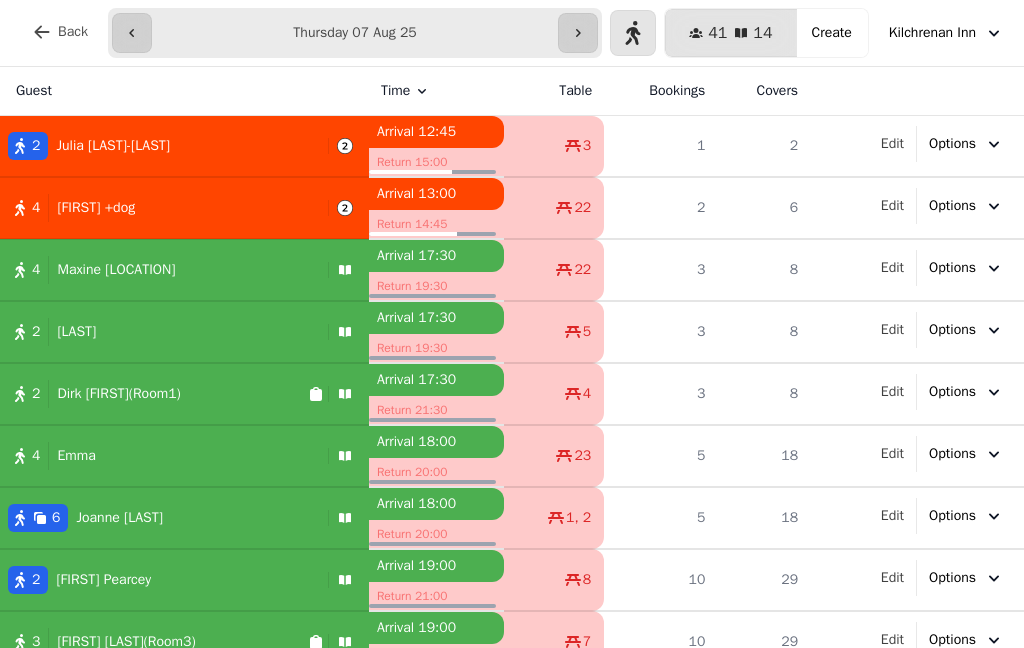 click on "Kilchrenan Inn" at bounding box center [932, 33] 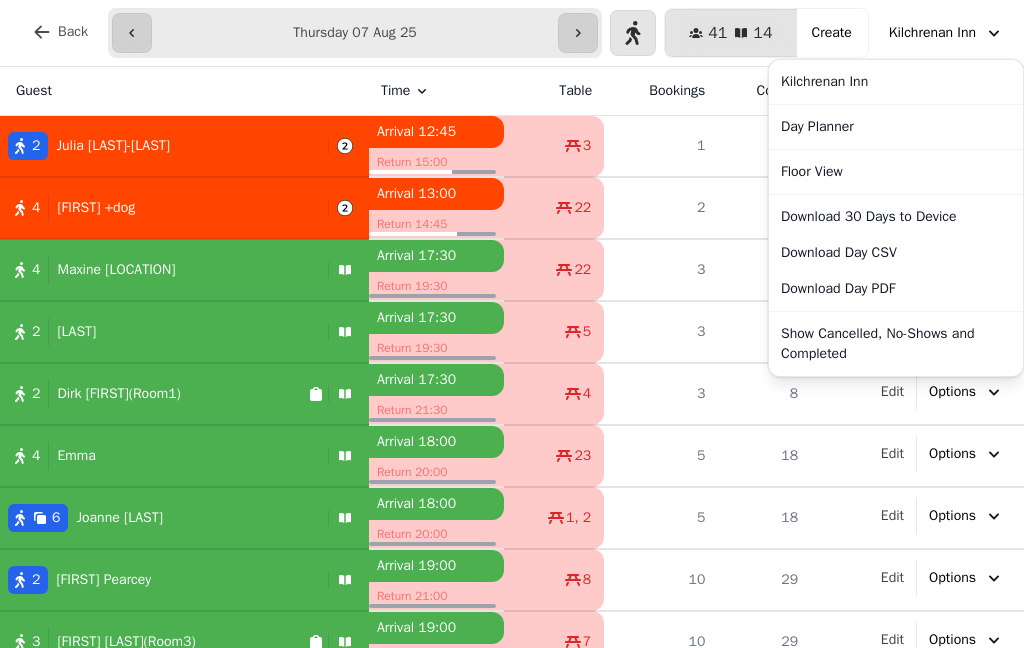 click on "Day Planner" at bounding box center [896, 127] 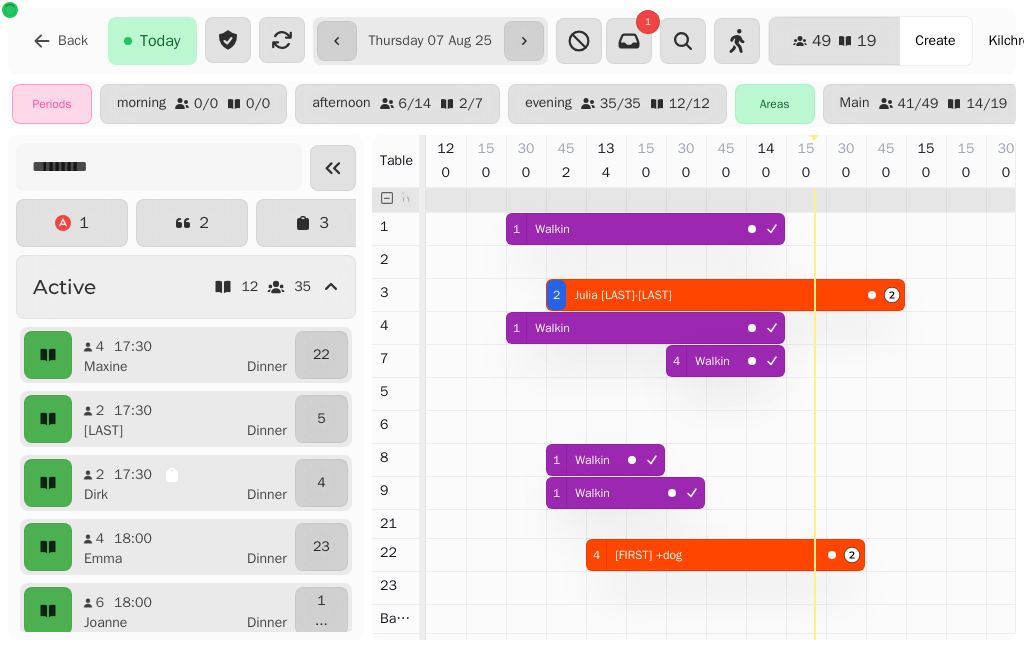 scroll, scrollTop: 0, scrollLeft: 391, axis: horizontal 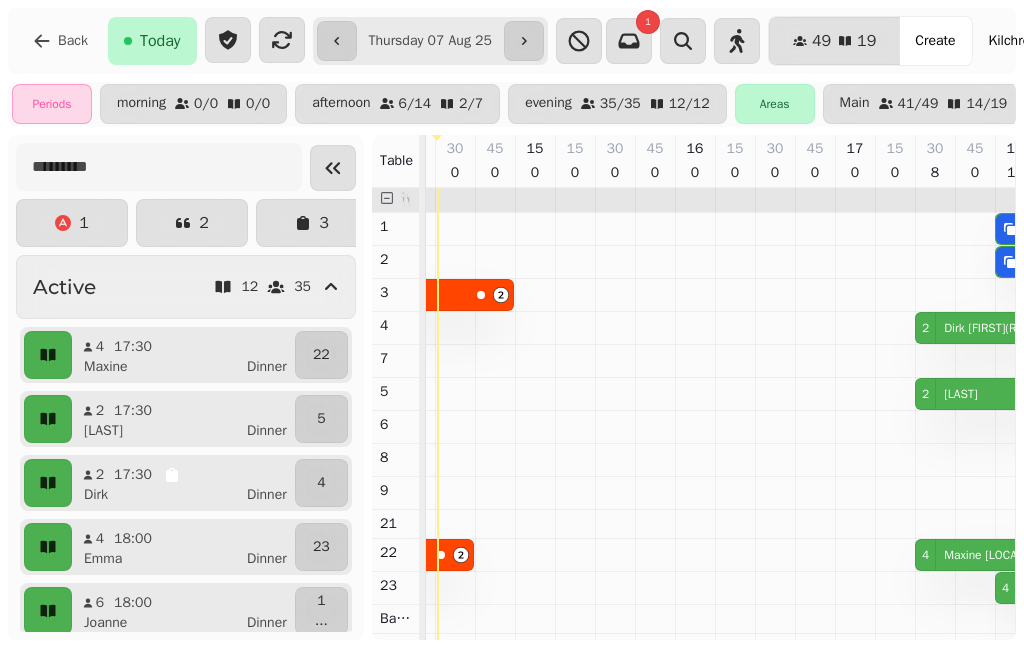 click 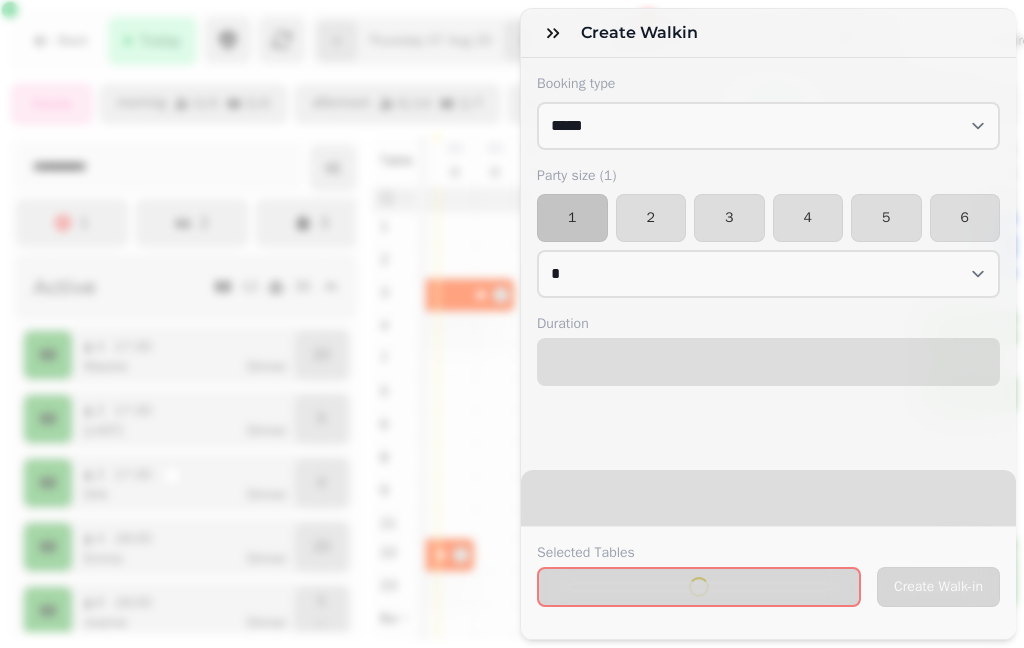 select on "****" 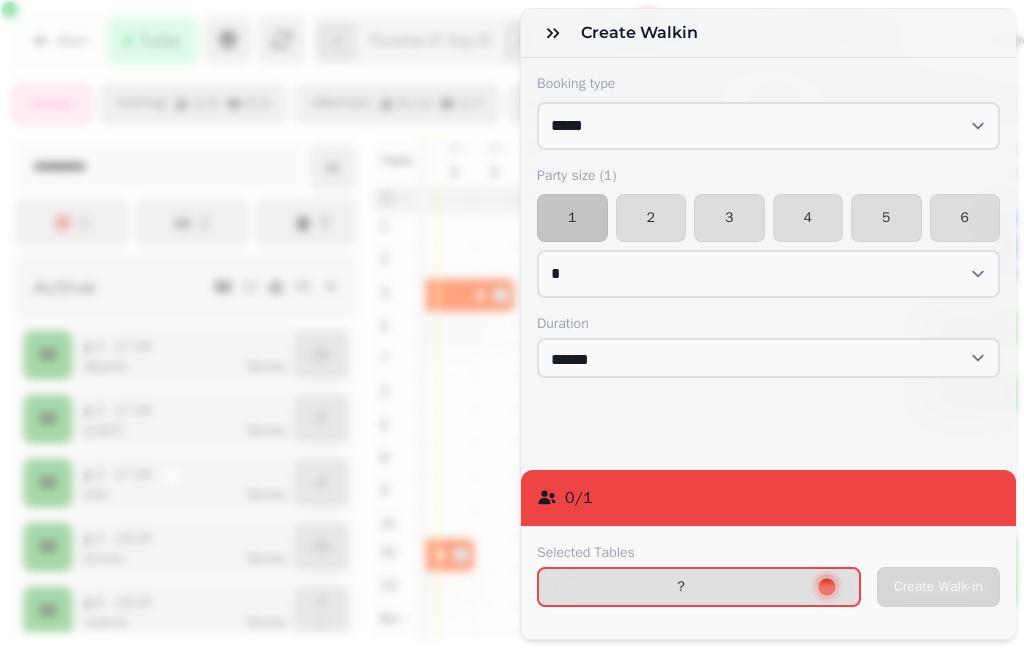 click on "4" at bounding box center [808, 218] 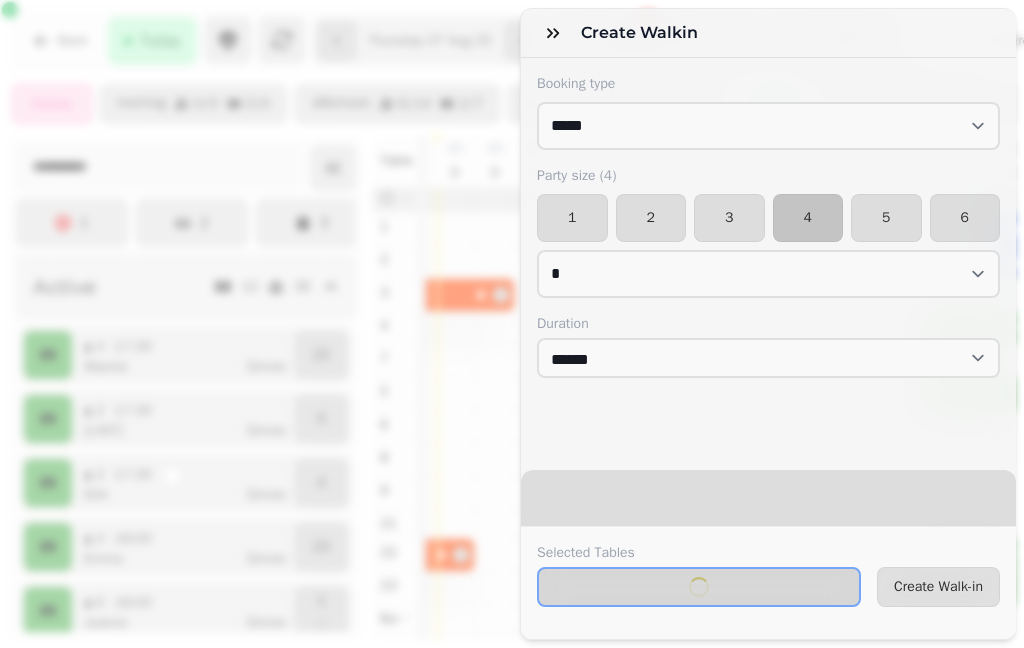 select on "*" 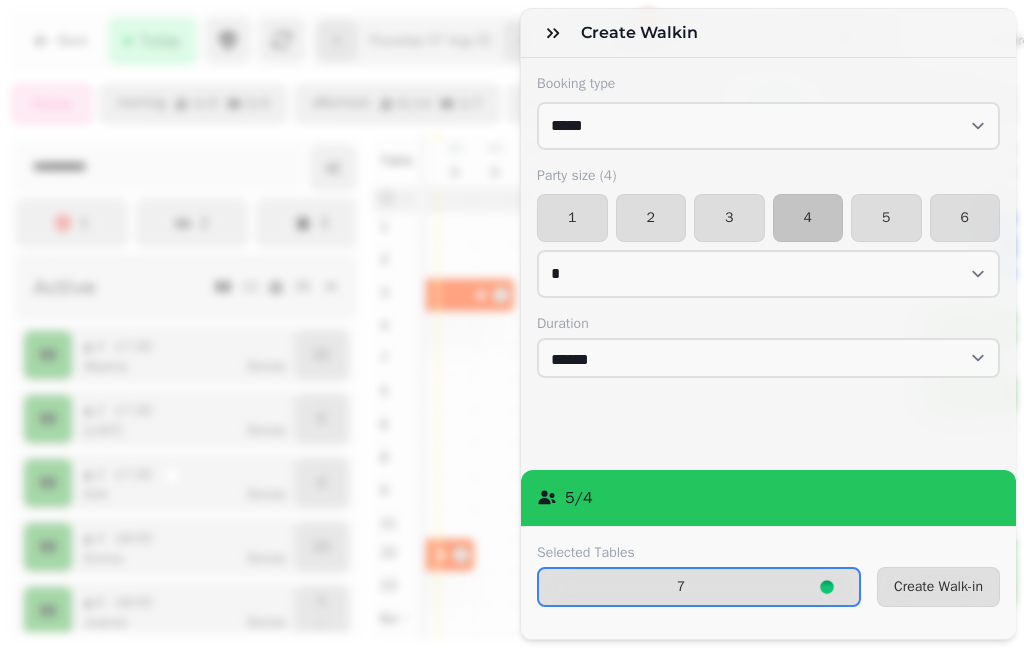 click on "Create Walk-in" at bounding box center [938, 587] 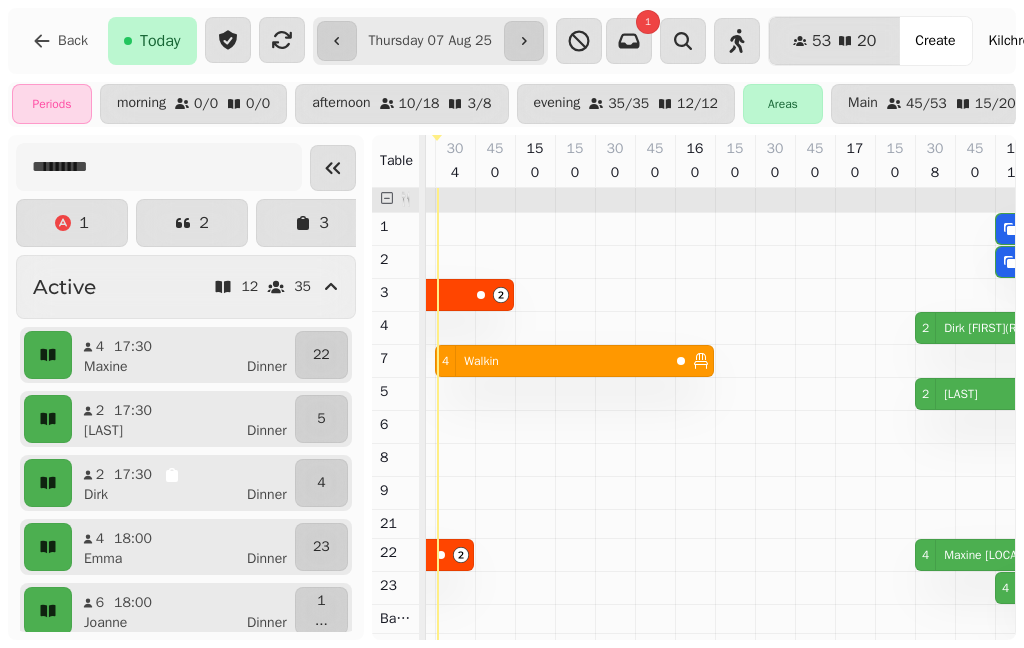 click 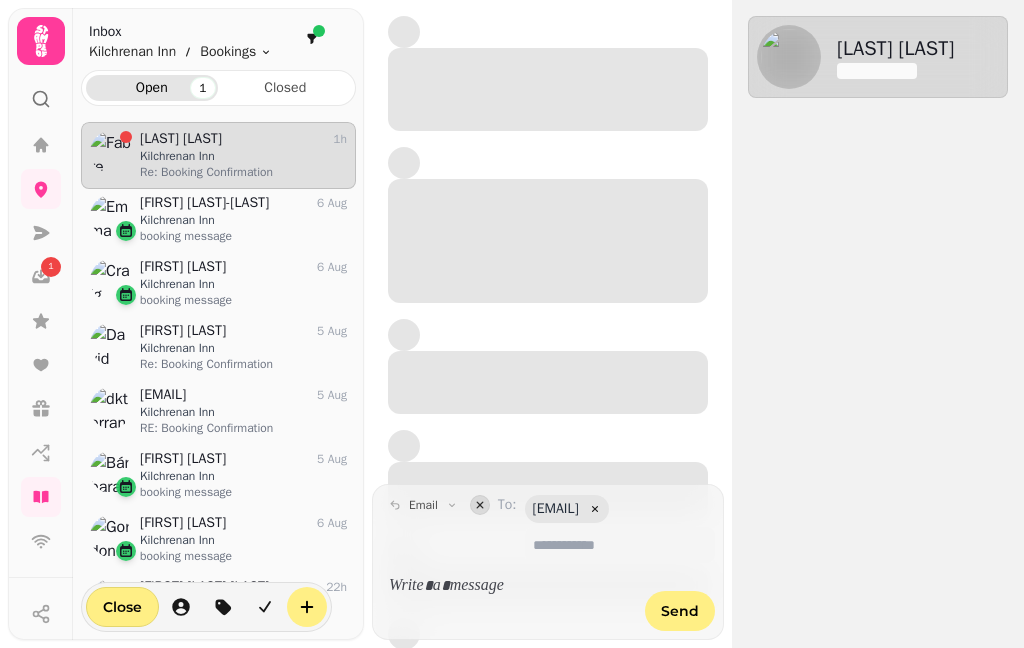 scroll, scrollTop: 509, scrollLeft: 275, axis: both 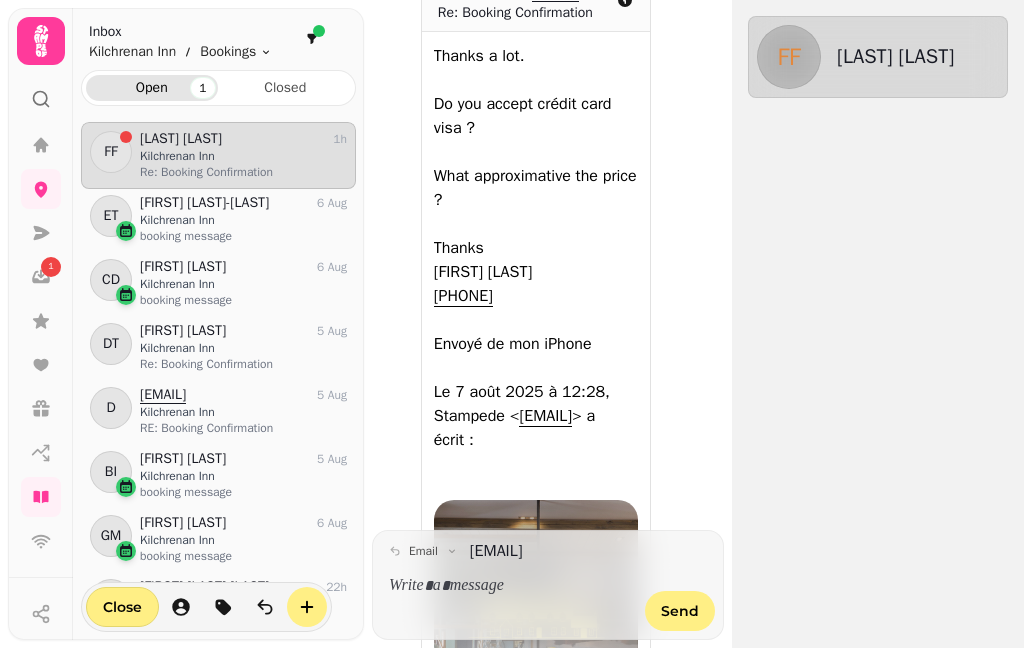 click 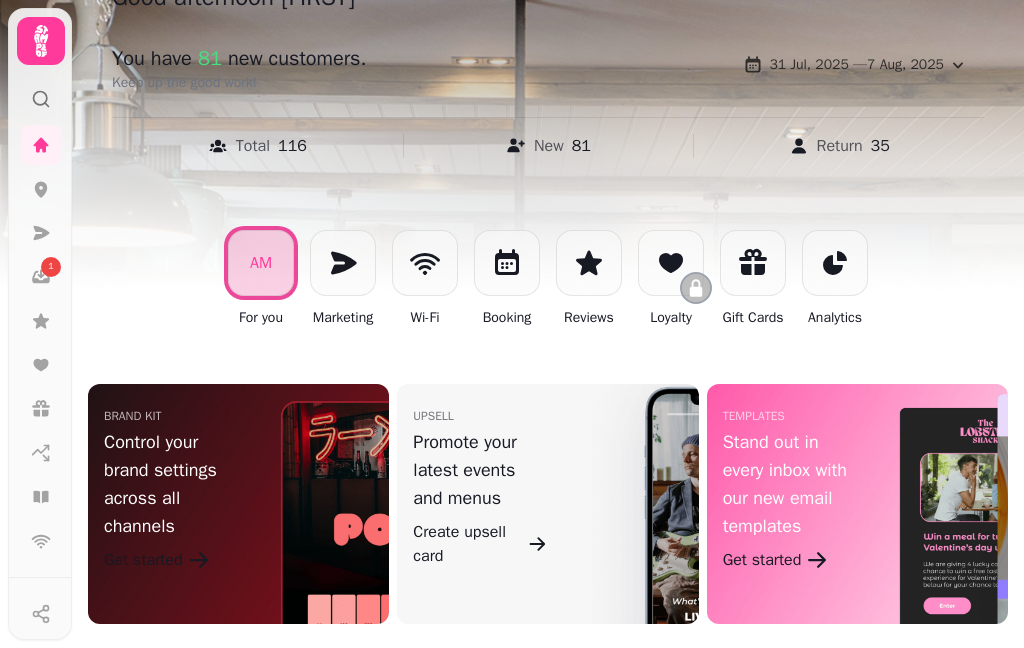scroll, scrollTop: 179, scrollLeft: 0, axis: vertical 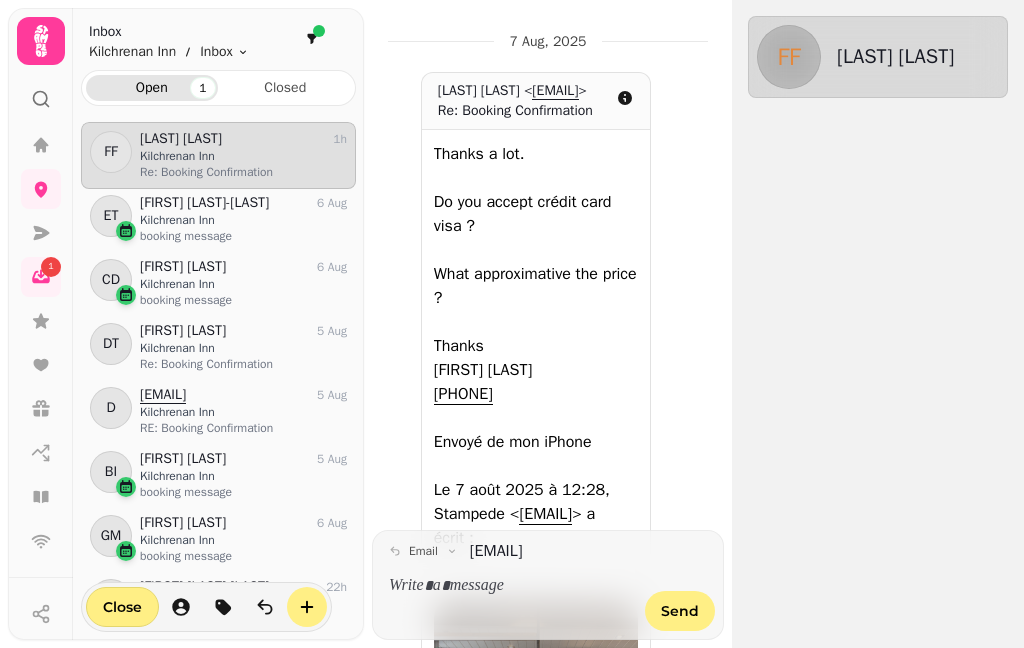 click at bounding box center [41, 145] 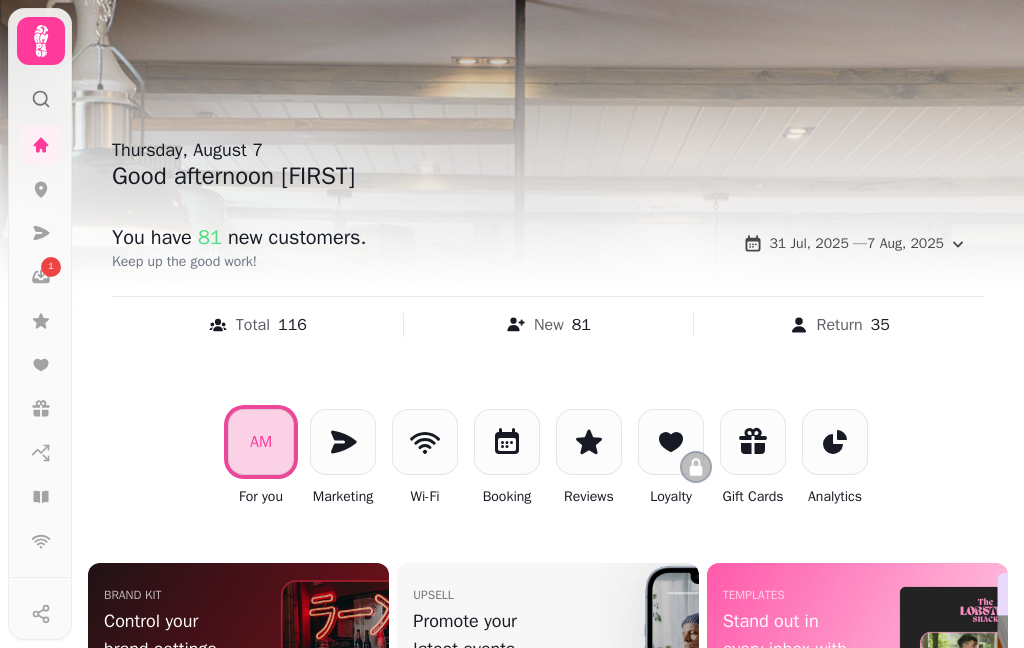 click 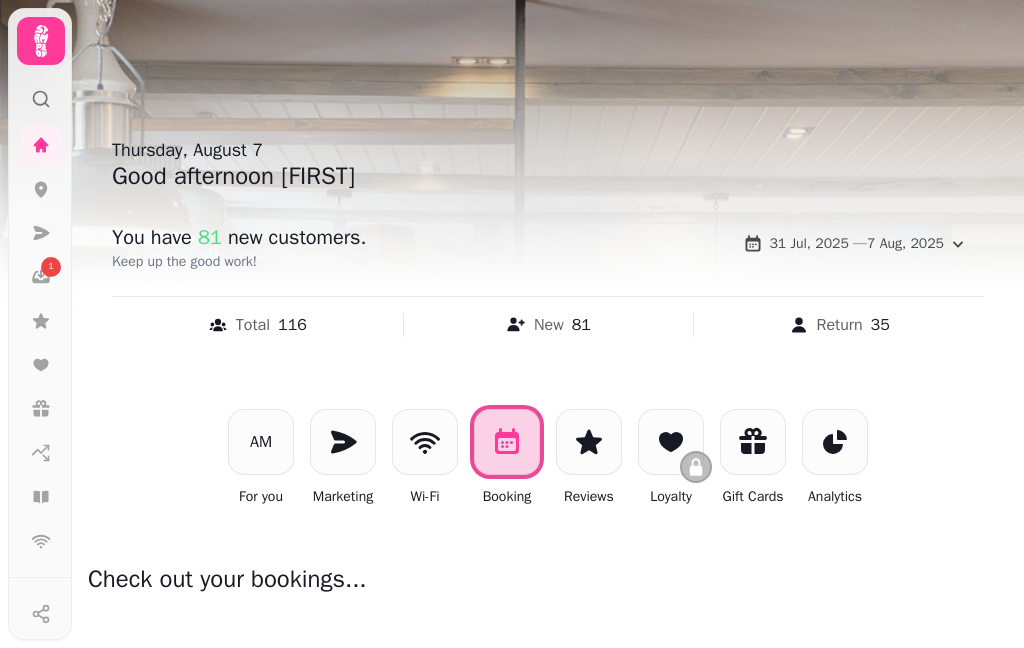 scroll, scrollTop: 72, scrollLeft: 0, axis: vertical 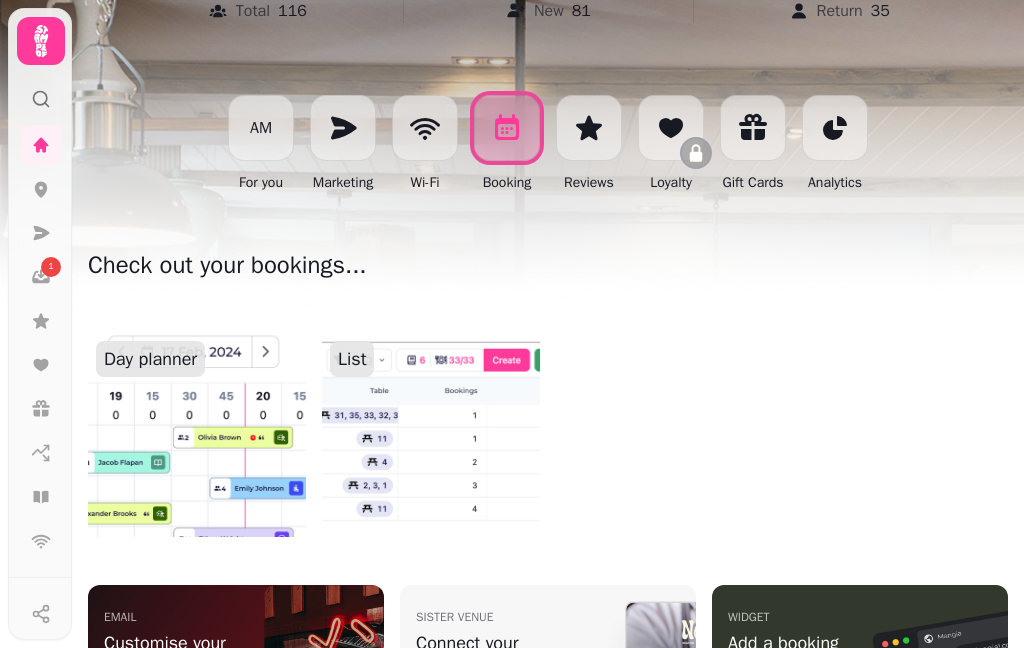 click at bounding box center [197, 417] 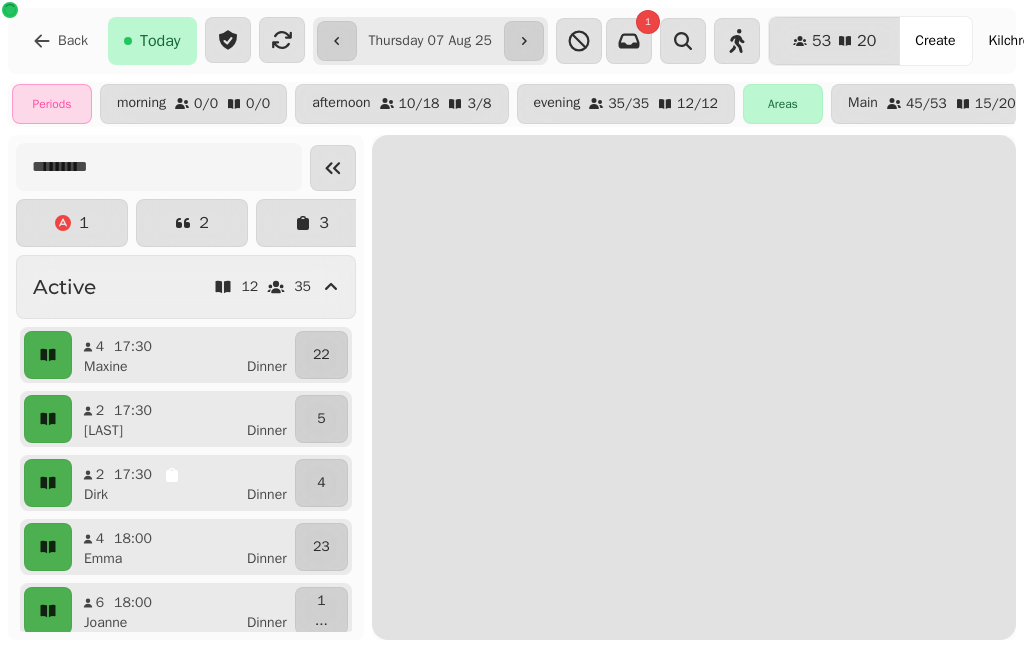 scroll, scrollTop: 0, scrollLeft: 0, axis: both 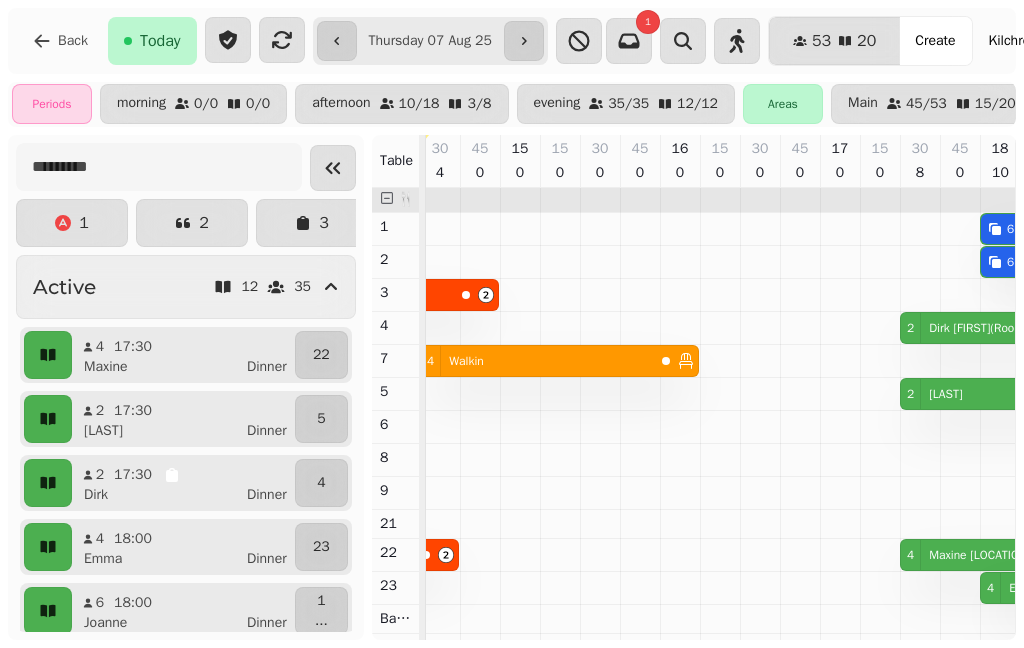 click on "Kilchrenan Inn" at bounding box center (1032, 41) 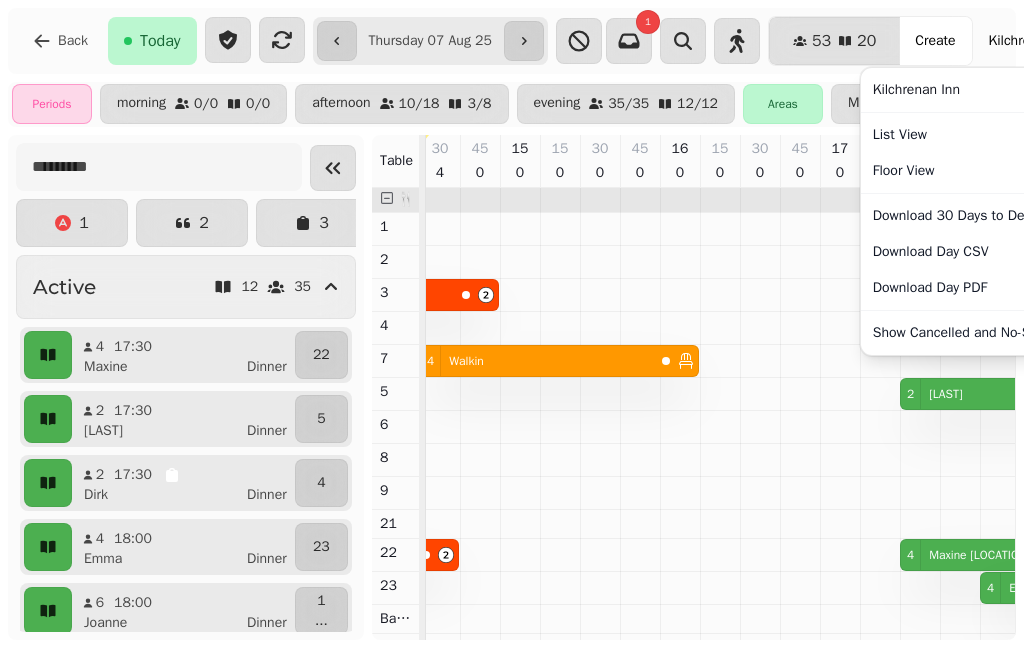 click on "List View" at bounding box center [988, 135] 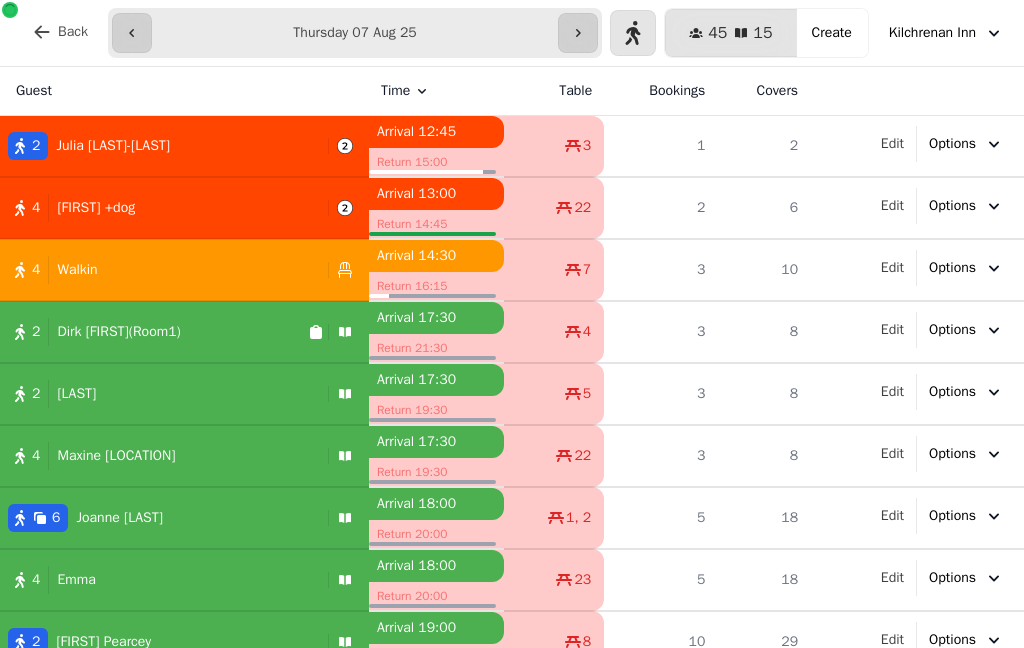 click on "**********" at bounding box center (355, 33) 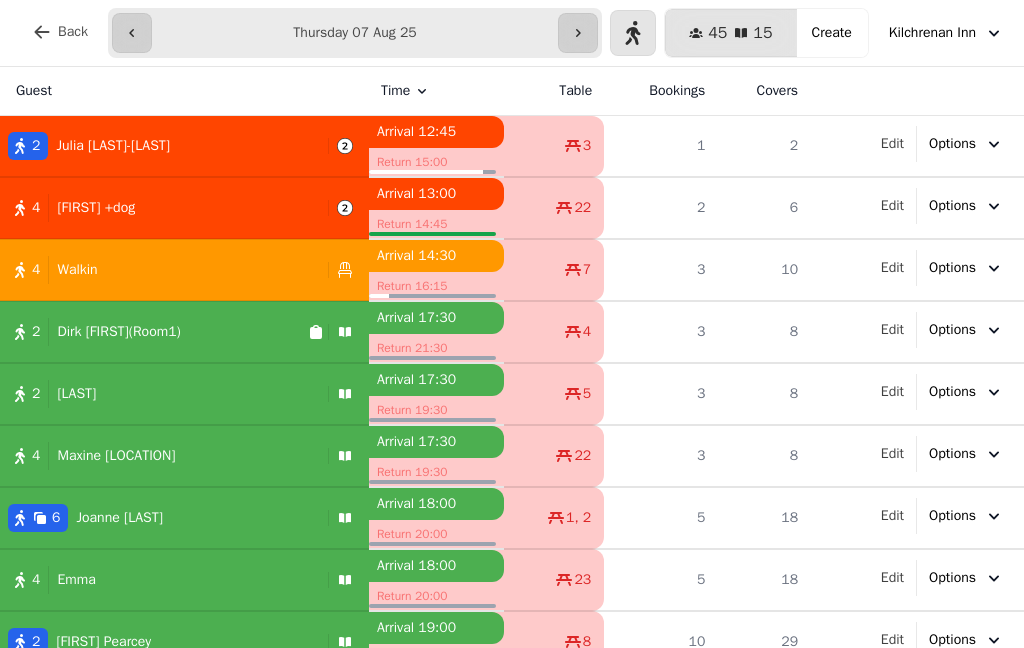 type on "**********" 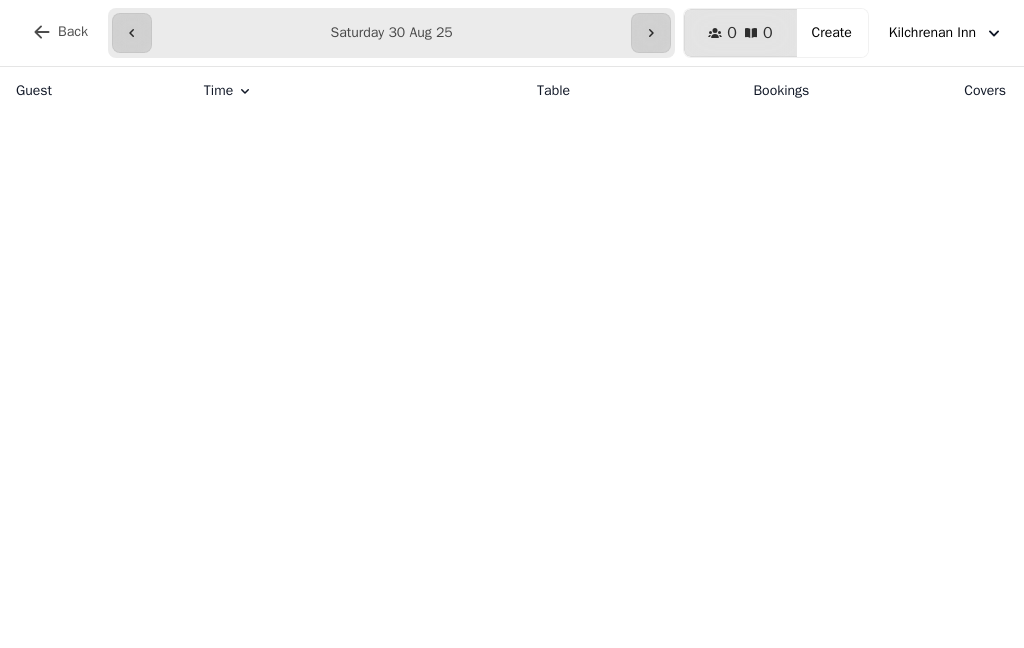 click on "Create" at bounding box center (832, 33) 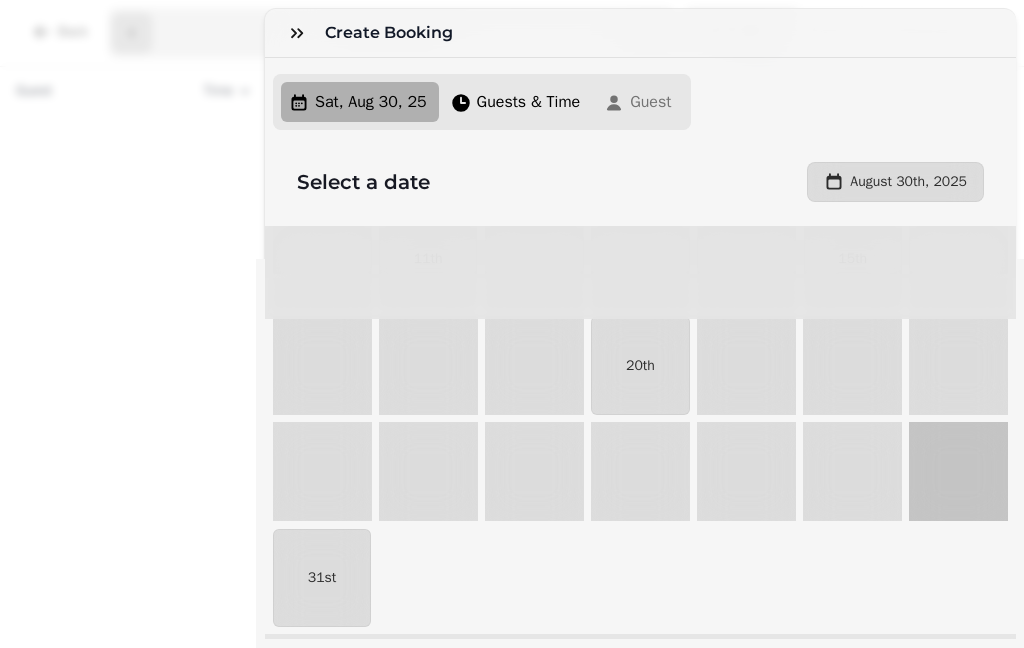 scroll, scrollTop: 372, scrollLeft: 0, axis: vertical 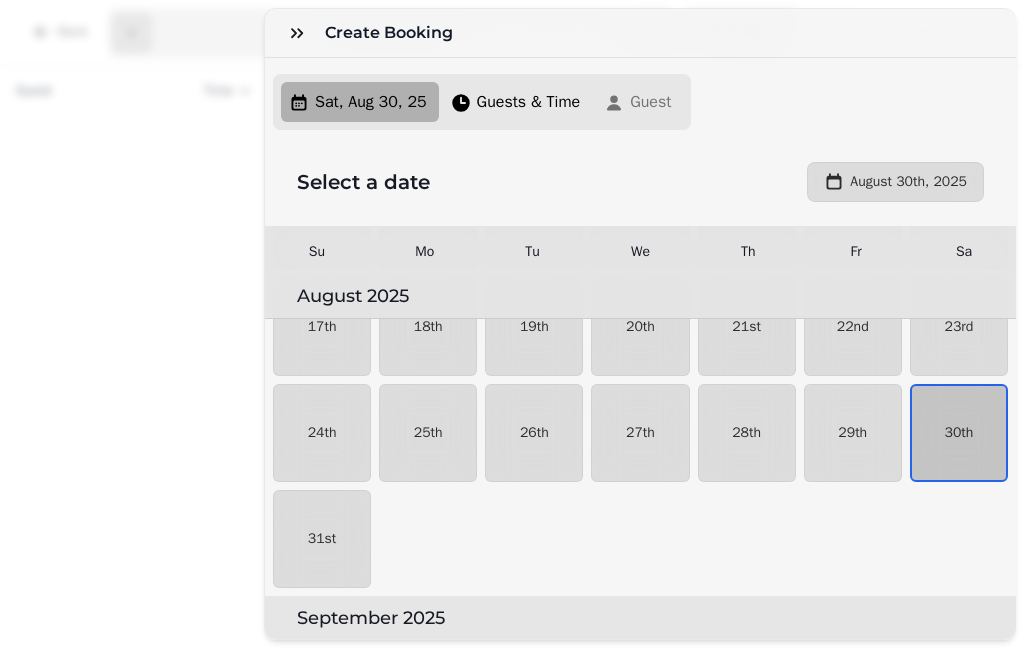 click on "30th" at bounding box center (959, 433) 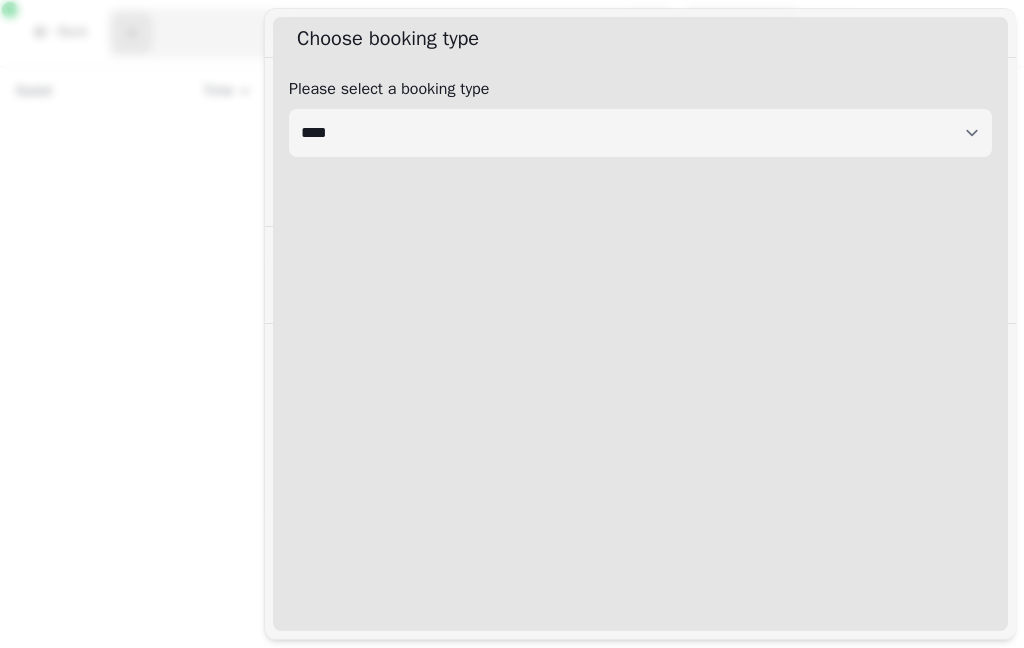 select on "****" 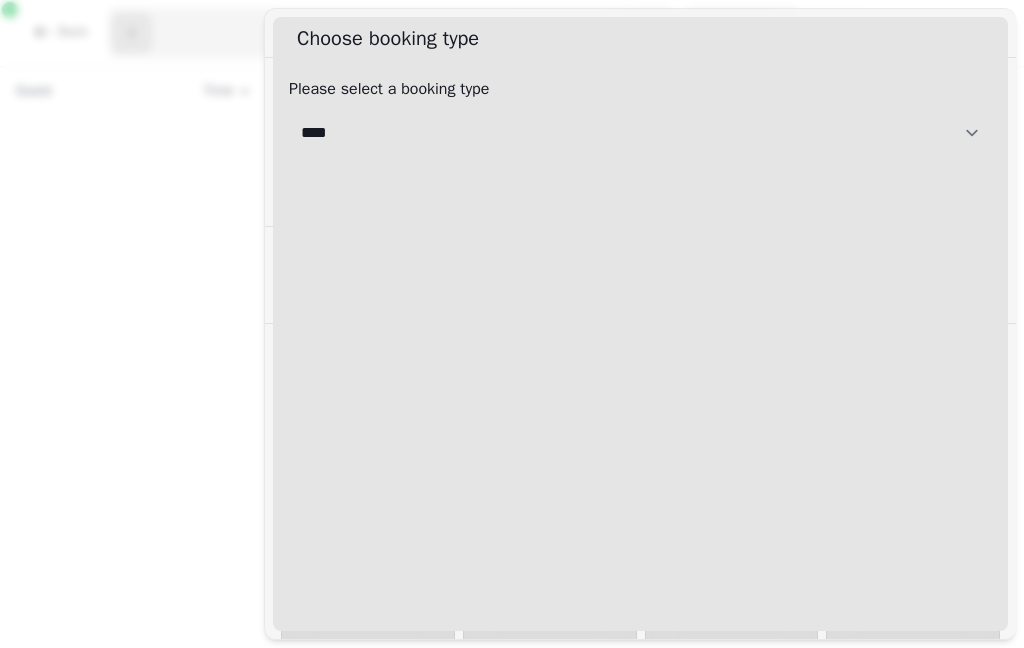 click on "**********" at bounding box center [640, 133] 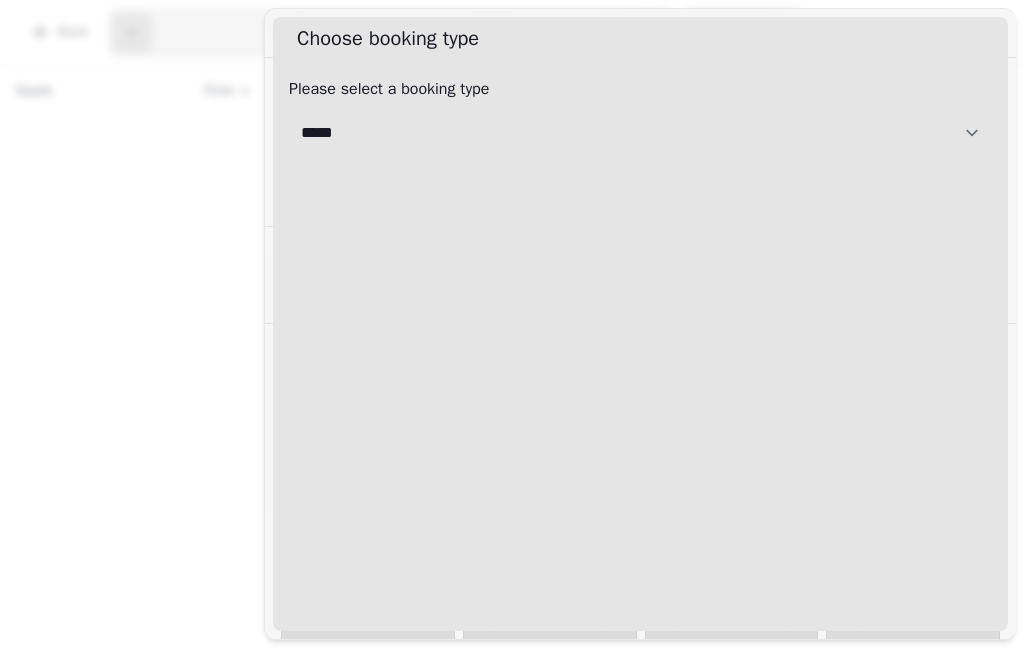select on "**********" 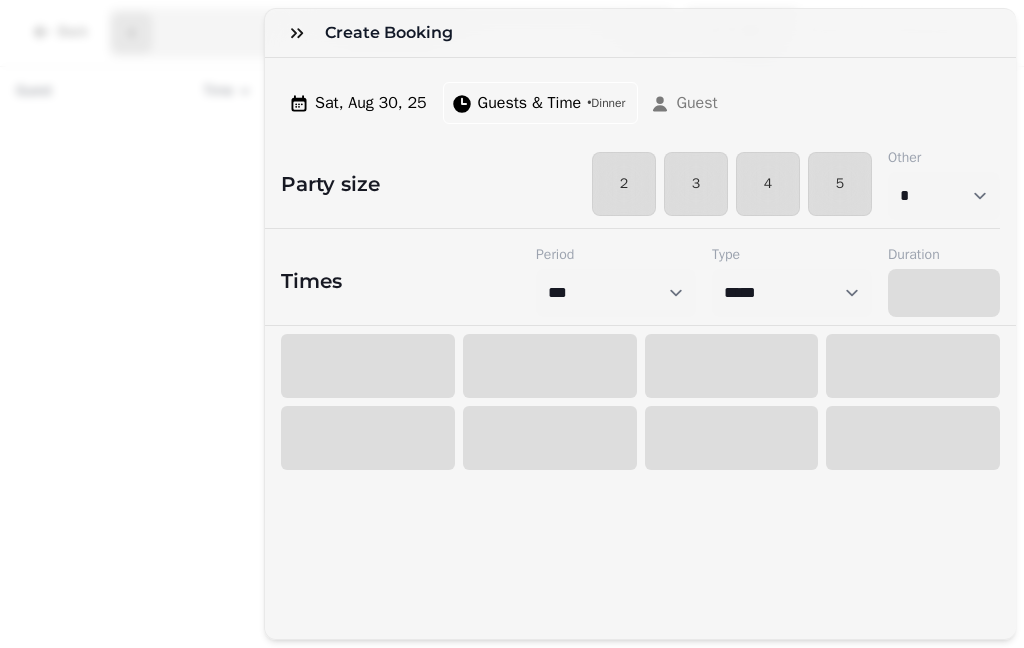 select on "****" 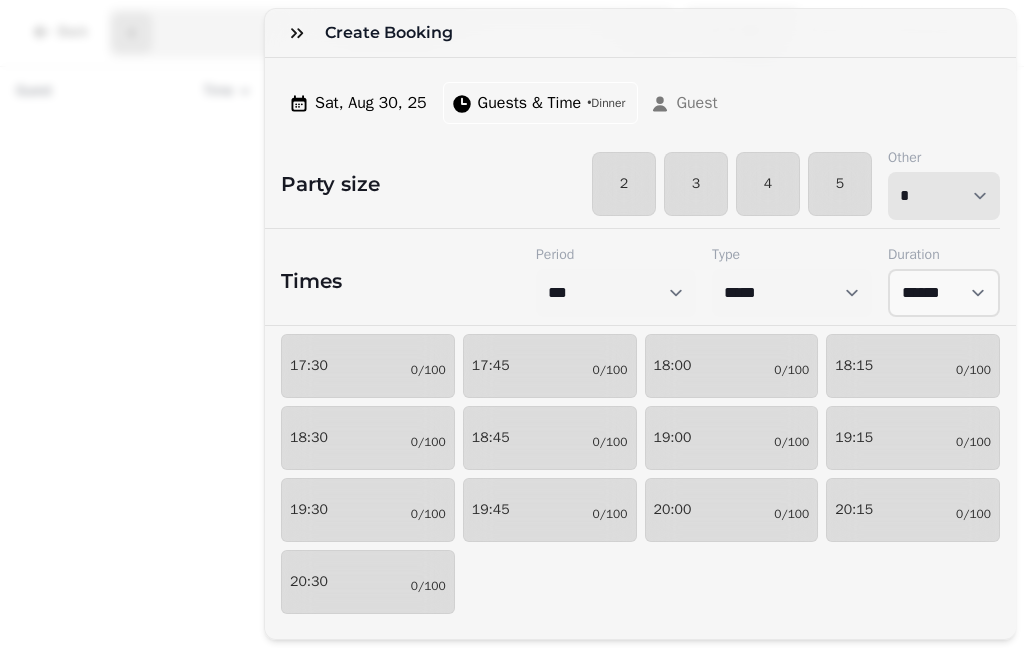 click on "* * * * * * * * * ** ** ** ** ** ** ** ** ** ** ** ** ** ** ** ** ** ** ** ** ** ** ** ** ** ** ** ** ** ** ** ** ** ** ** ** ** ** ** ** ** ** ** ** ** ** ** ** ** ** ** ** ** ** ** ** ** ** ** ** ** ** ** ** ** ** ** ** ** ** ** ** ** ** ** ** ** ** ** ** ** ** ** ** ** ** ** ** ** ** *** *** *** *** *** *** *** *** *** *** *** *** *** *** *** *** *** *** *** *** ***" at bounding box center (944, 196) 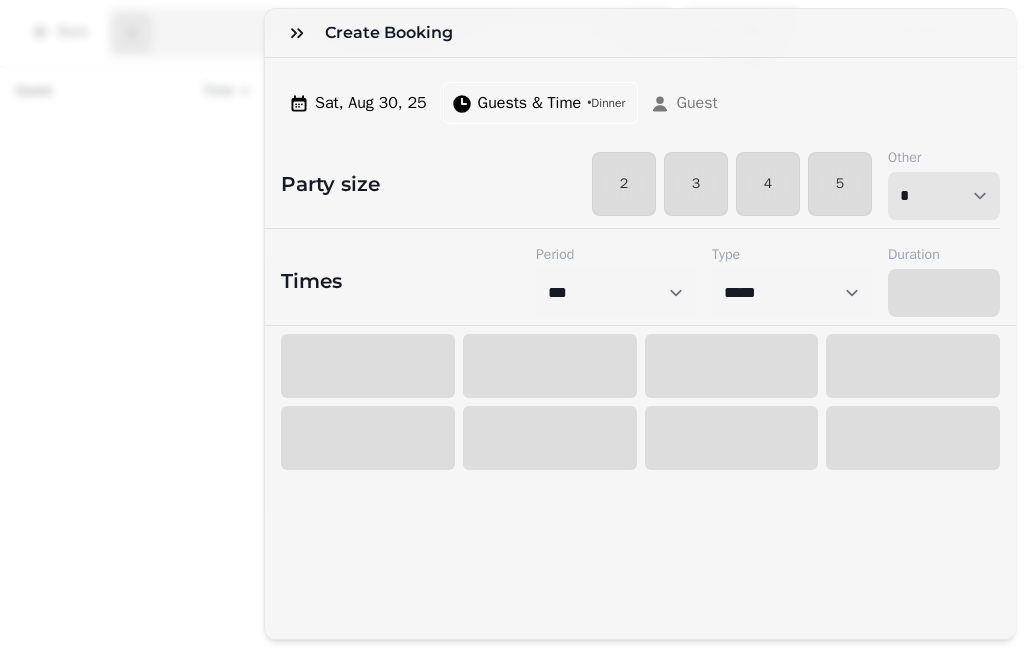 select on "****" 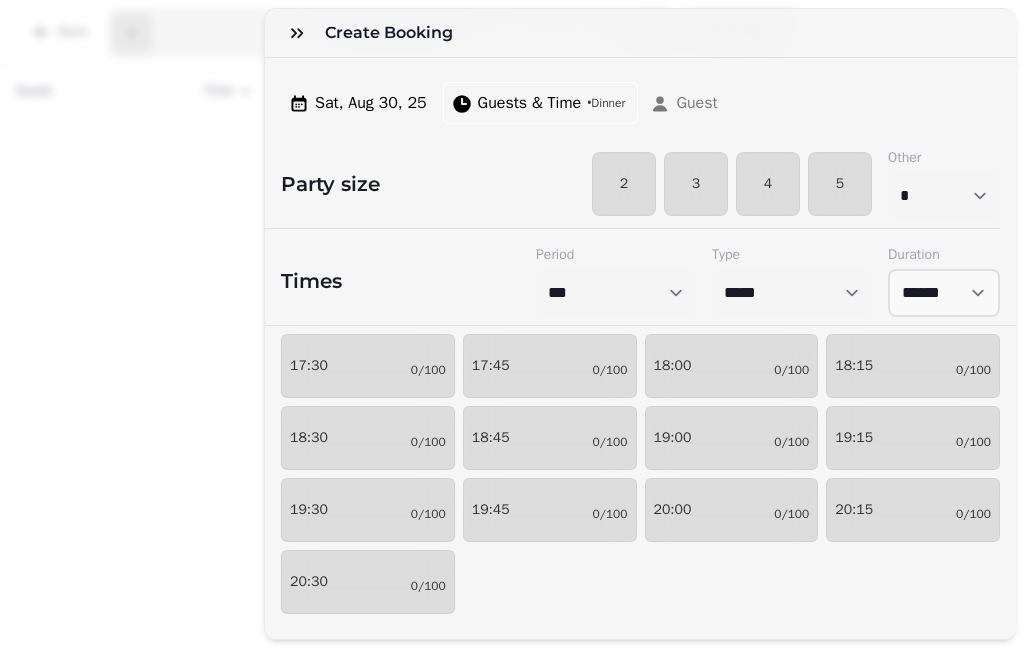 click on "18:45 0/100" at bounding box center (550, 438) 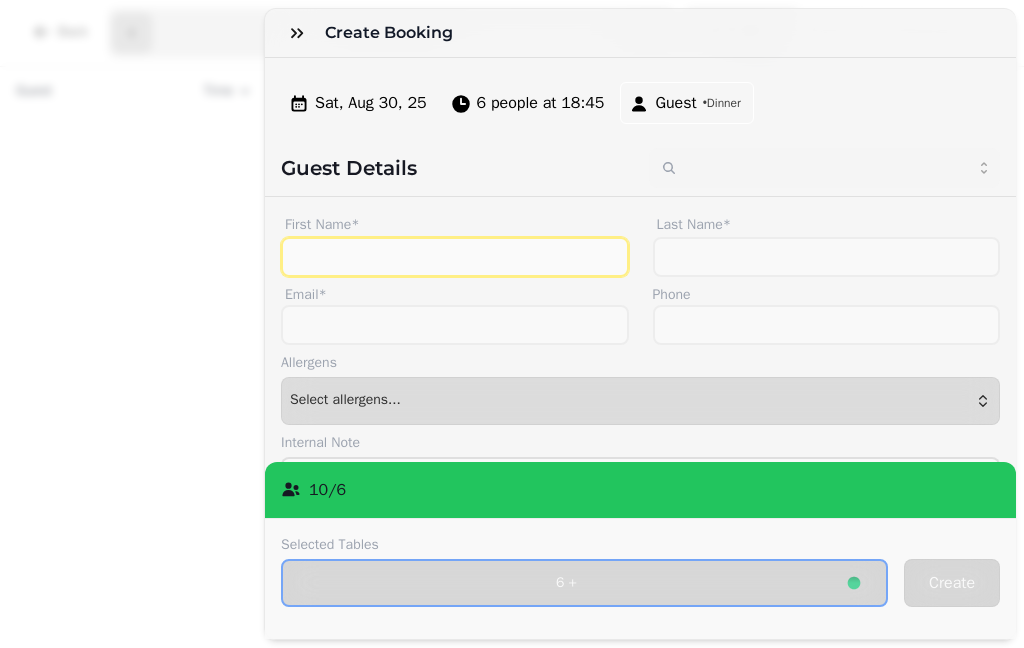 click on "First Name*" at bounding box center [455, 257] 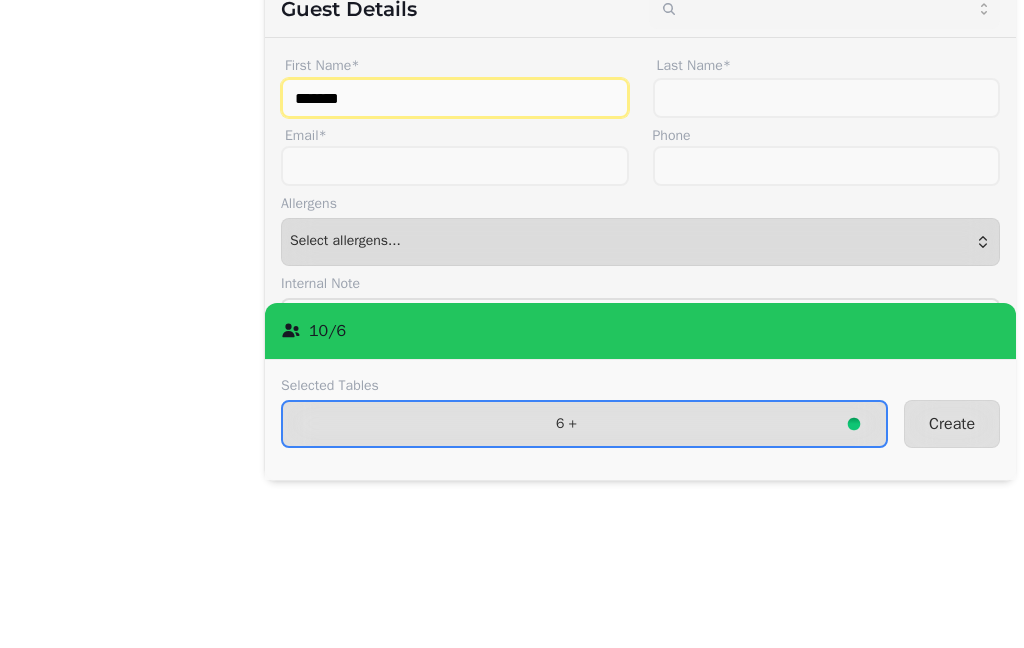 type on "*******" 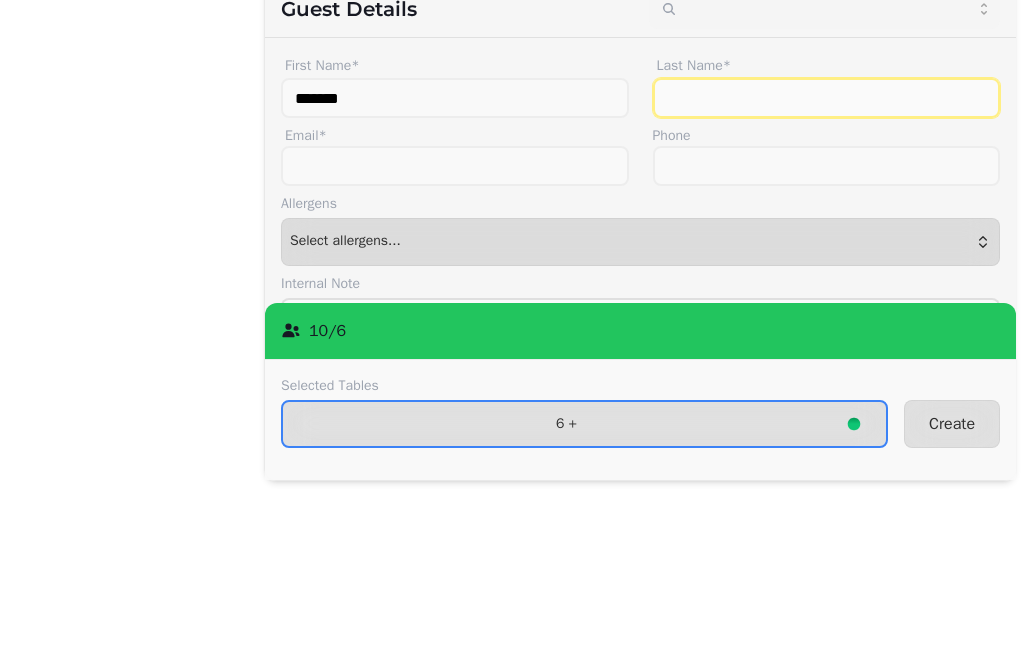 click on "Last Name*" at bounding box center (827, 257) 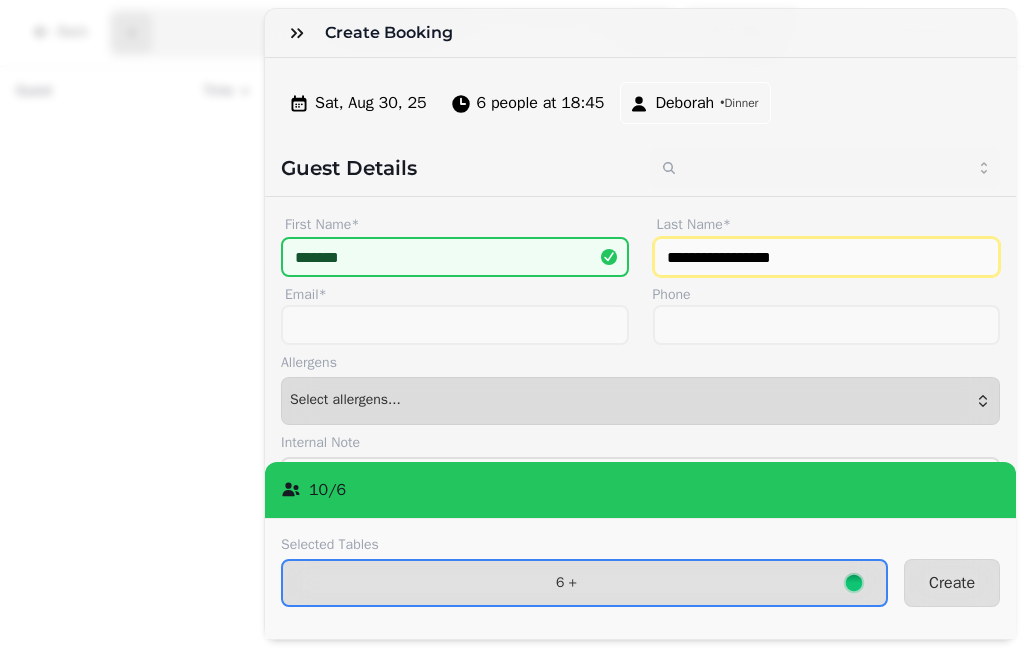 type on "**********" 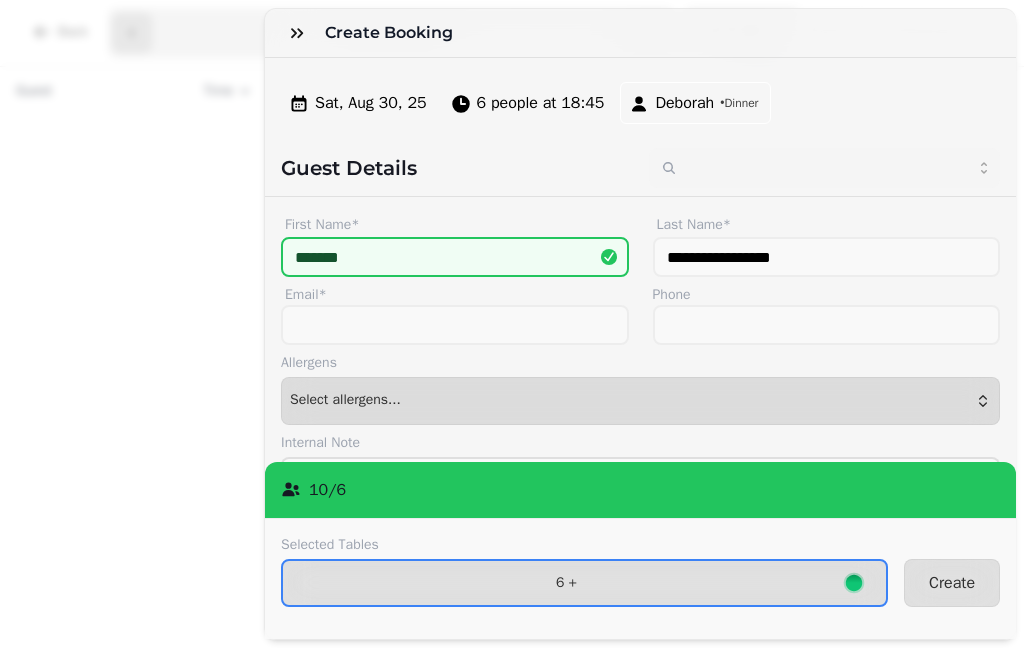 click on "6     +" at bounding box center (566, 583) 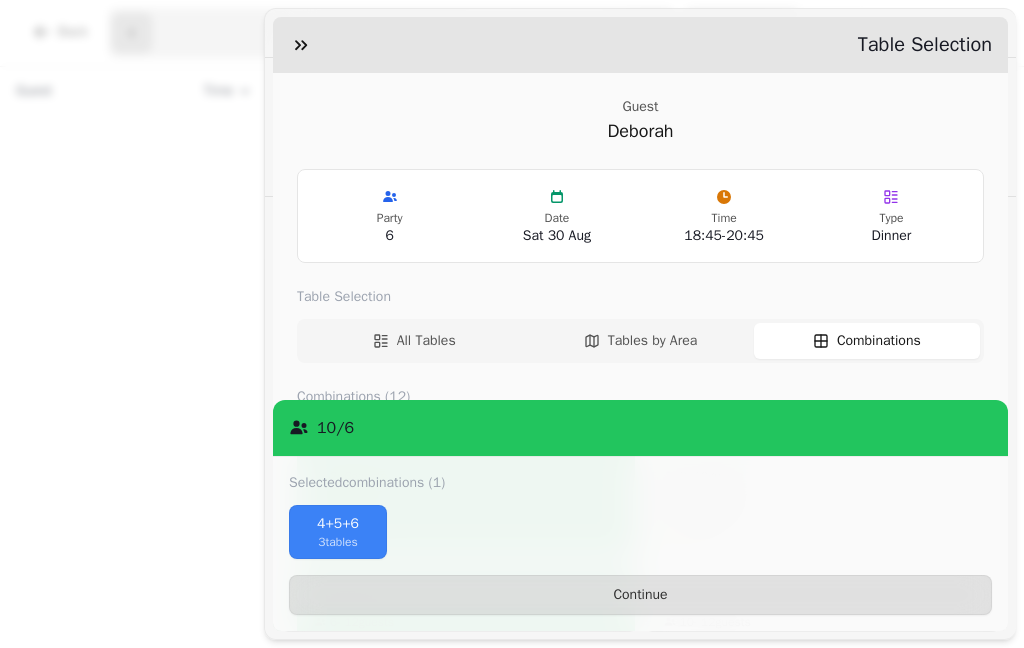click on "Tables by Area" at bounding box center [652, 341] 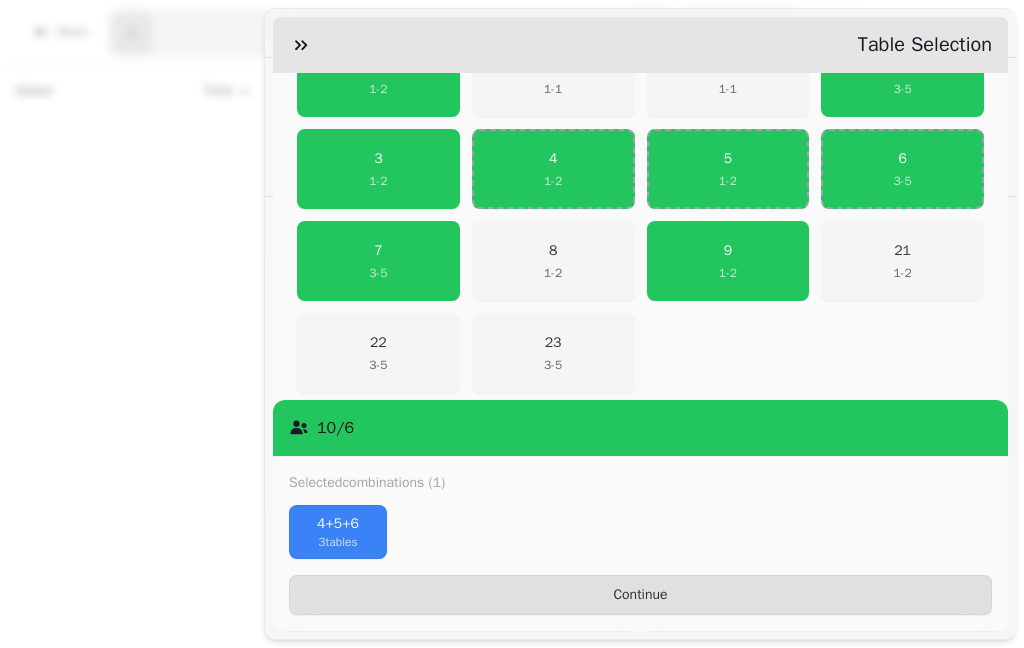 scroll, scrollTop: 481, scrollLeft: 0, axis: vertical 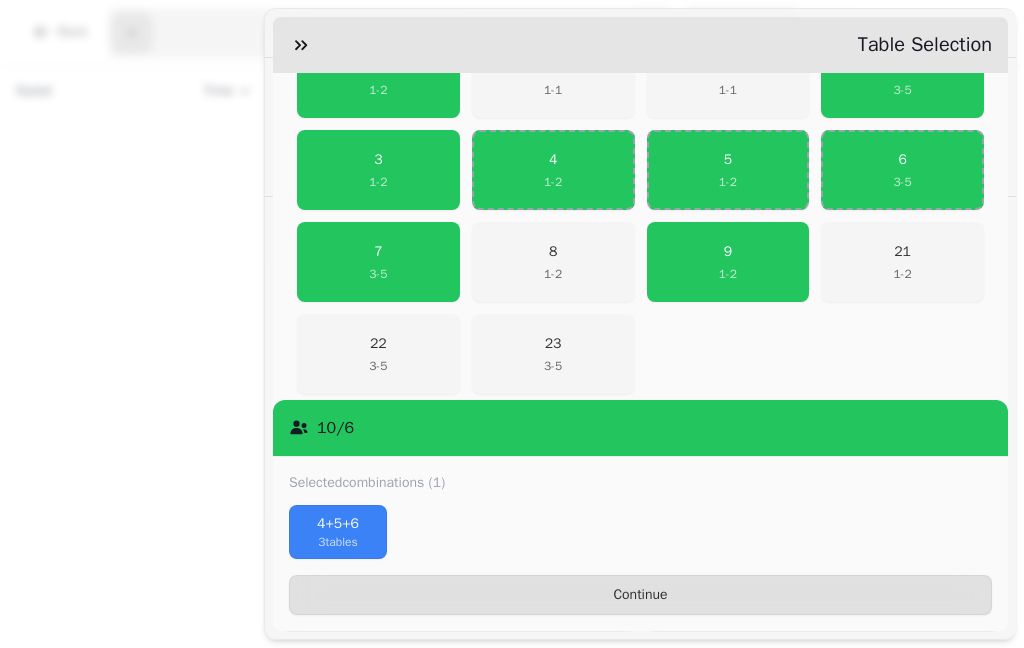 click on "23" at bounding box center (553, 344) 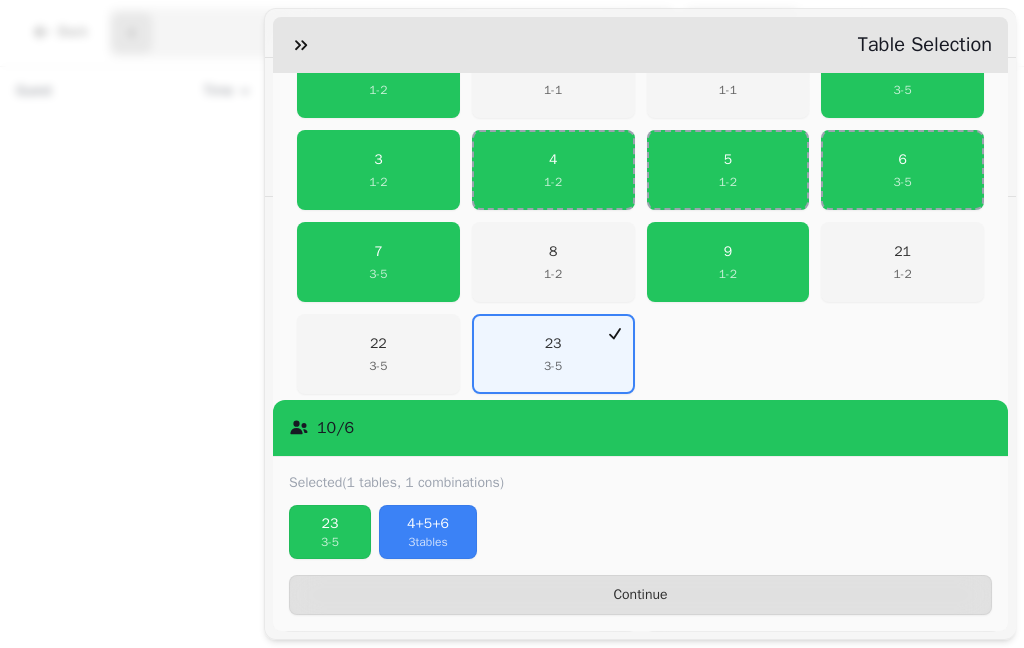 click on "4+5+6" at bounding box center [428, 524] 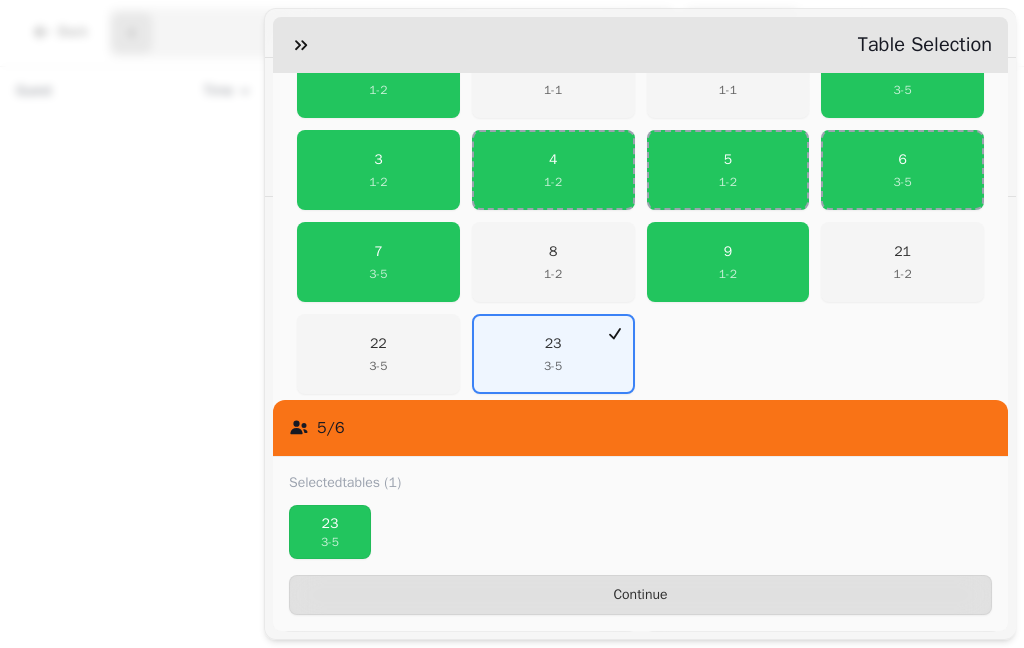 click on "Continue" at bounding box center (640, 595) 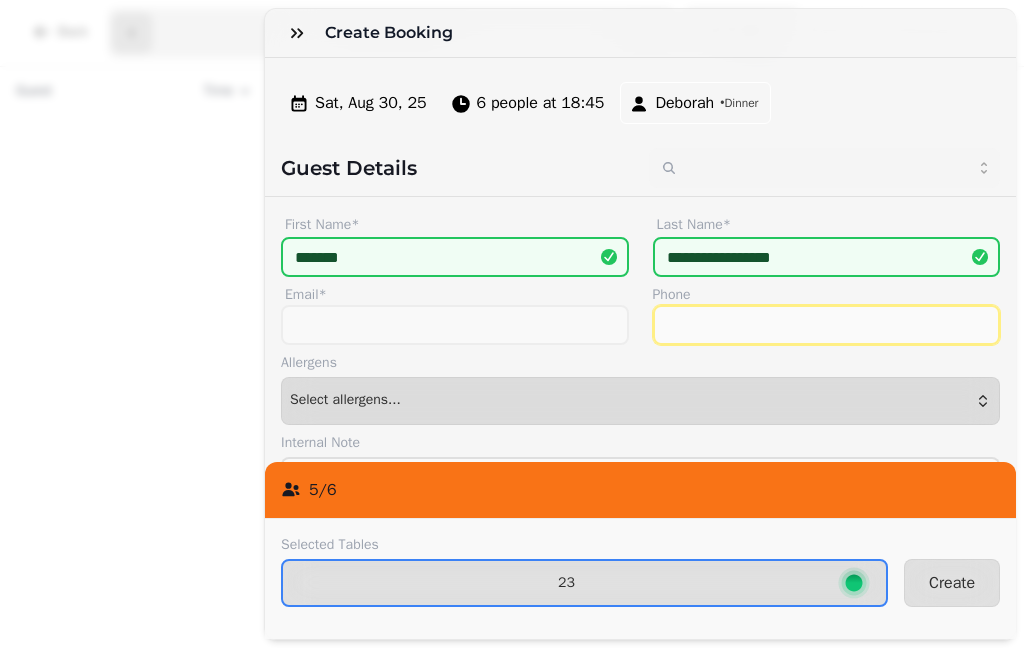 click on "Phone" at bounding box center (827, 325) 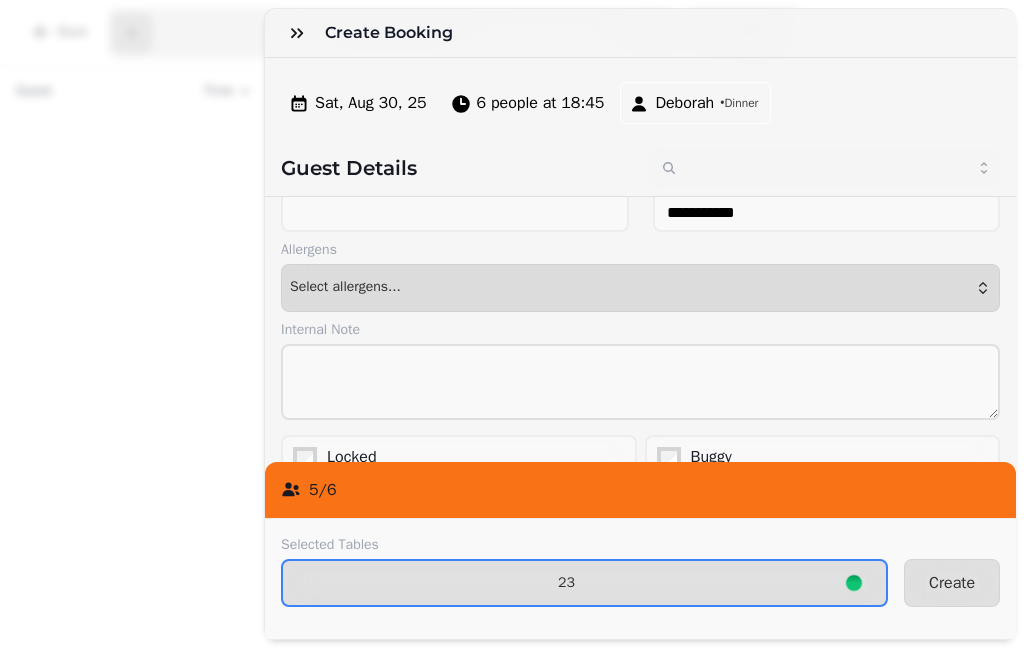 scroll, scrollTop: 115, scrollLeft: 0, axis: vertical 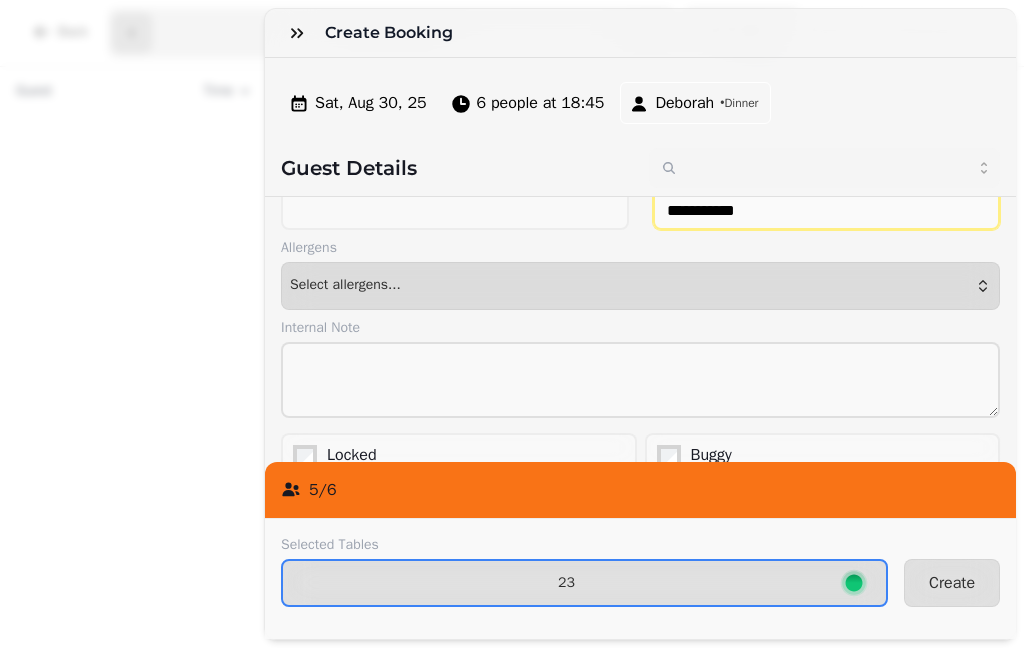 type on "**********" 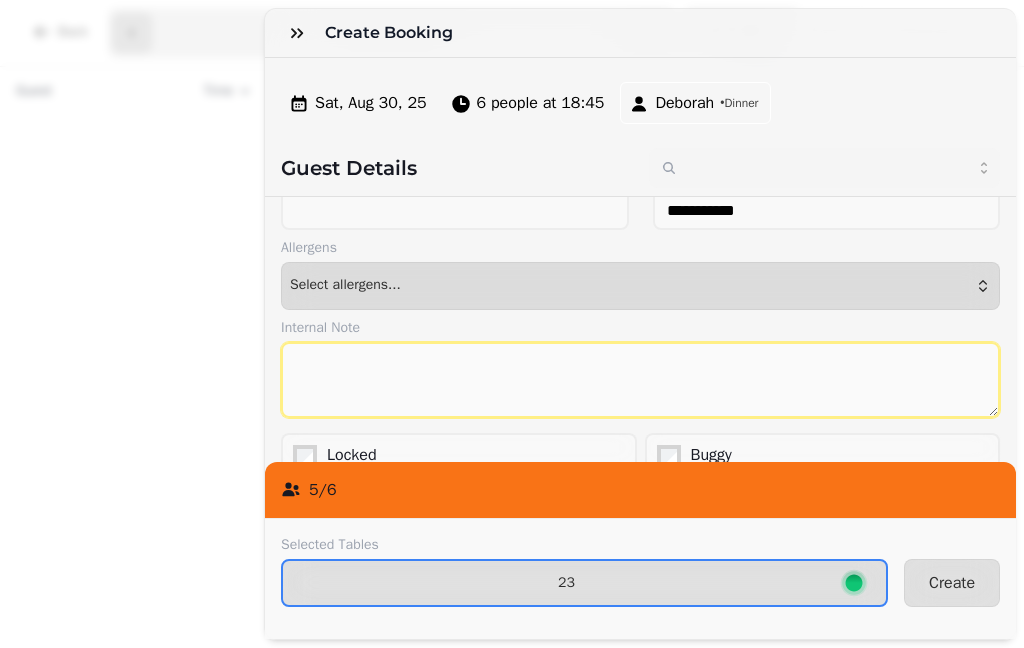 click at bounding box center (640, 380) 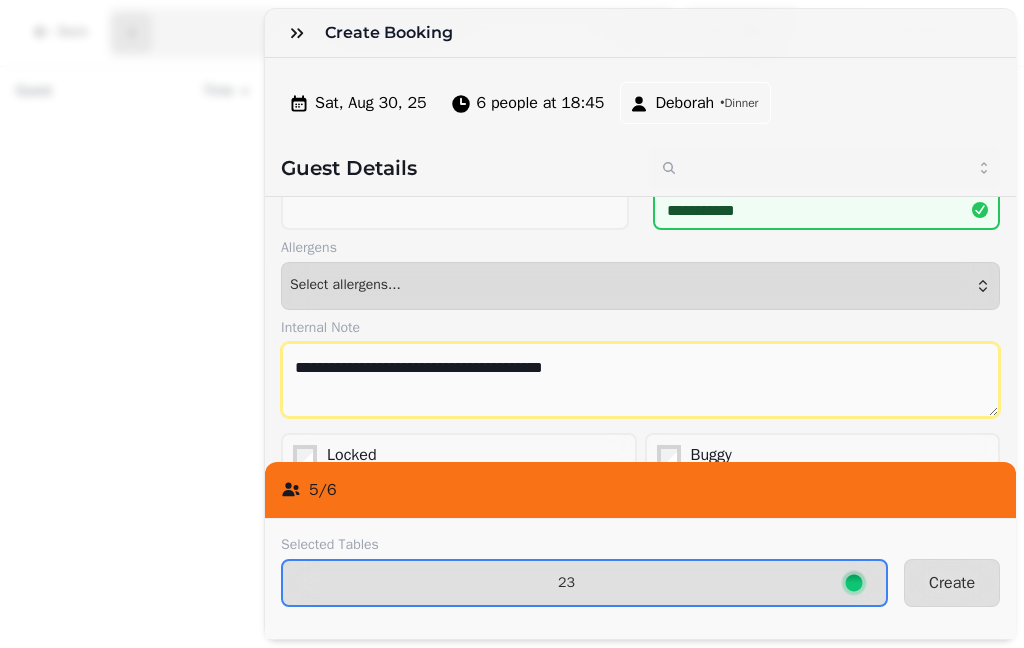 type on "**********" 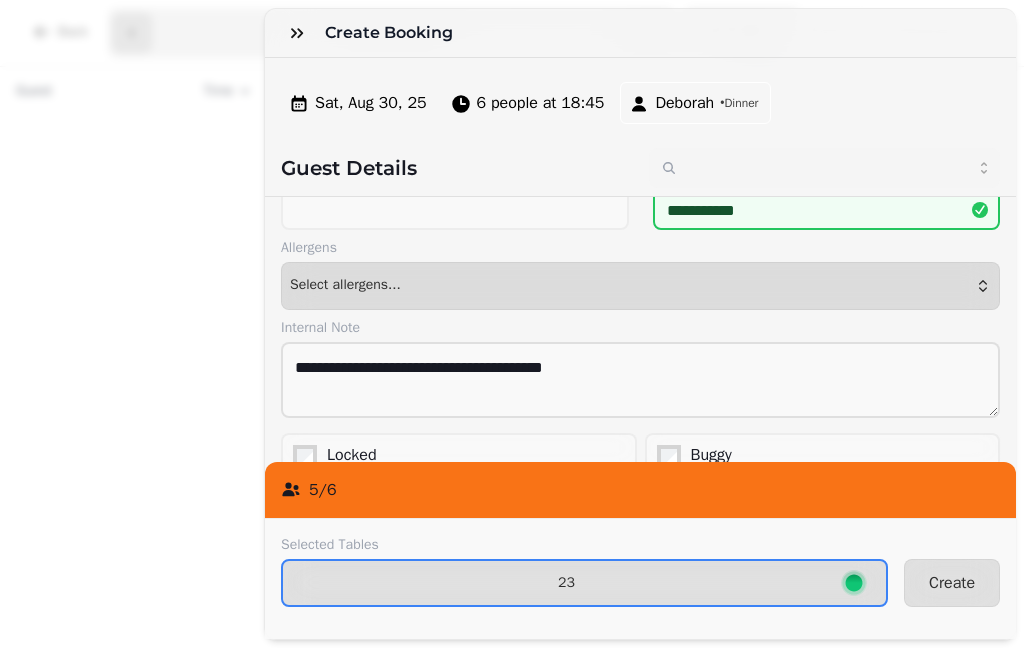 click on "Create" at bounding box center (952, 583) 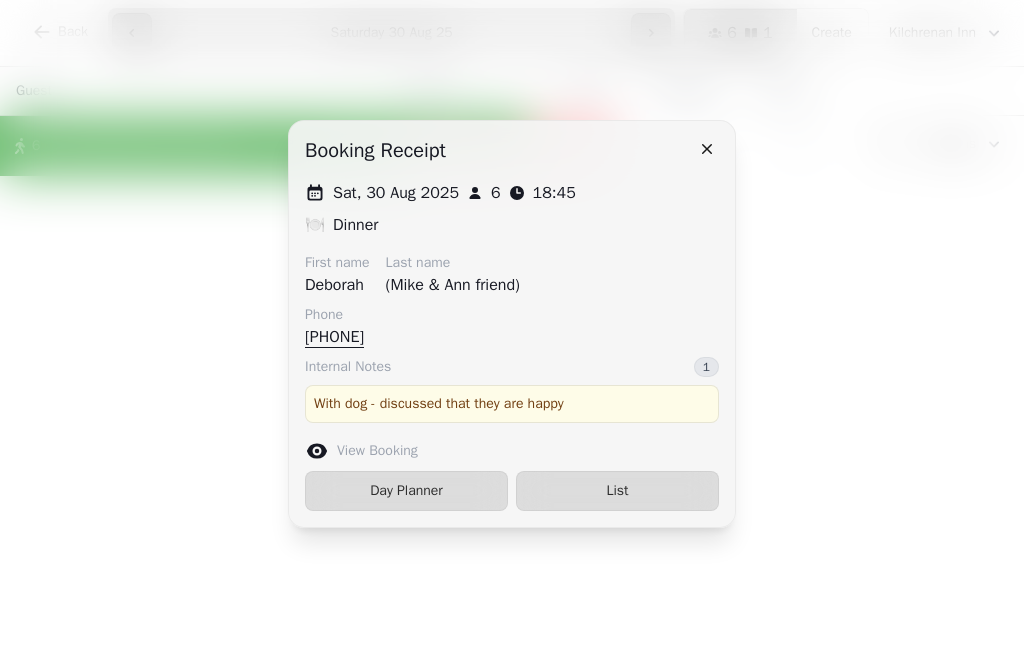 click on "With dog - discussed that they are happy" at bounding box center [512, 404] 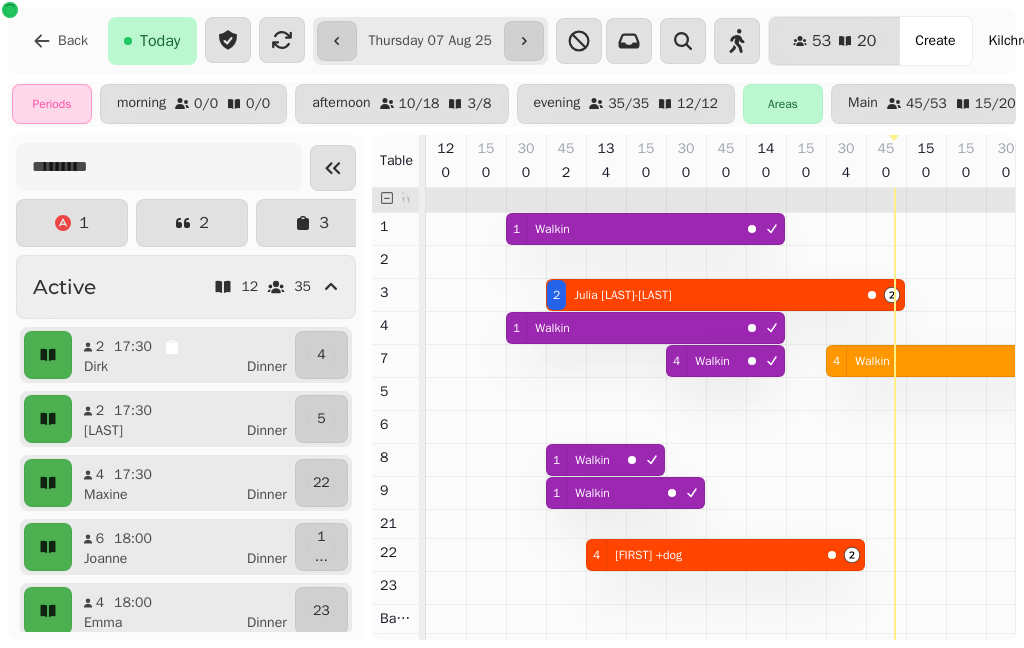 click on "**********" at bounding box center (430, 41) 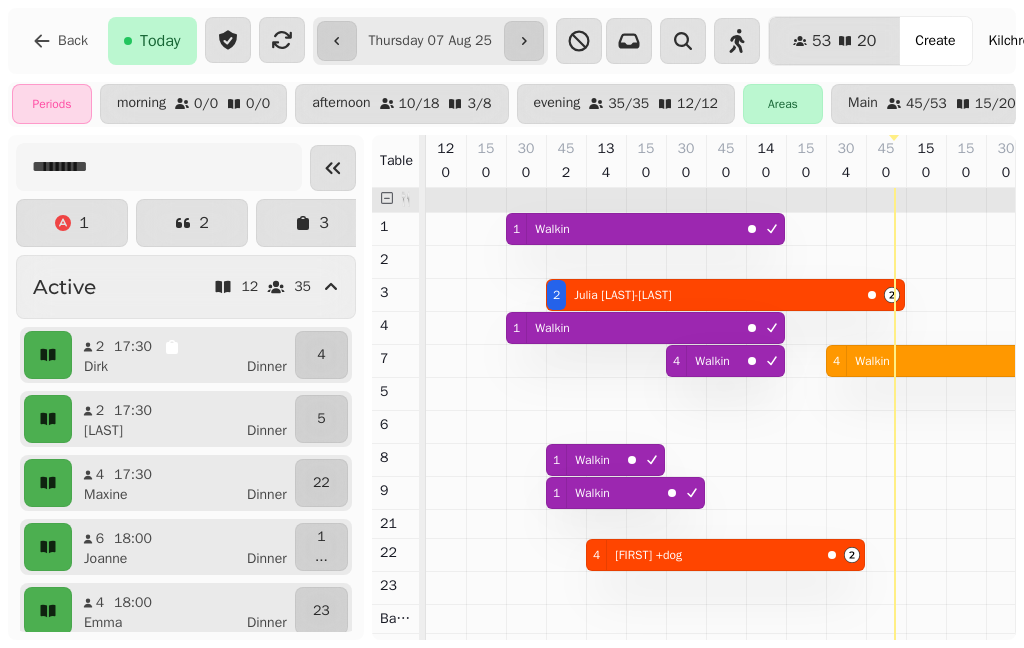 scroll, scrollTop: 0, scrollLeft: 471, axis: horizontal 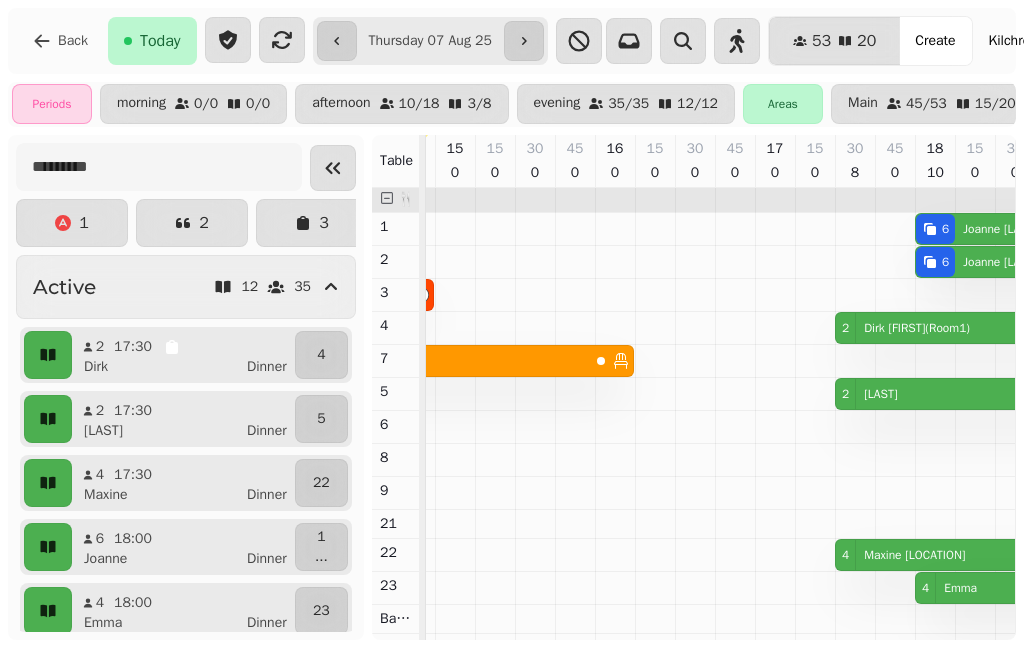 type on "**********" 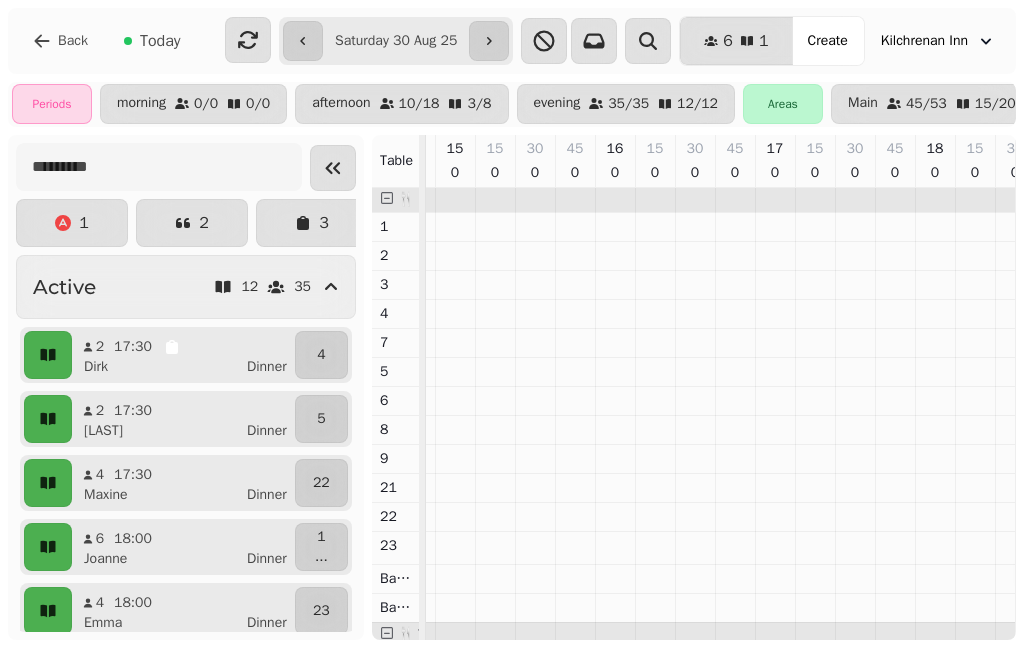 select on "**********" 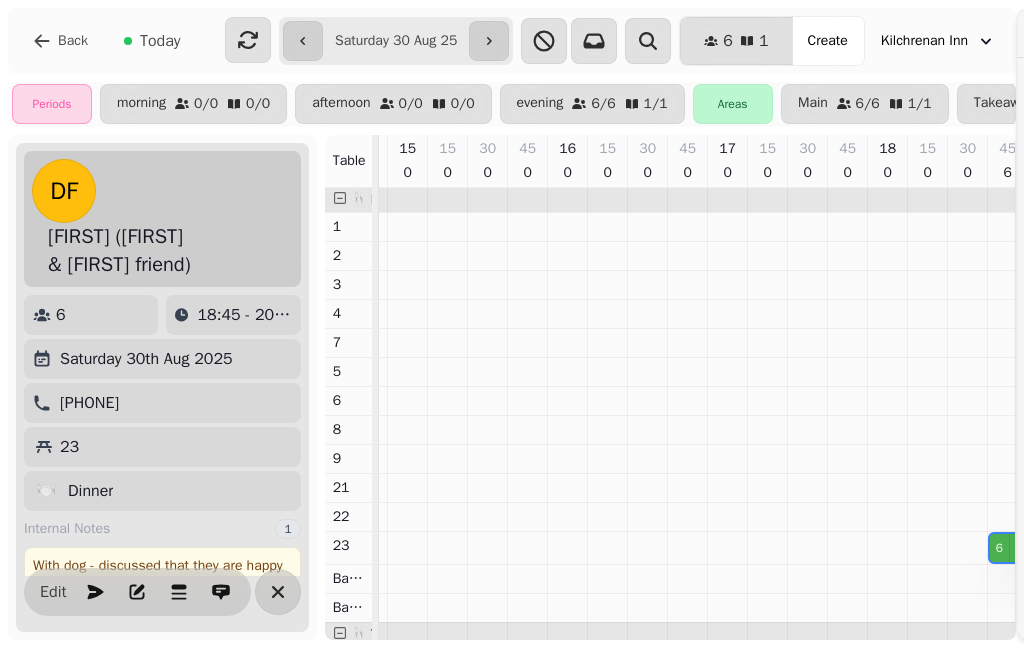 scroll, scrollTop: 0, scrollLeft: 471, axis: horizontal 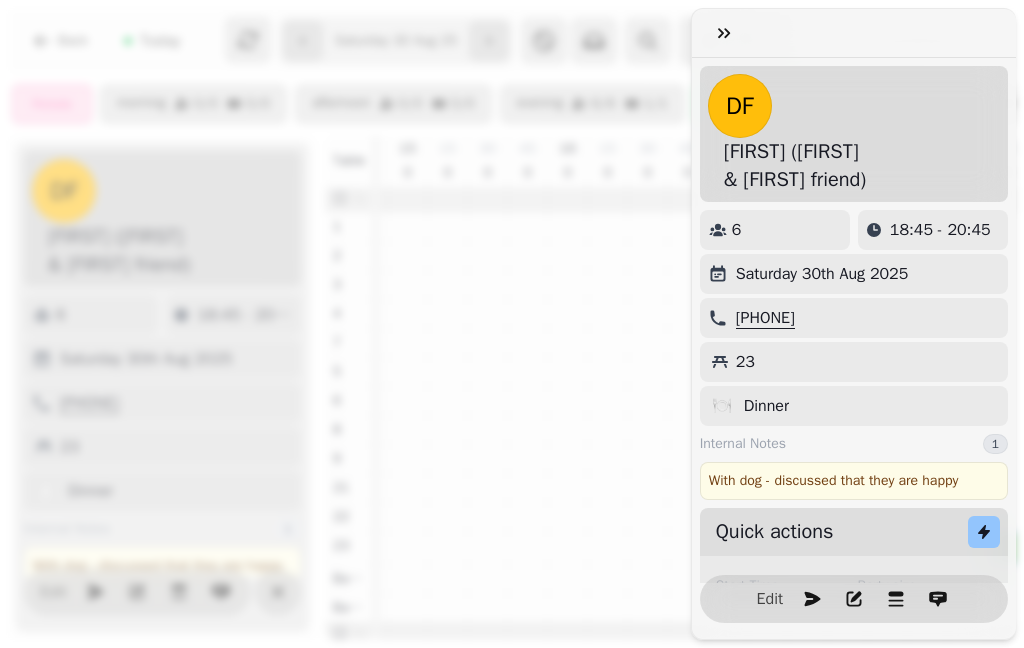 click on "With dog - discussed that they are happy" at bounding box center (854, 481) 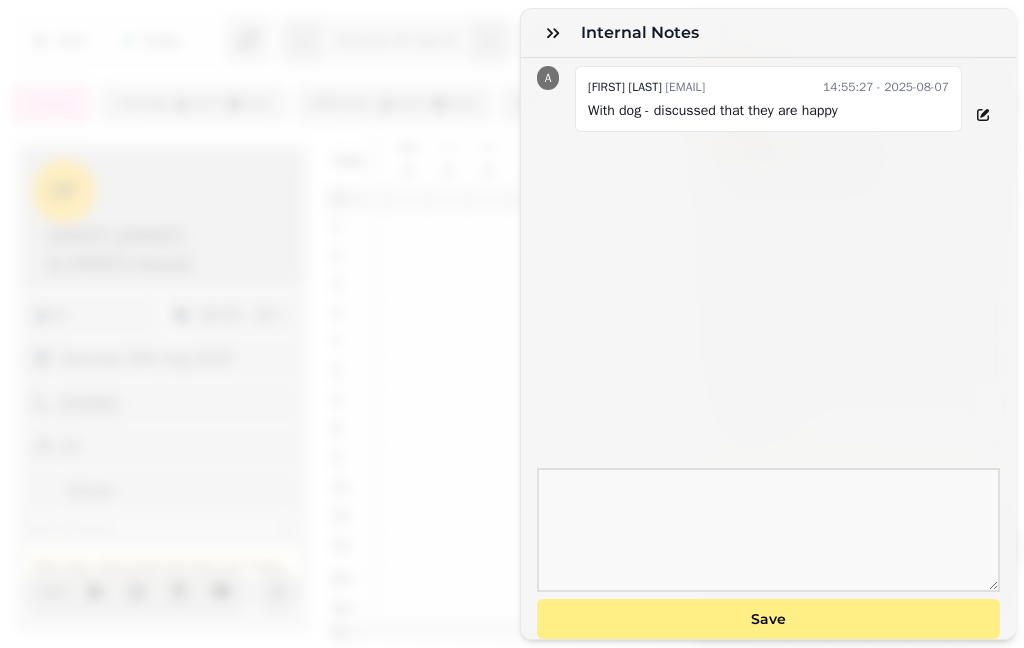 click on "A [FIRST] [LAST] [EMAIL] 14:55:27 - 2025-08-07 With dog - discussed that they are happy" at bounding box center (768, 99) 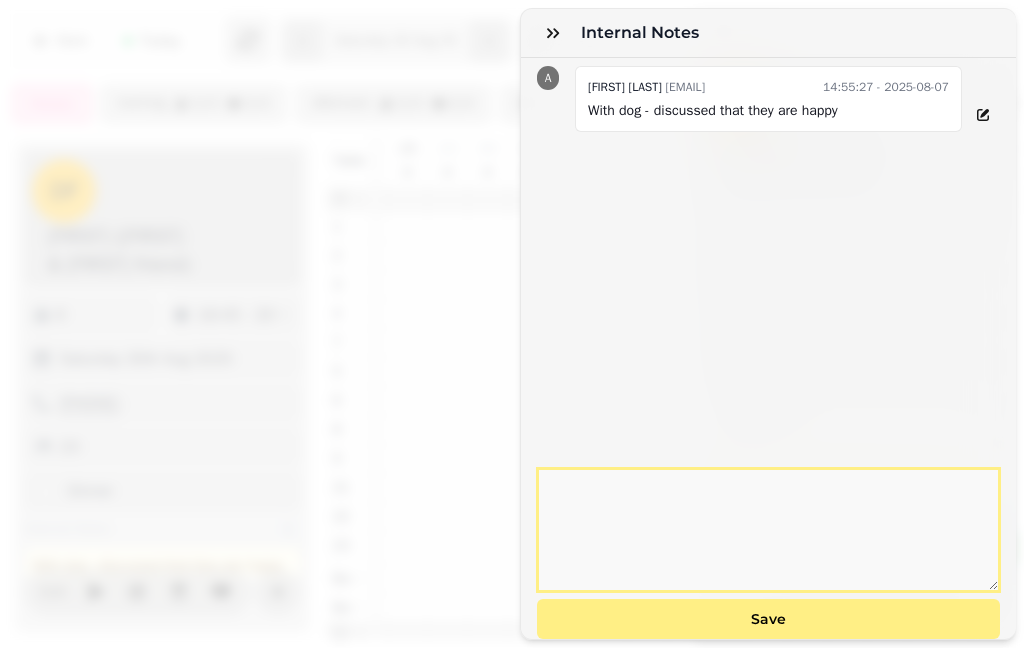 click at bounding box center (768, 530) 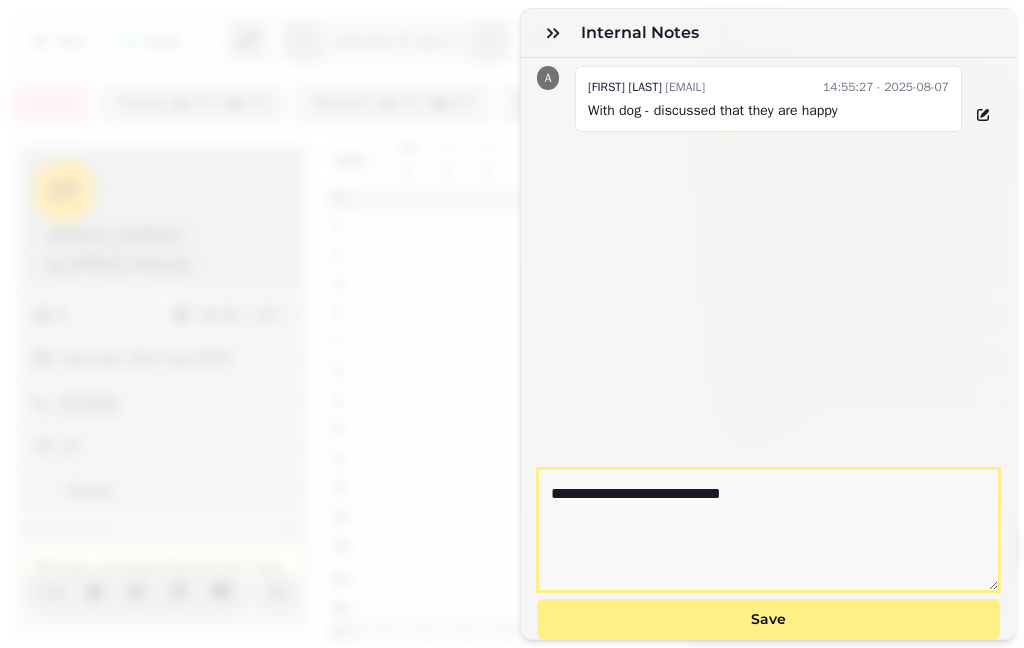 type on "**********" 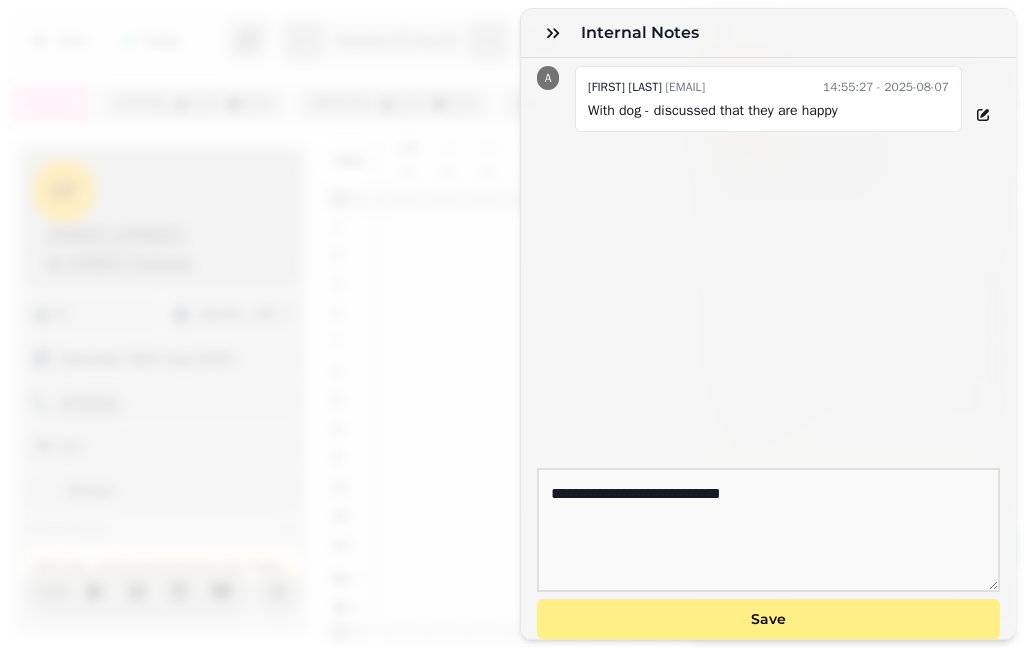 click on "Save" at bounding box center (768, 619) 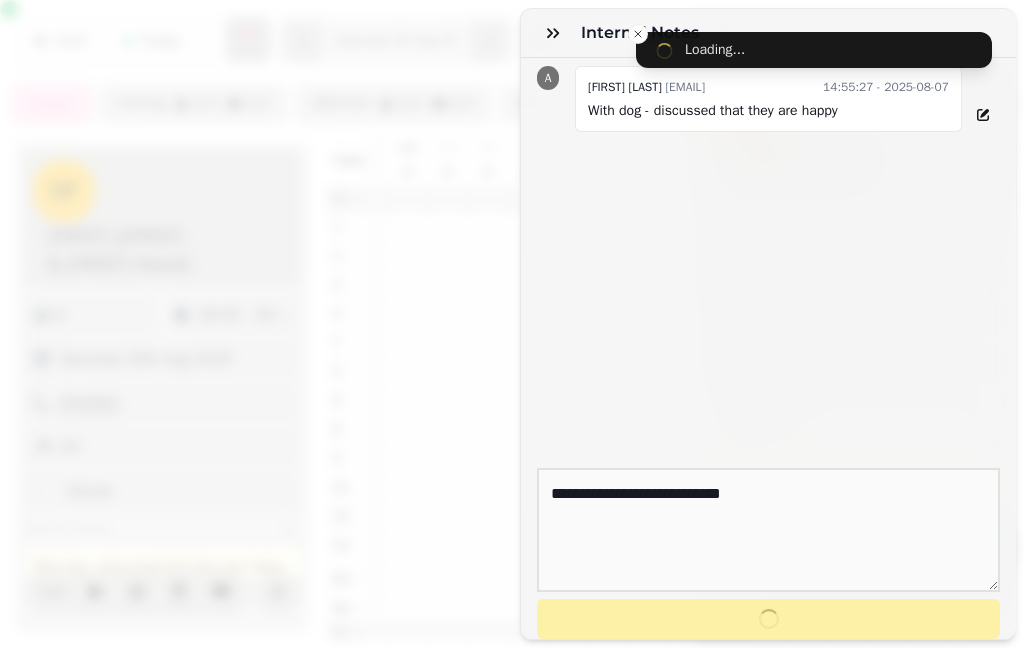 type 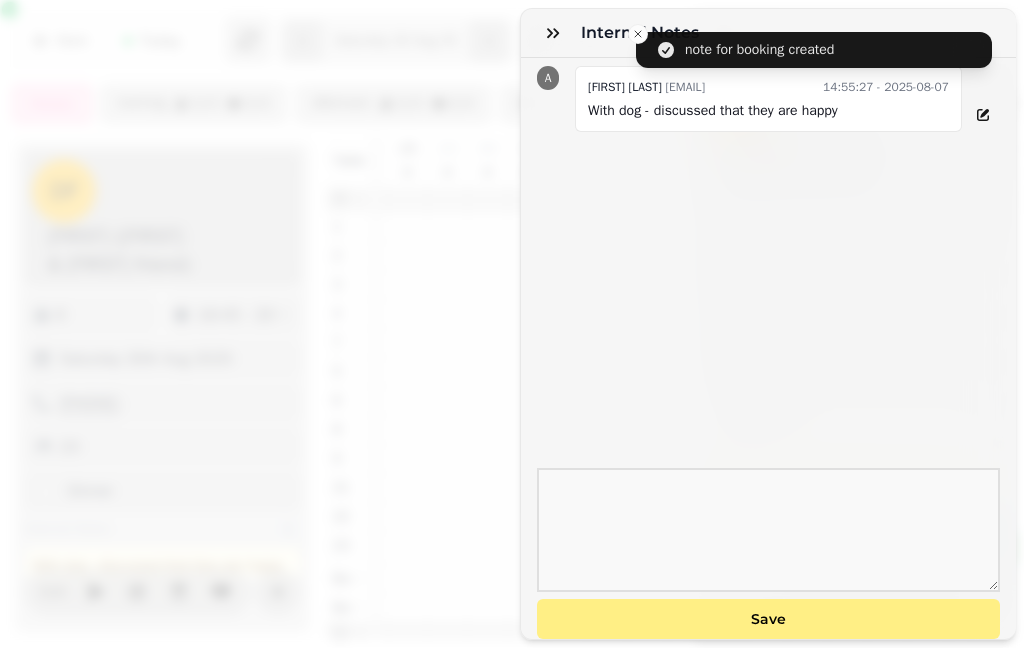 scroll, scrollTop: 0, scrollLeft: 1044, axis: horizontal 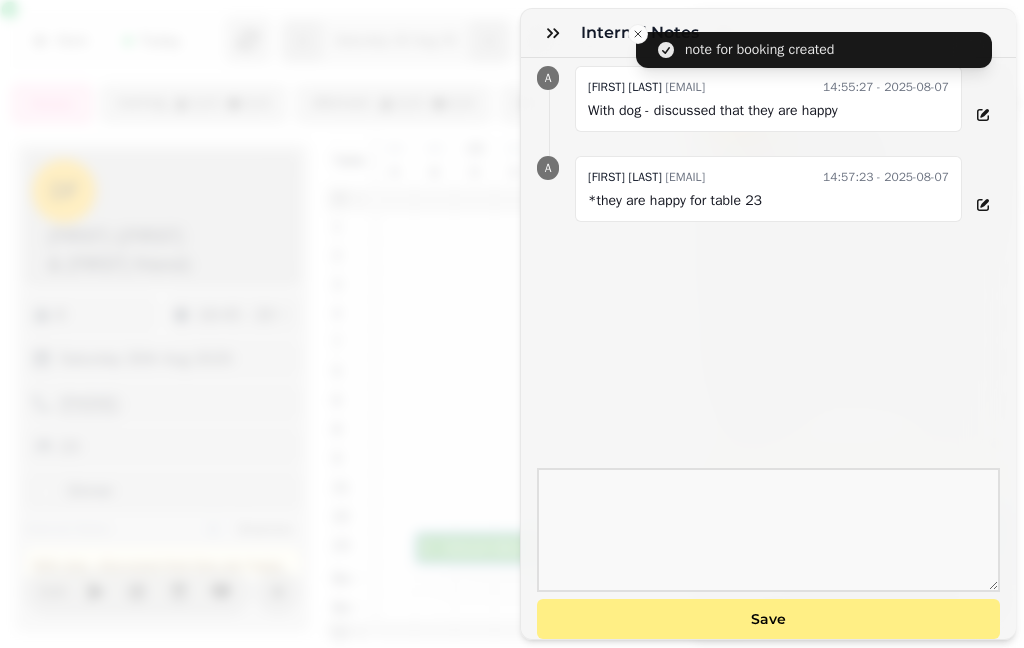 click 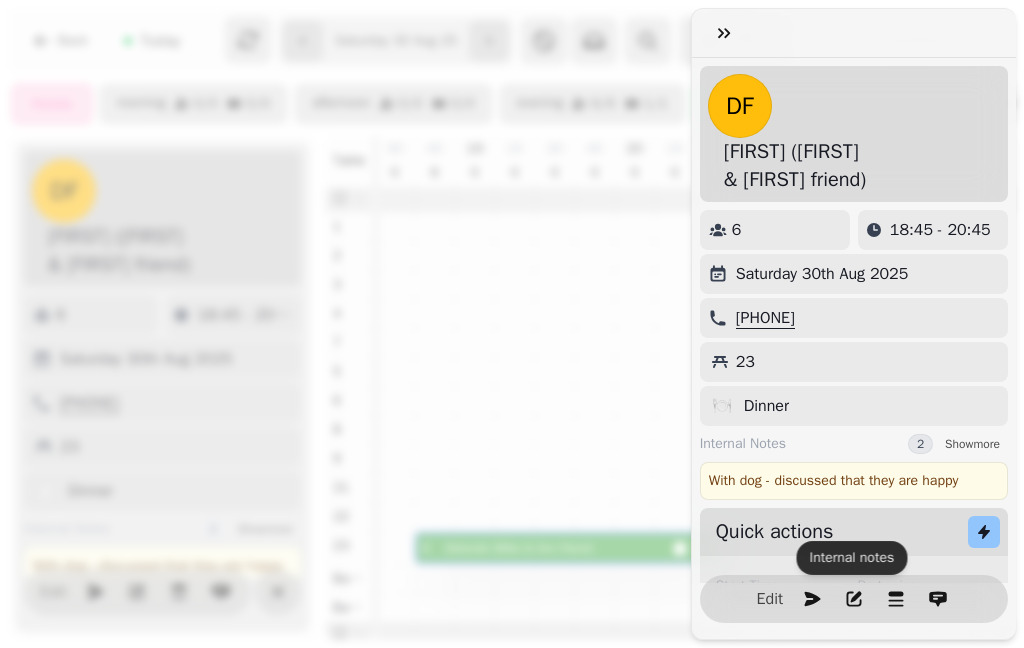 click 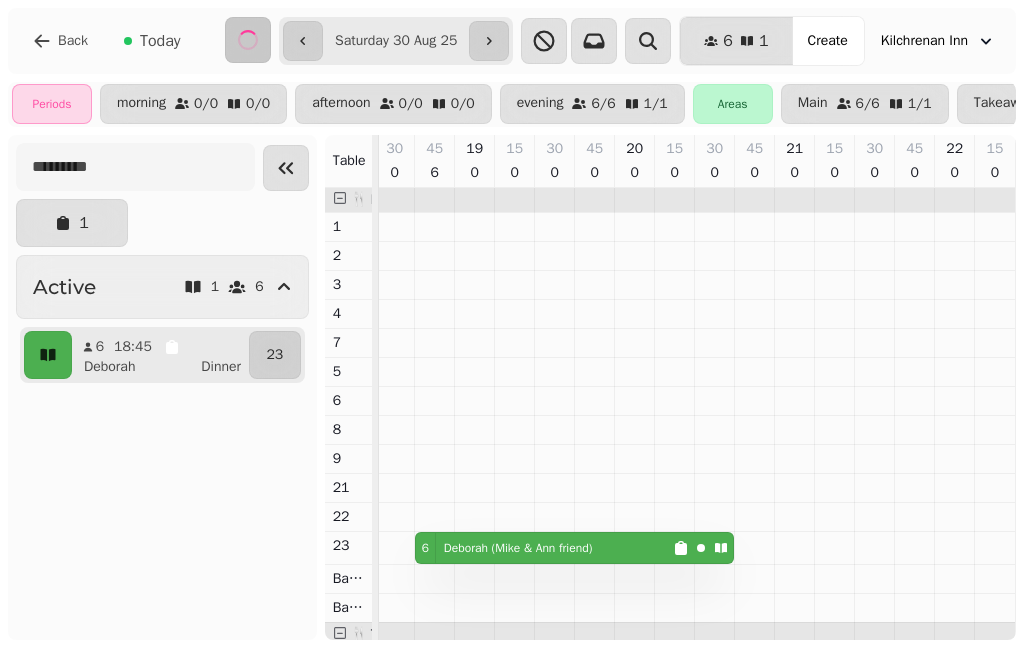select on "**********" 